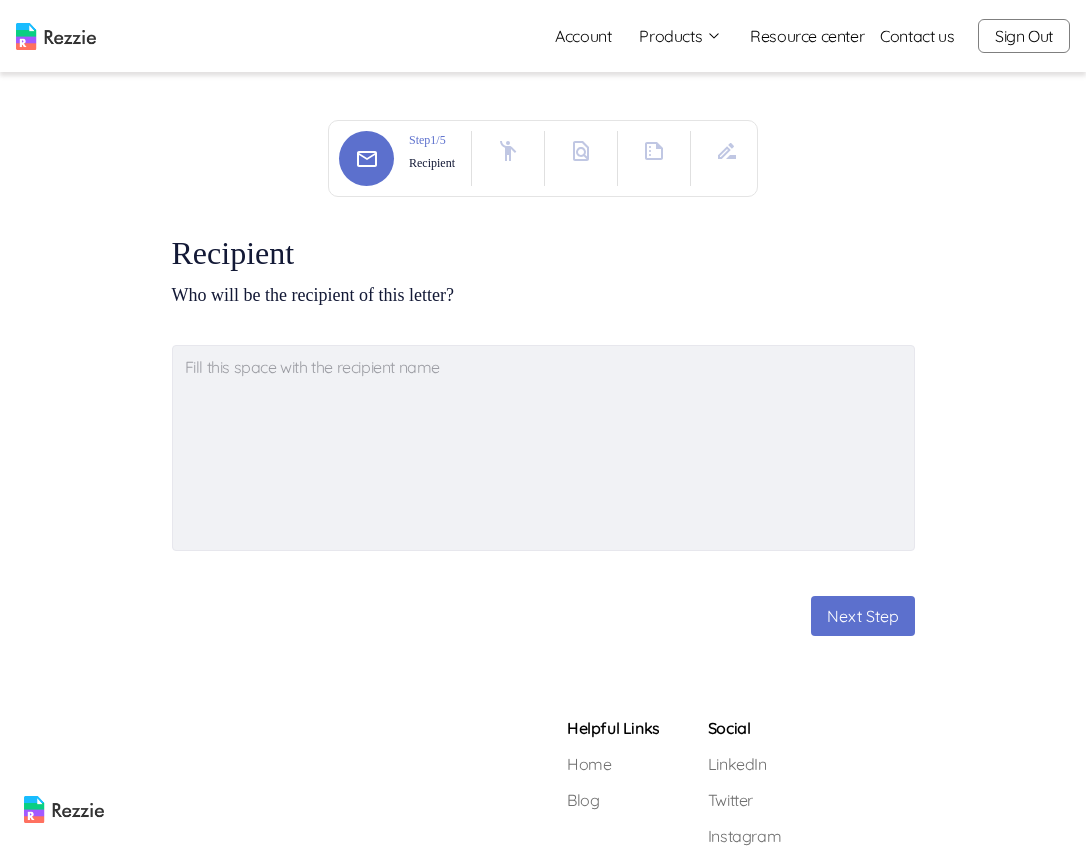 scroll, scrollTop: 0, scrollLeft: 0, axis: both 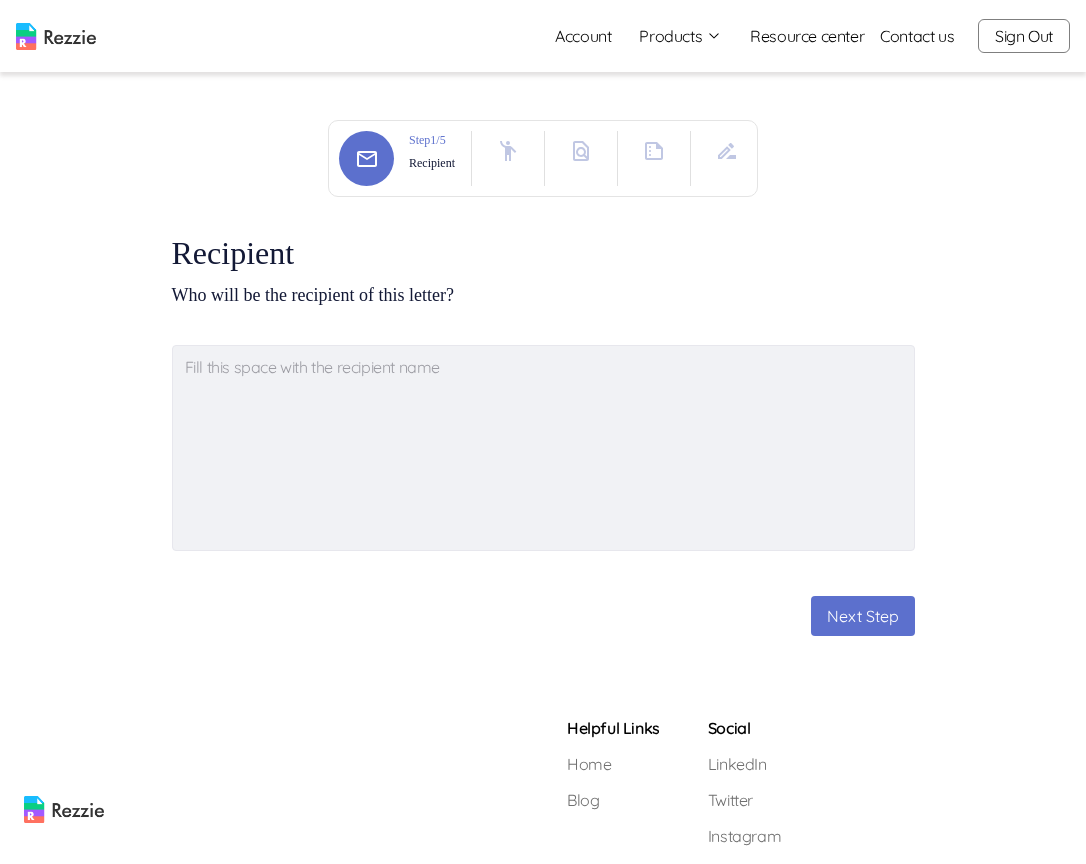 click on "Step  1 / 5 Recipient Recipient Who will be the recipient of this letter? x Next Step" at bounding box center (543, 358) 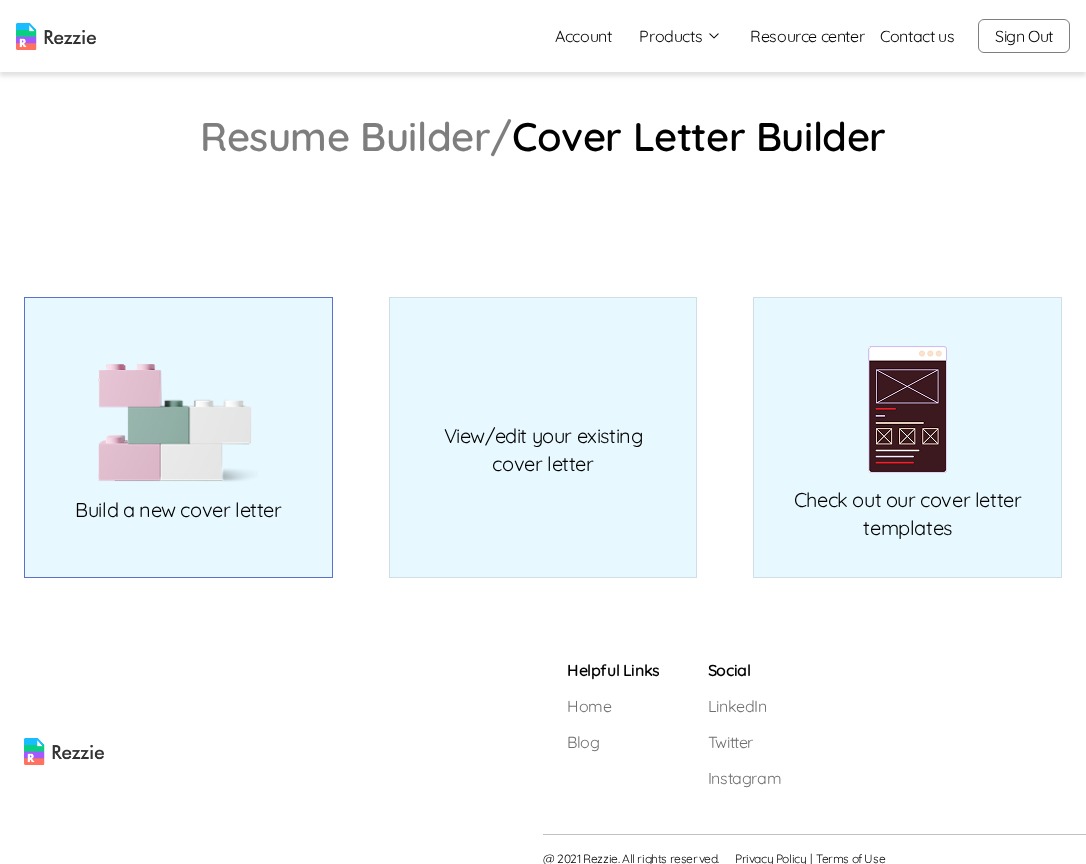 click at bounding box center [178, 423] 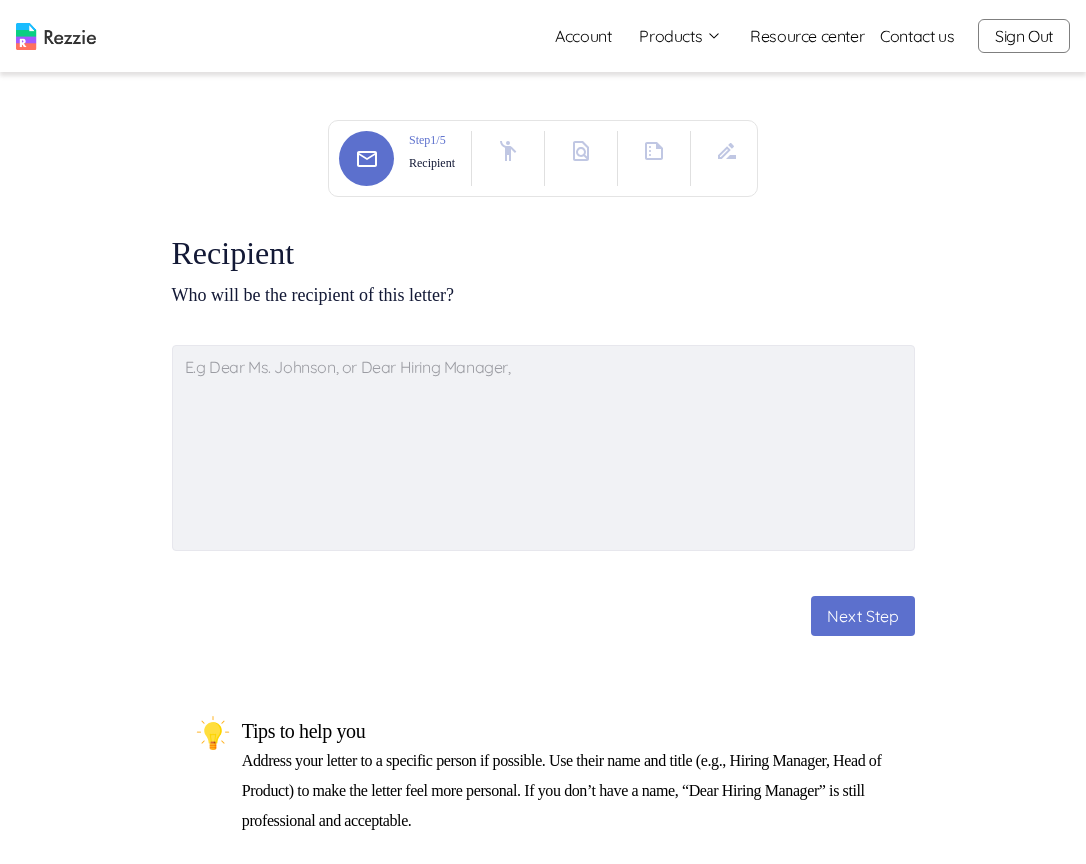 type on "x" 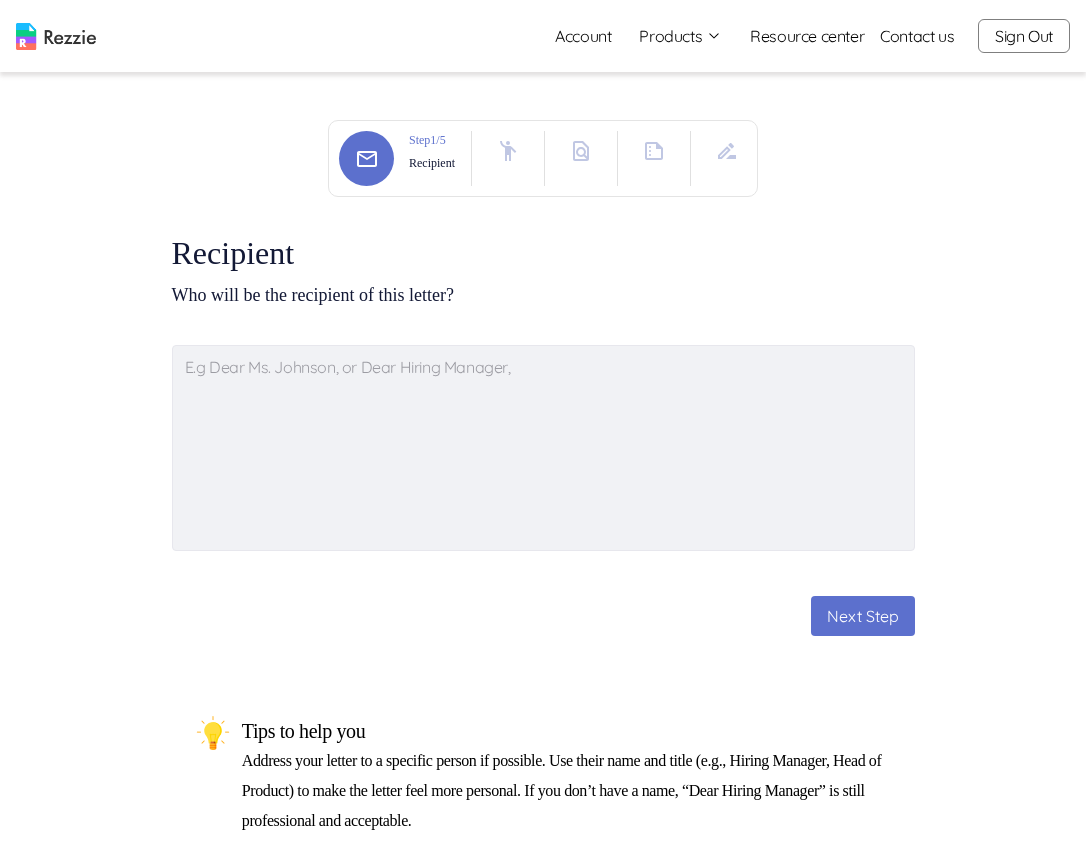 click at bounding box center (508, 151) 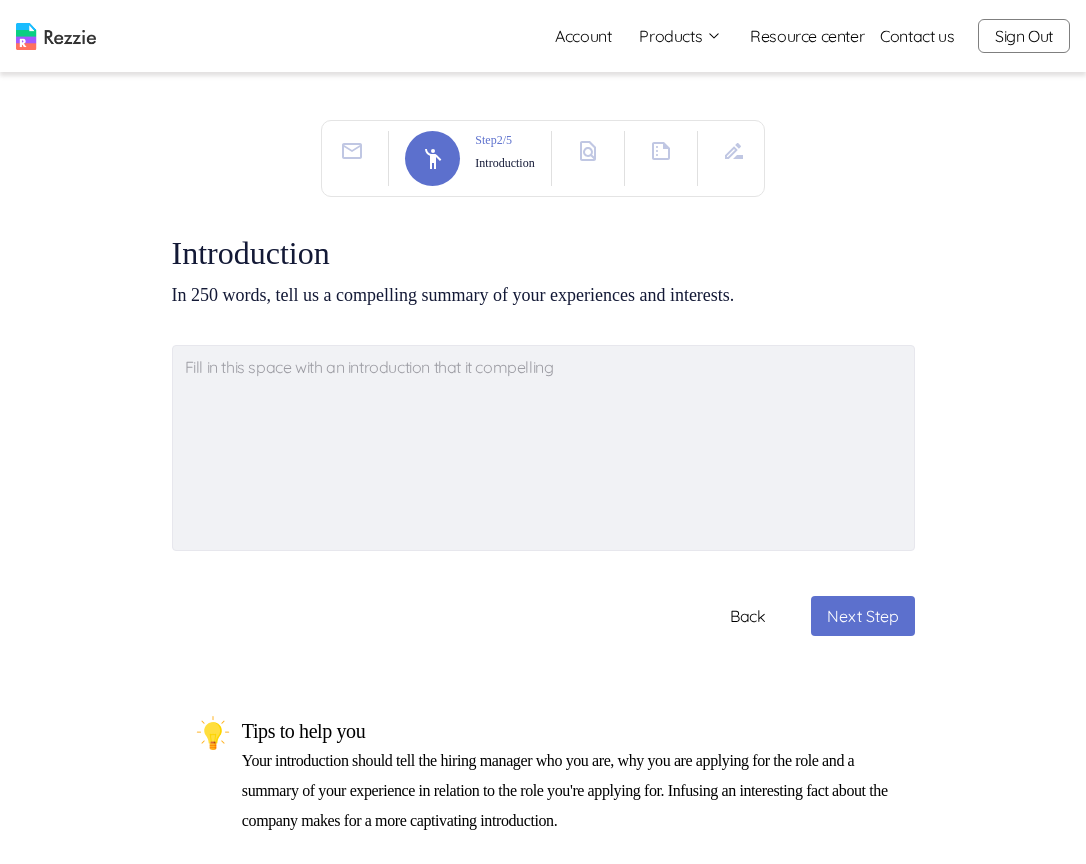 click on "Step  2 / 5 Introduction" at bounding box center [542, 158] 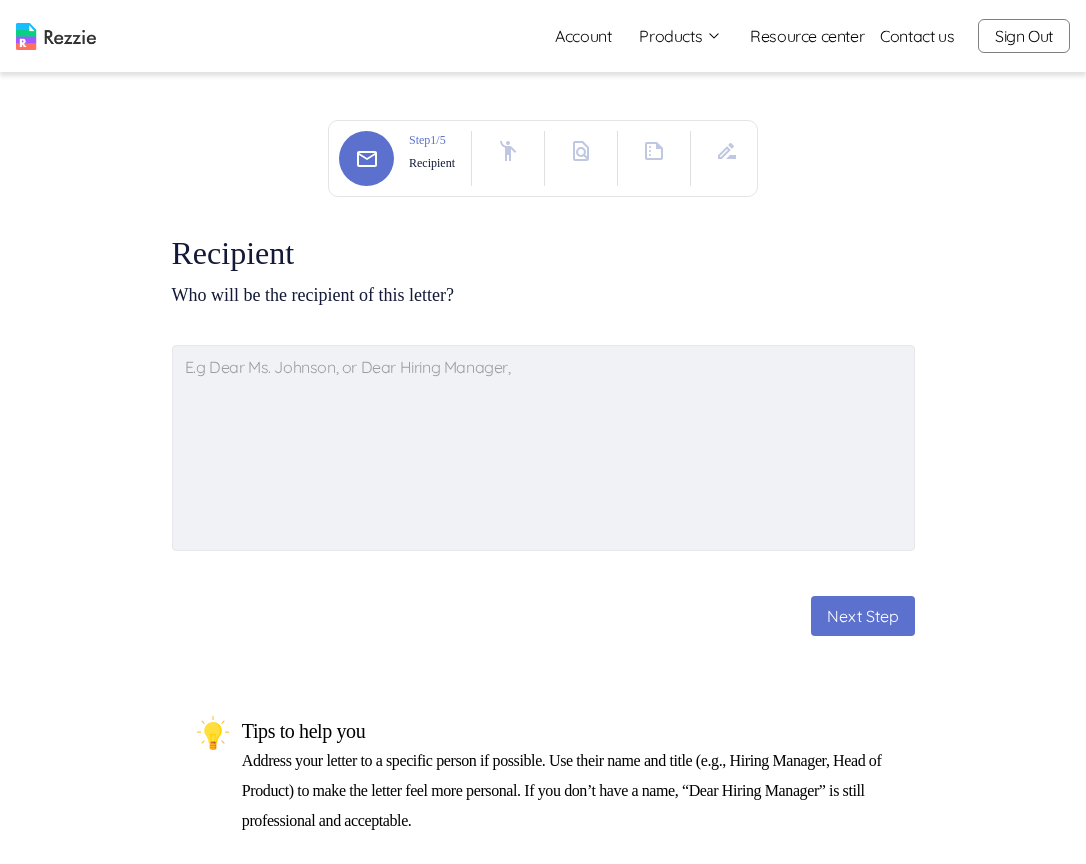 click 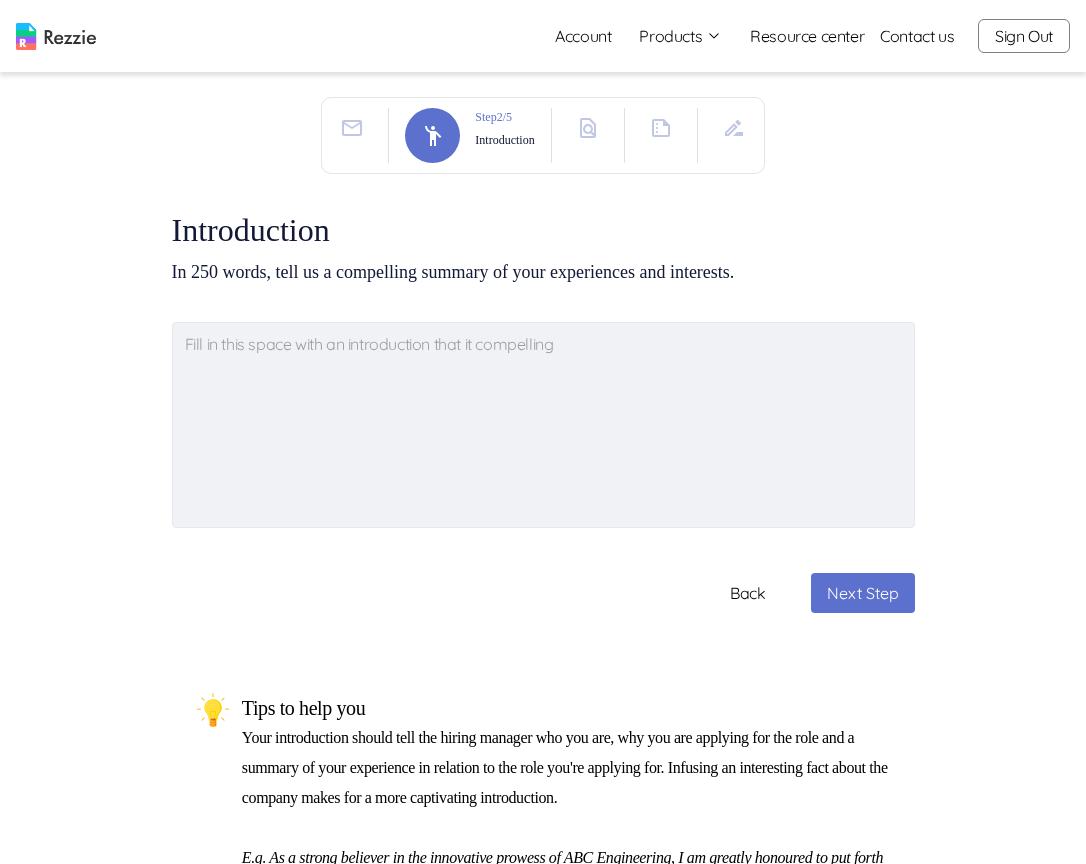 scroll, scrollTop: 34, scrollLeft: 0, axis: vertical 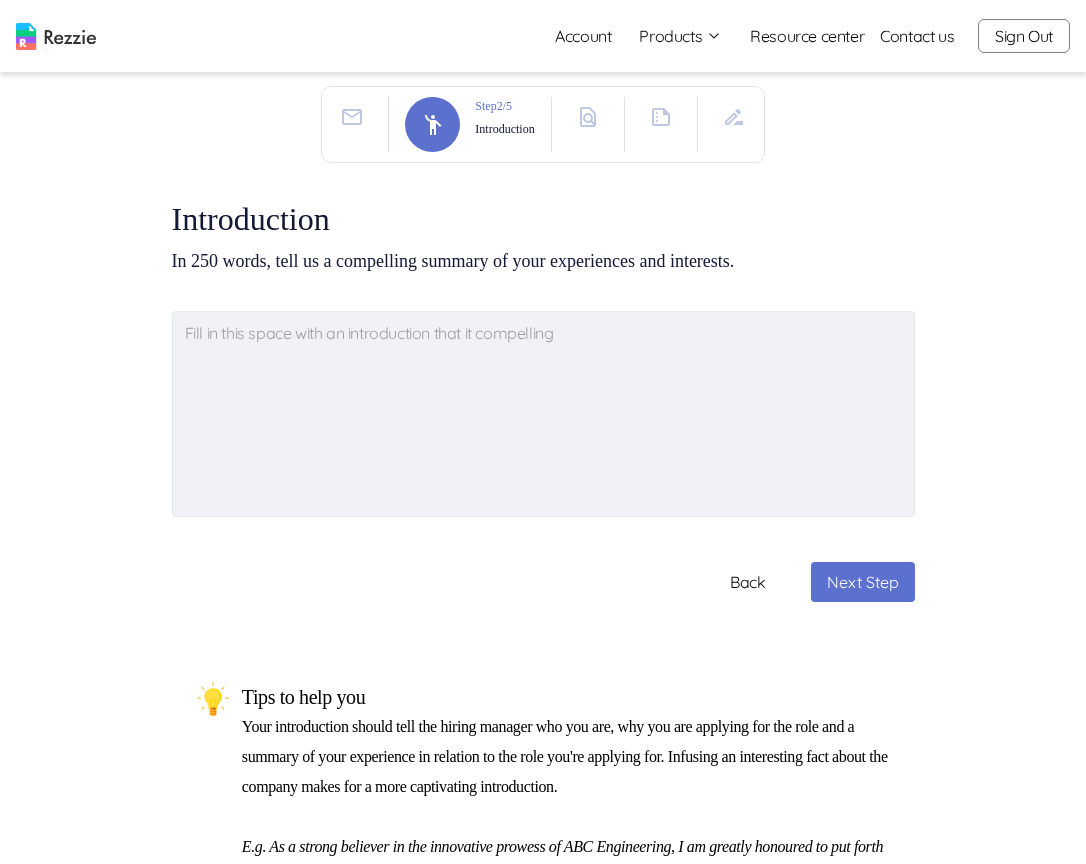 type on "x" 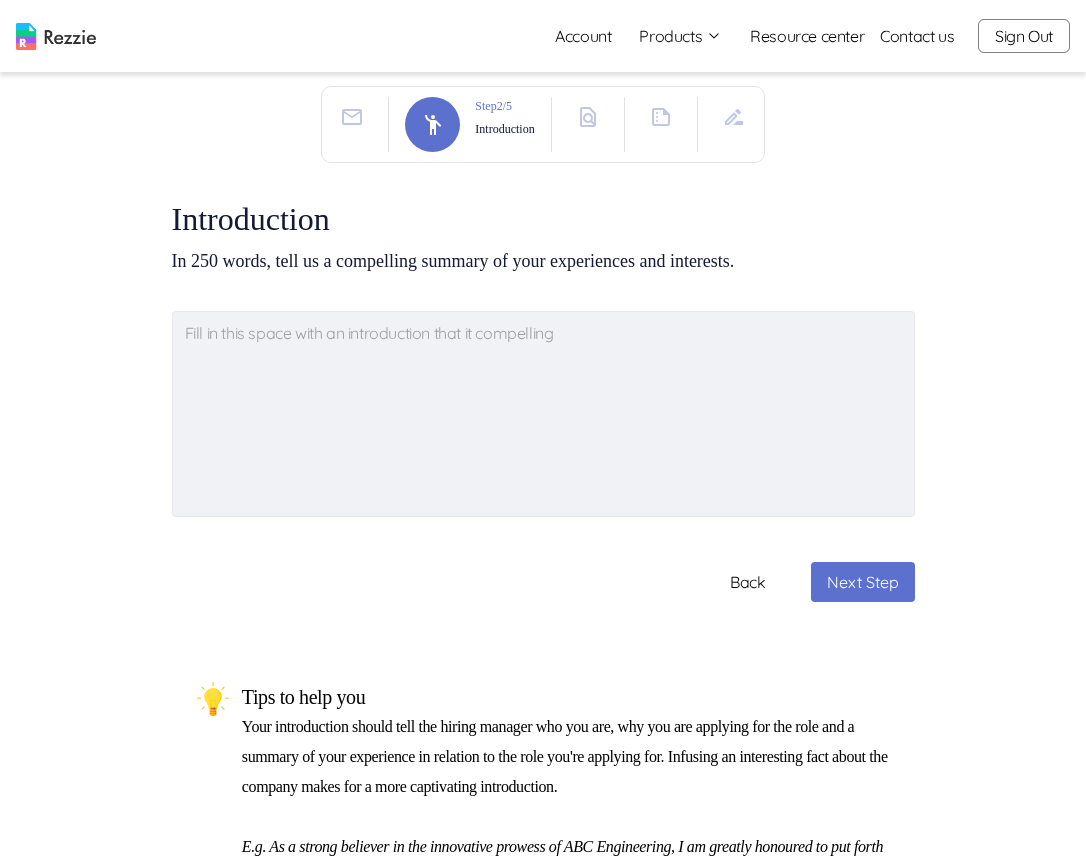 click 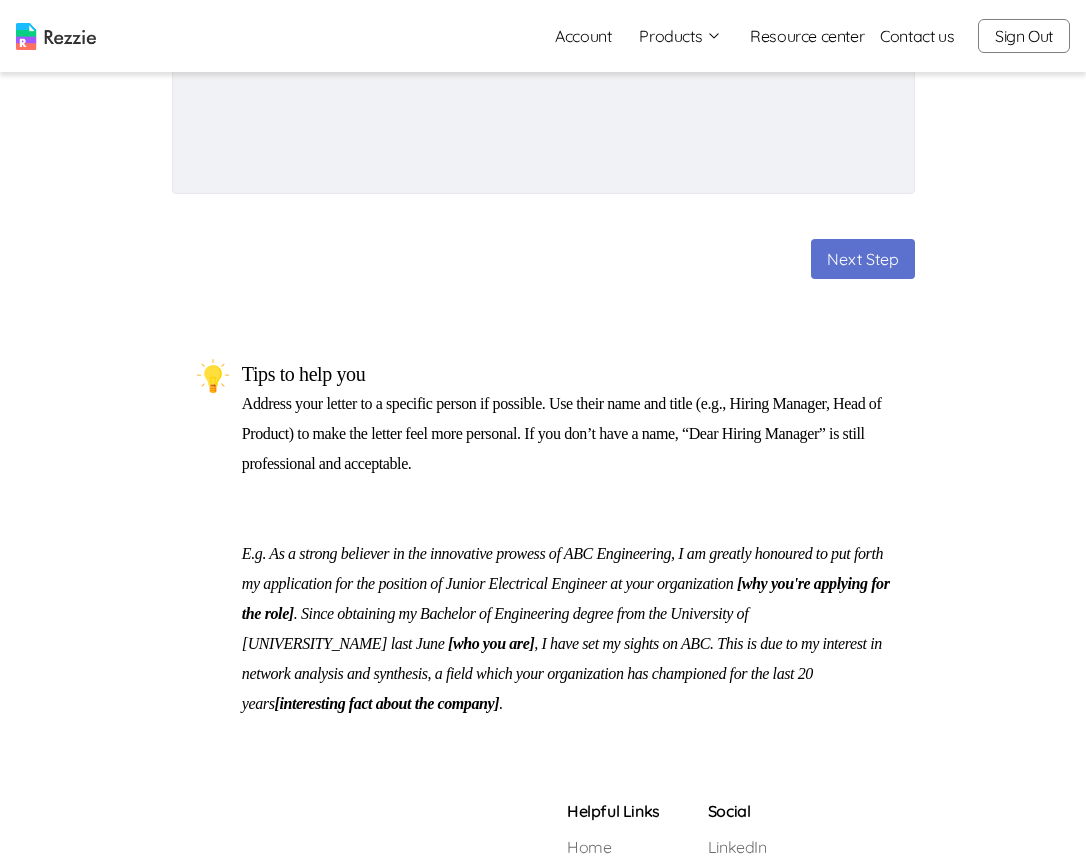 scroll, scrollTop: 360, scrollLeft: 0, axis: vertical 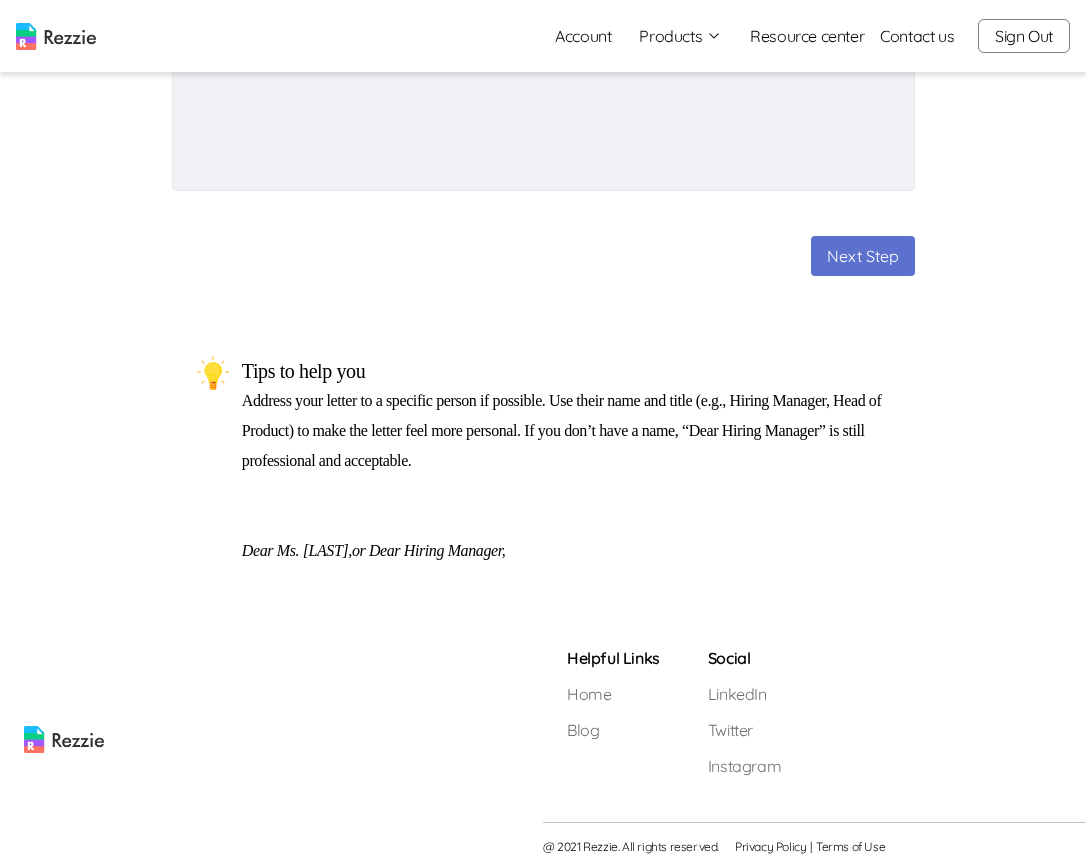 type on "x" 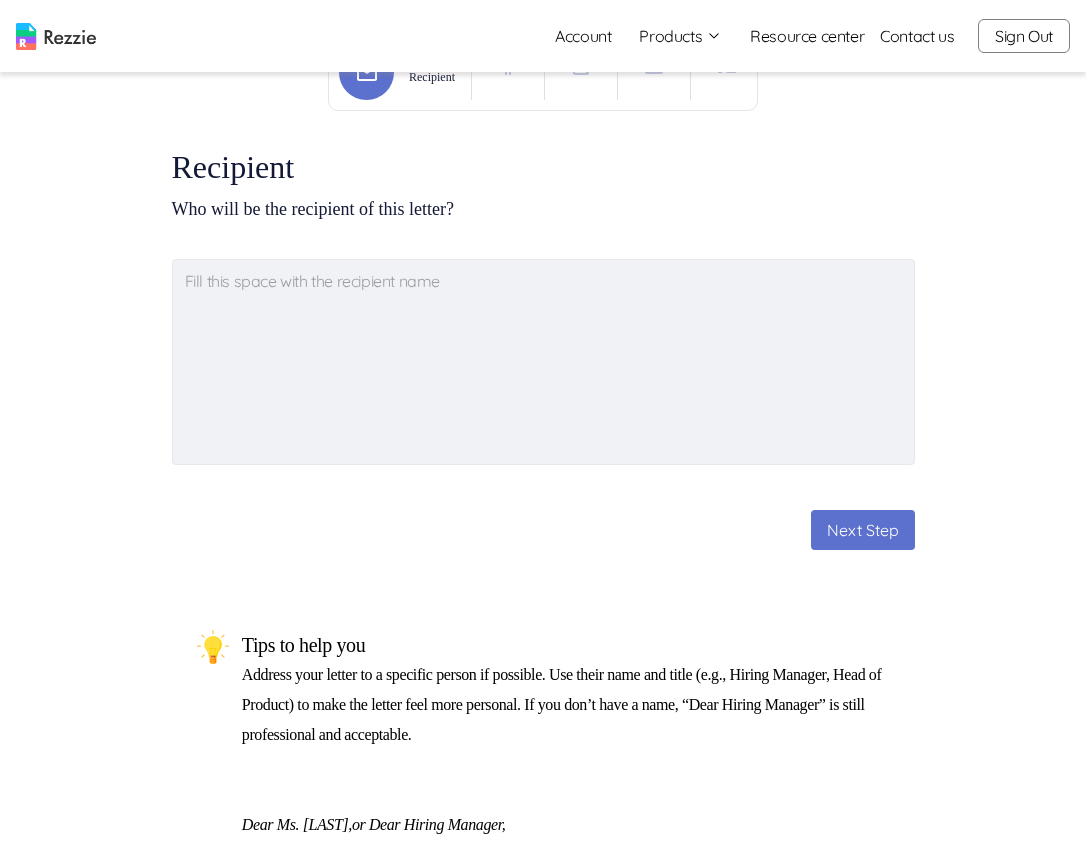 scroll, scrollTop: 33, scrollLeft: 0, axis: vertical 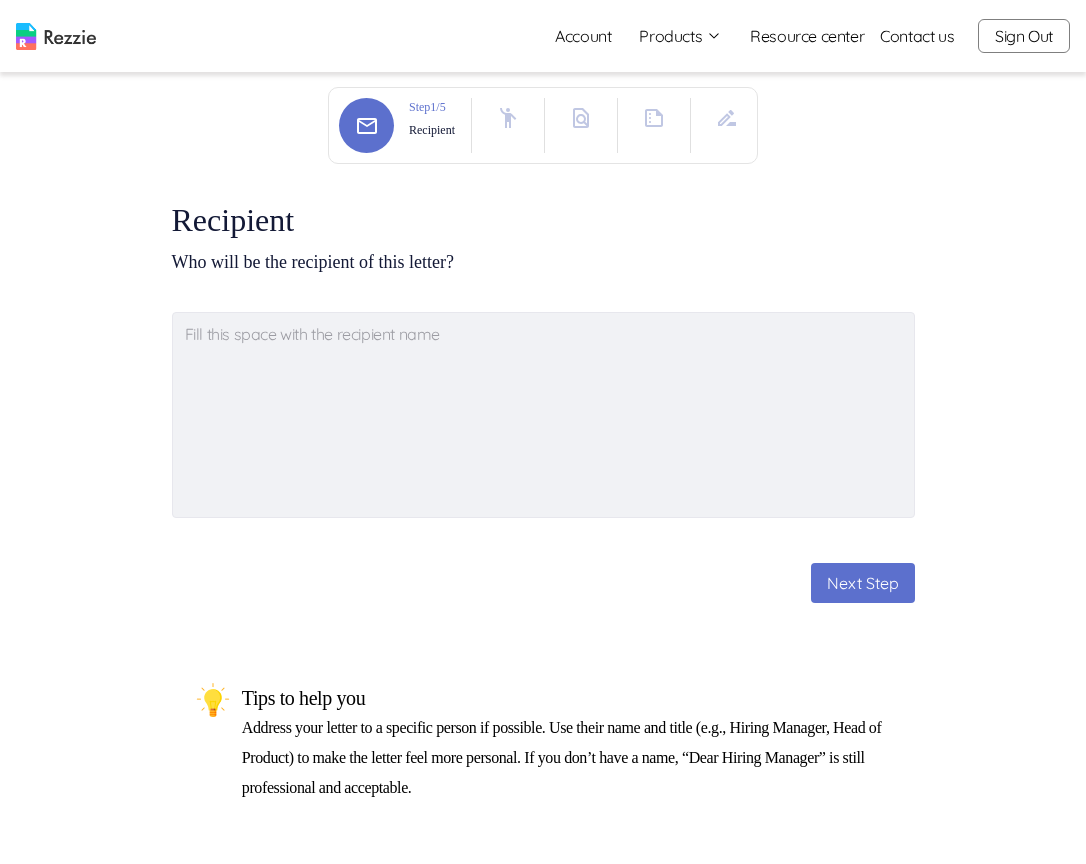 click at bounding box center (508, 125) 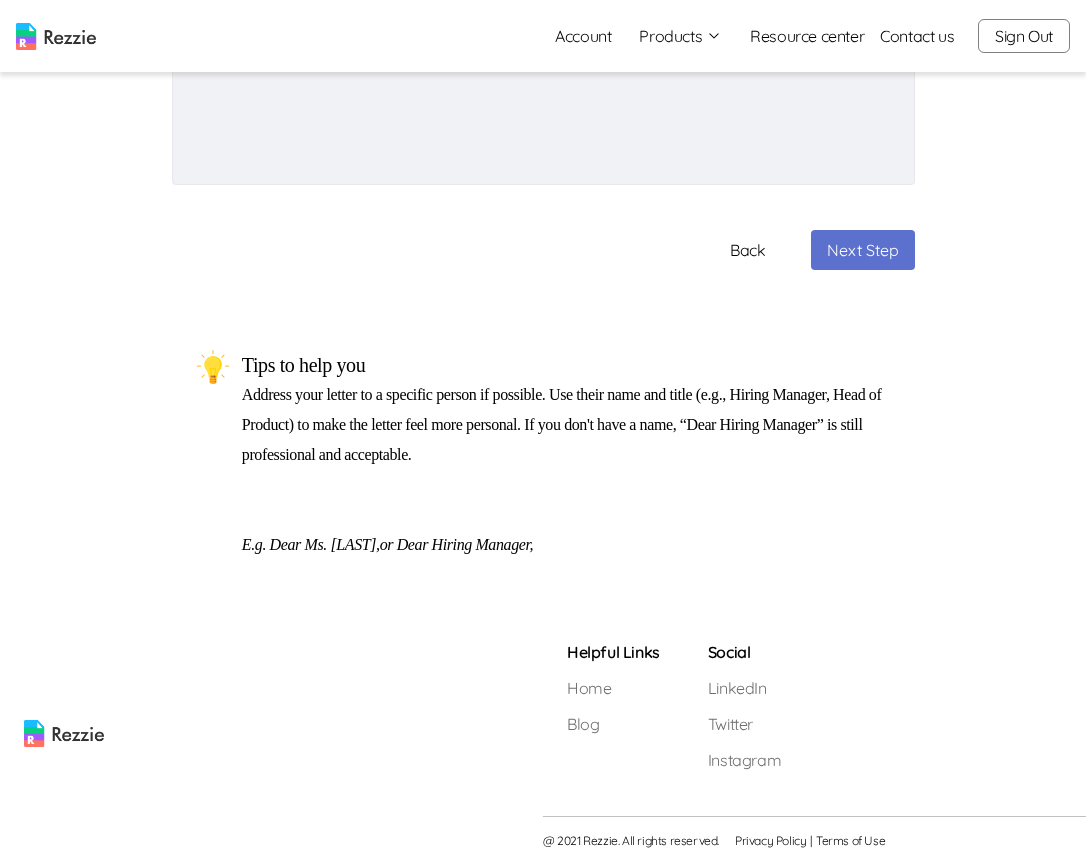 scroll, scrollTop: 366, scrollLeft: 0, axis: vertical 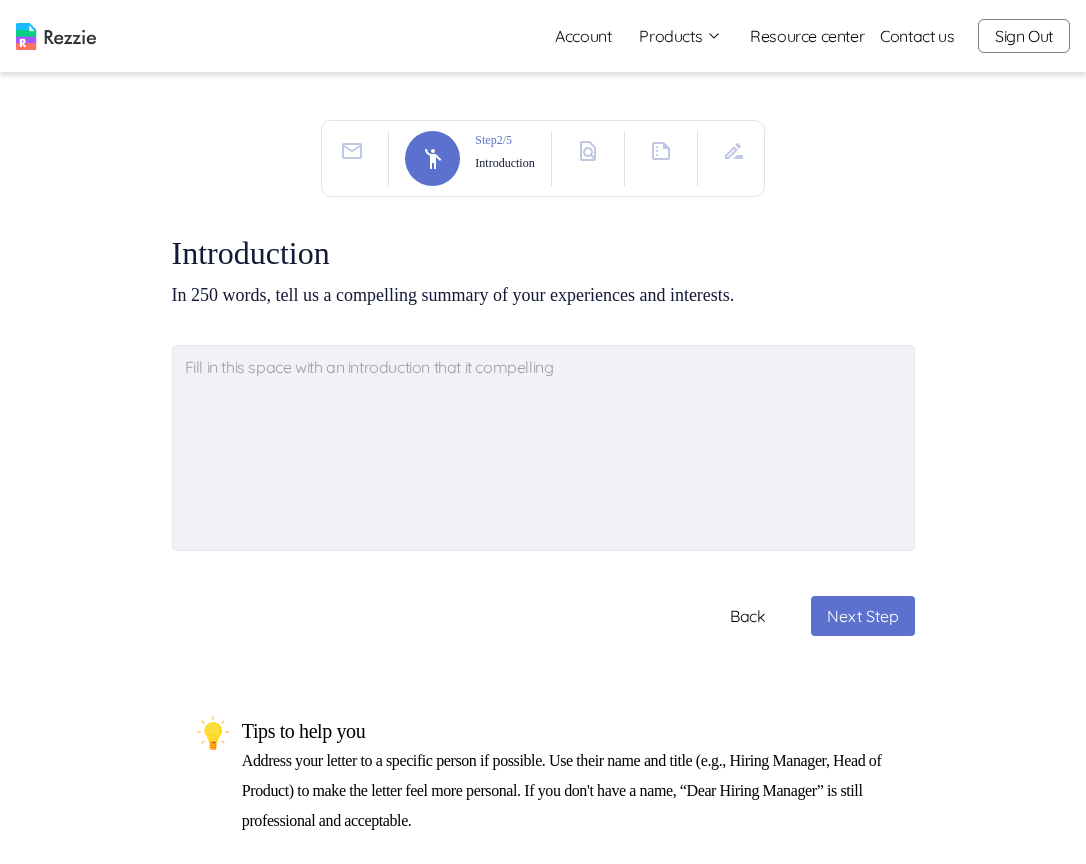 click at bounding box center [352, 151] 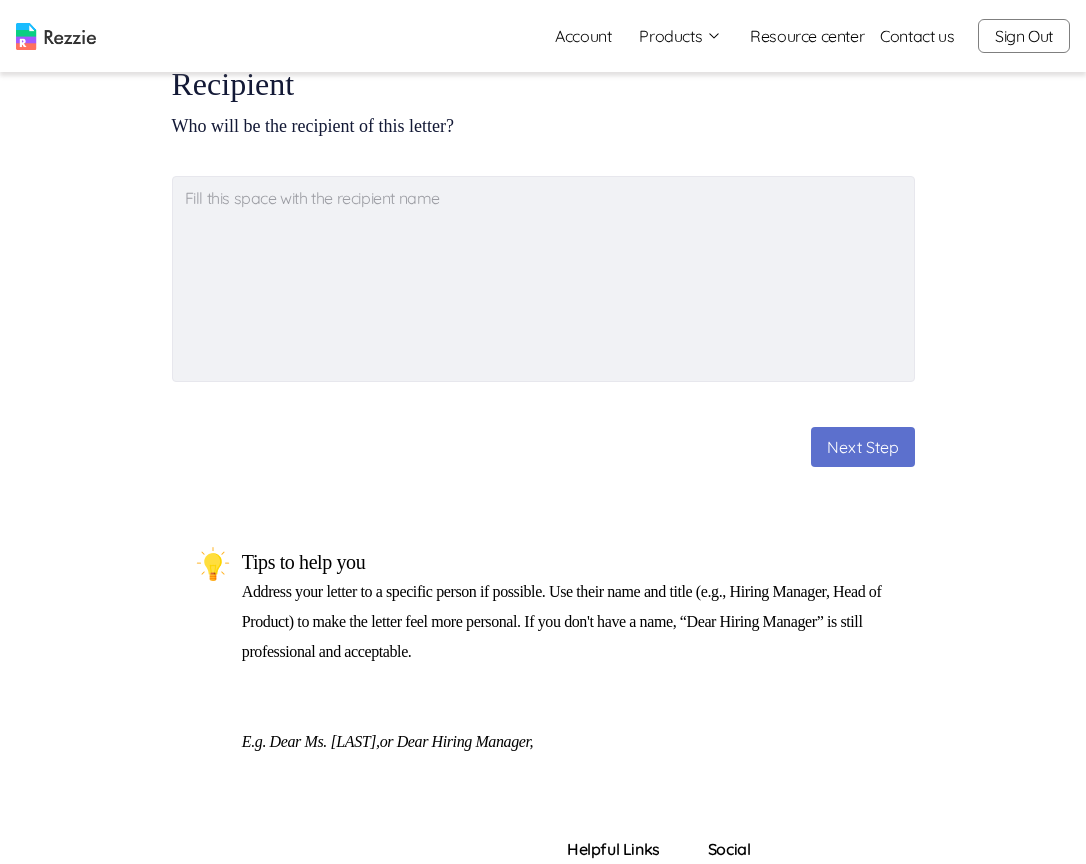 scroll, scrollTop: 187, scrollLeft: 0, axis: vertical 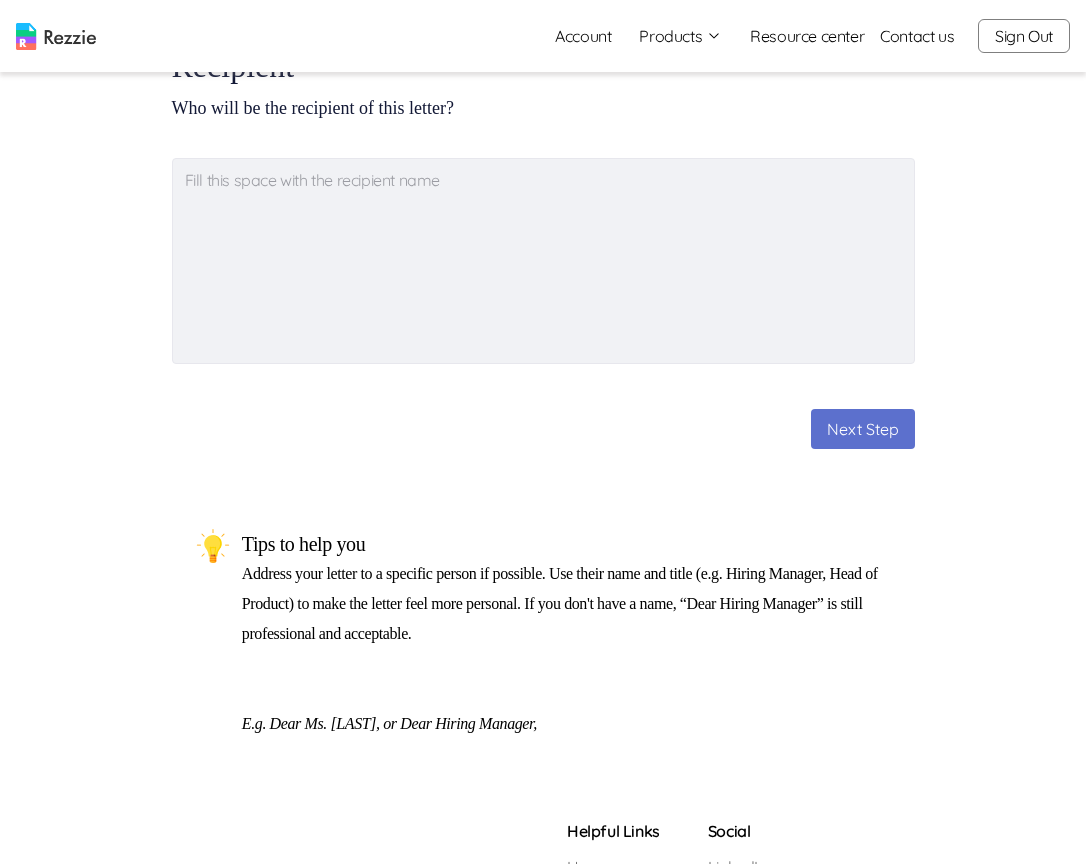 type on "x" 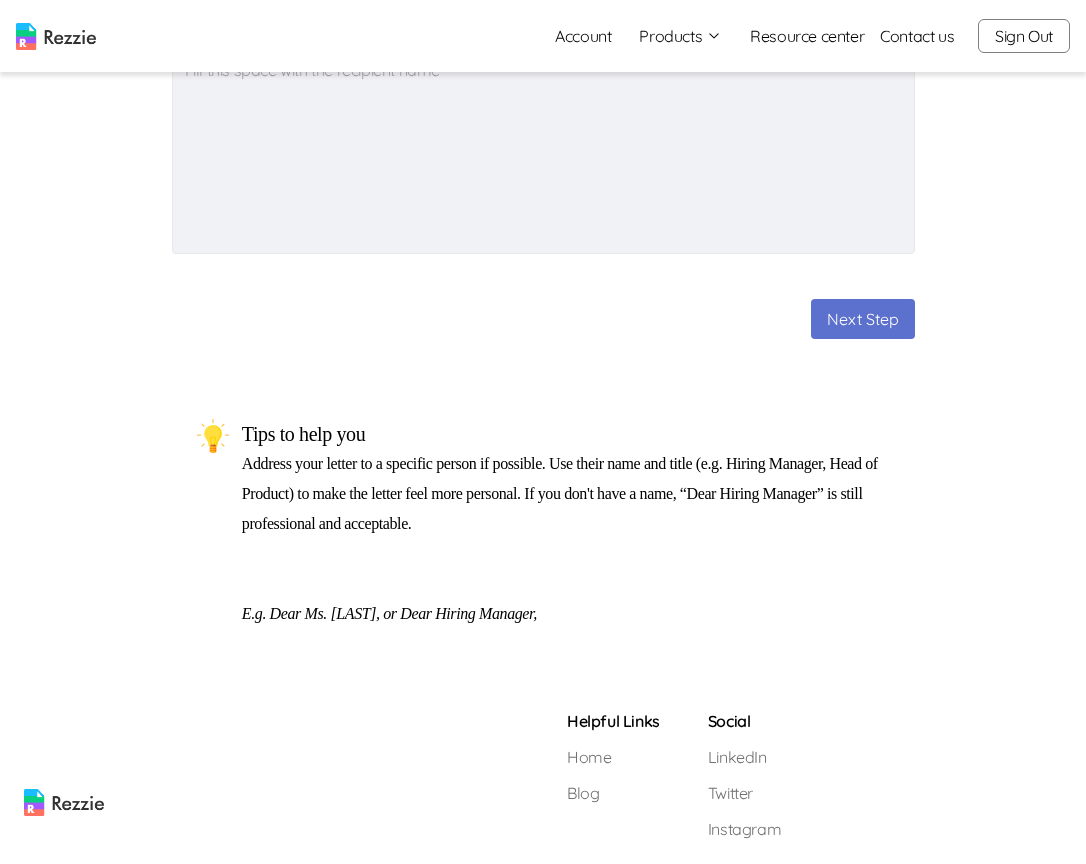 scroll, scrollTop: 0, scrollLeft: 0, axis: both 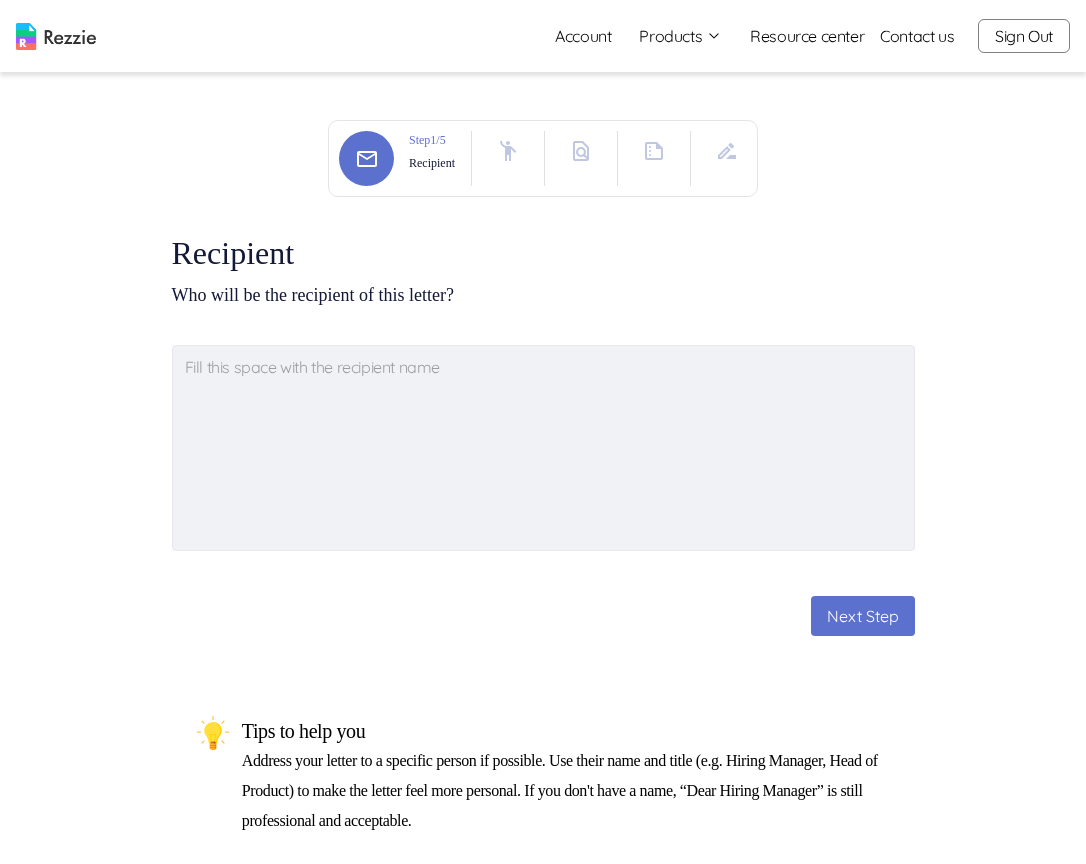 click 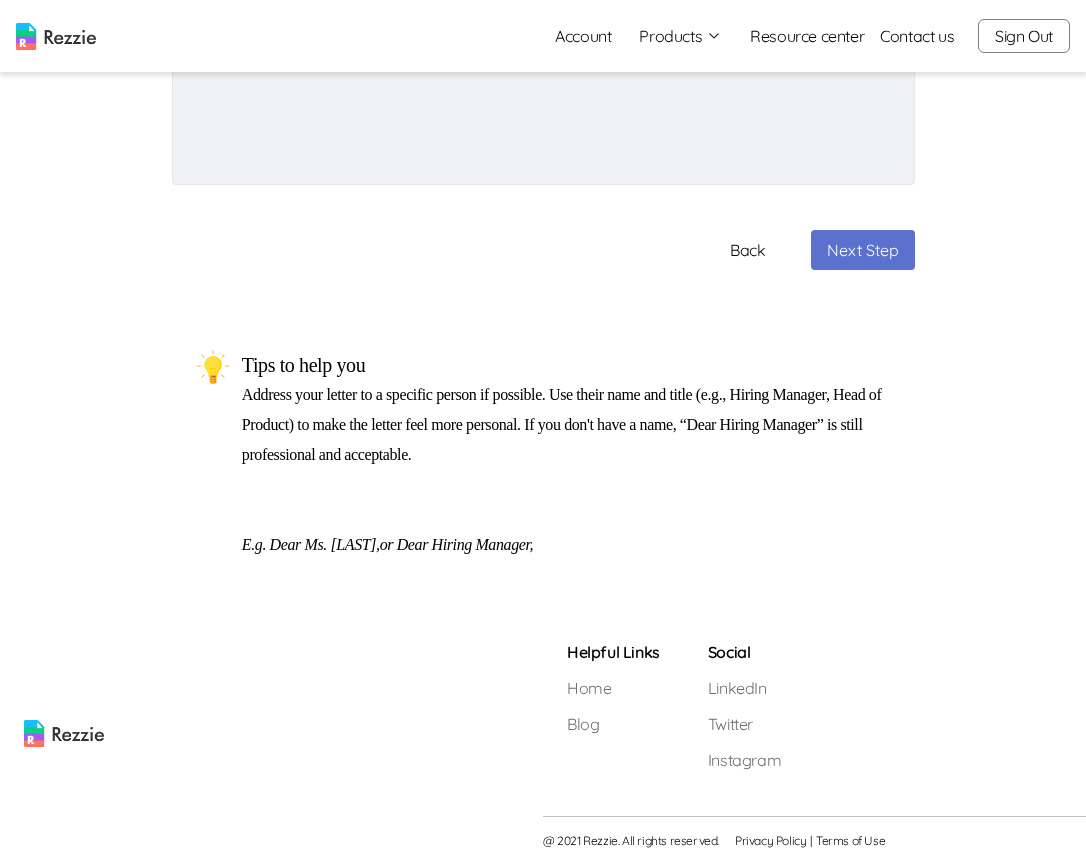 scroll, scrollTop: 0, scrollLeft: 0, axis: both 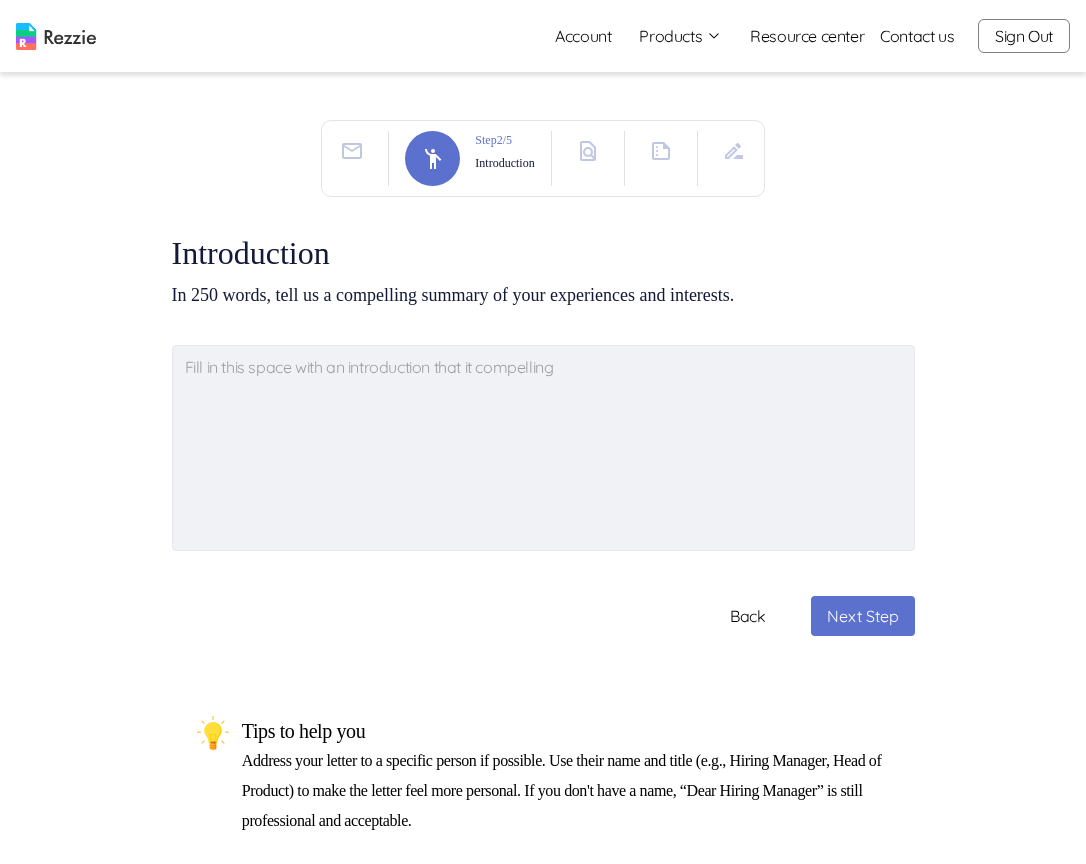 click 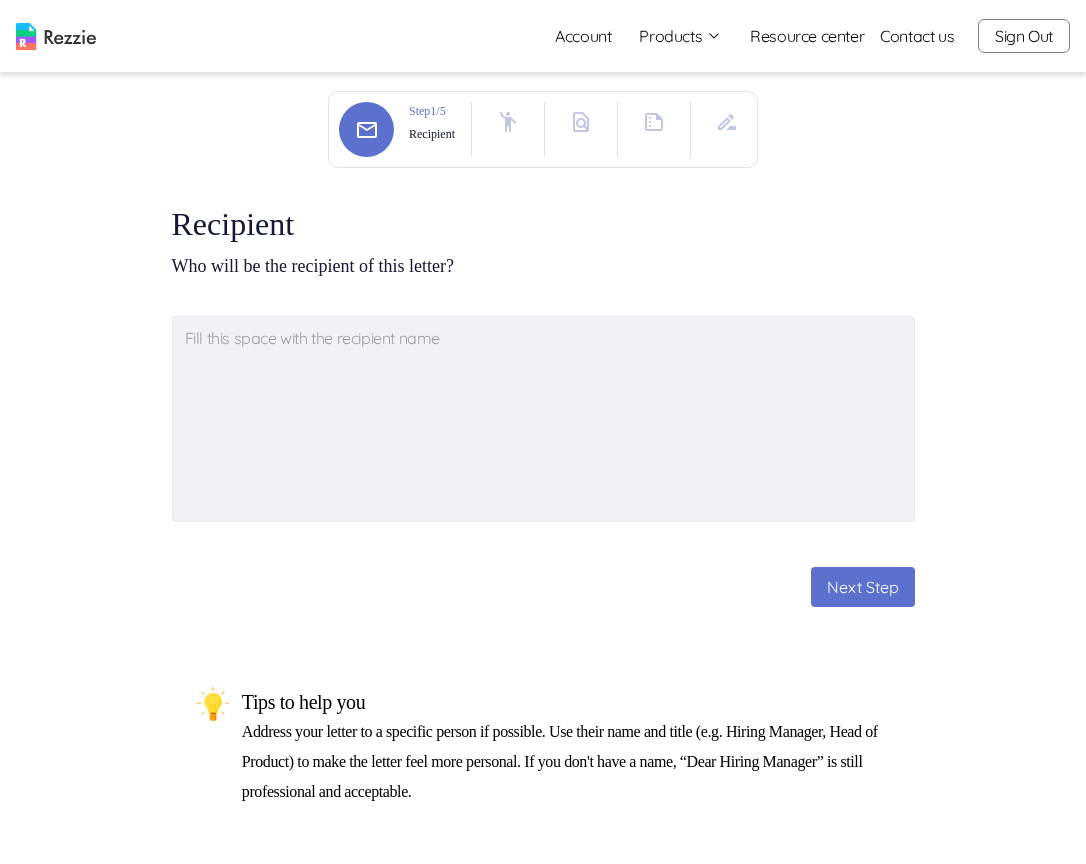 scroll, scrollTop: 0, scrollLeft: 0, axis: both 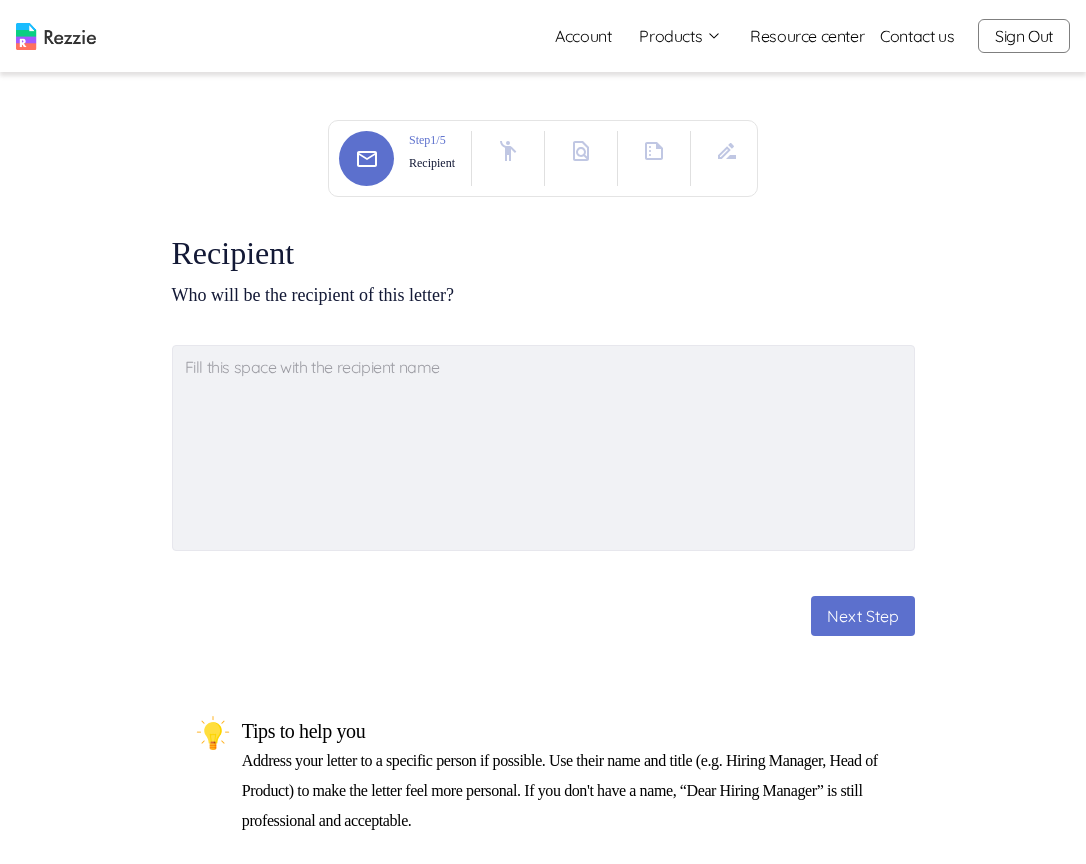 type on "x" 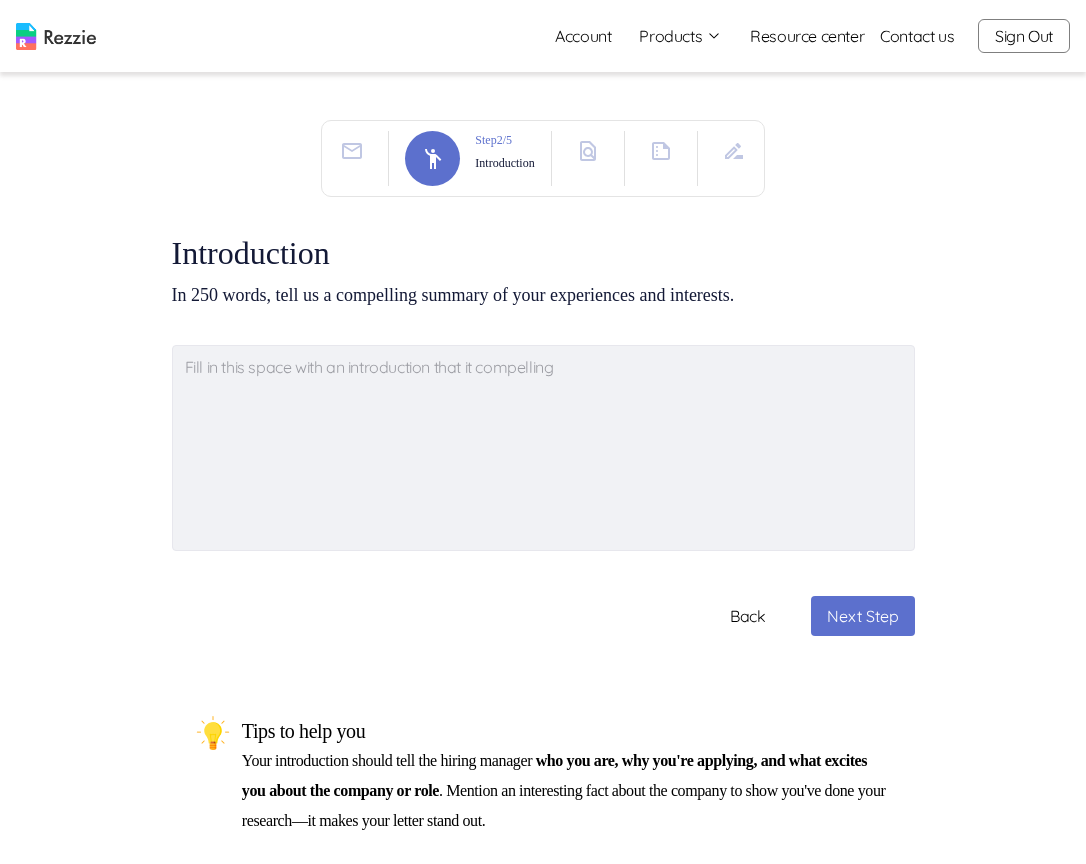 type on "x" 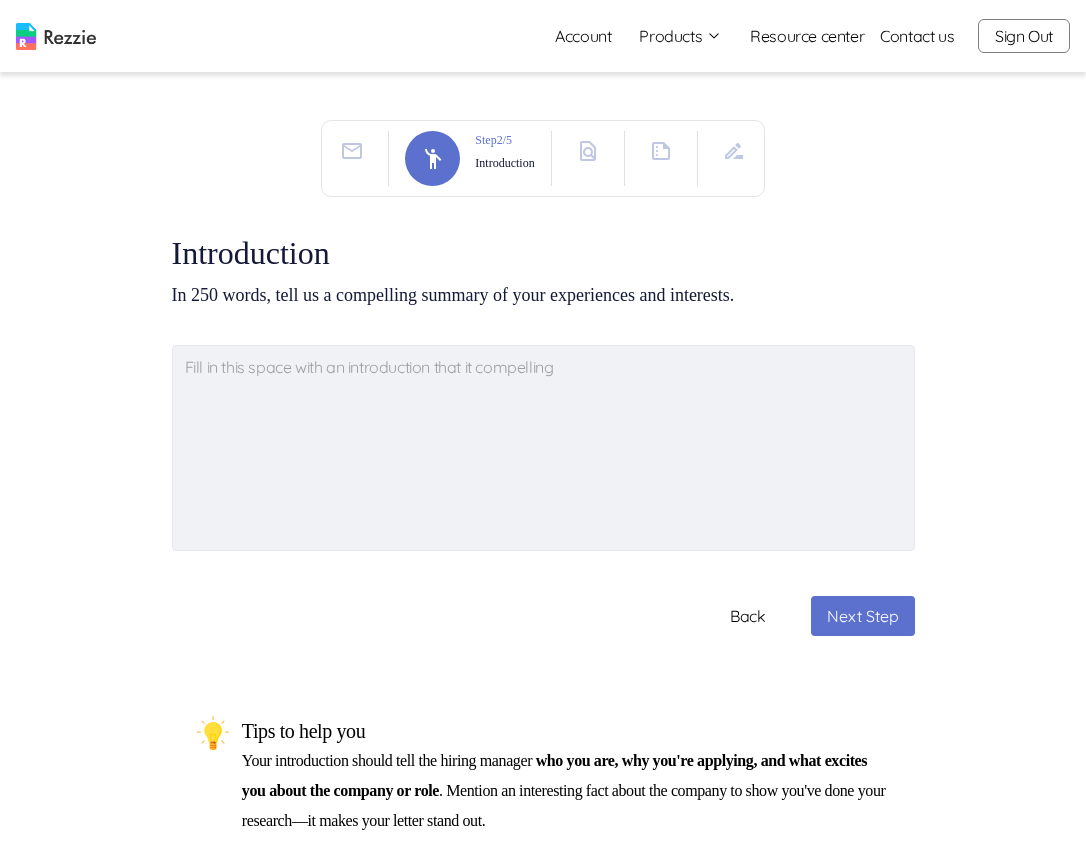 click 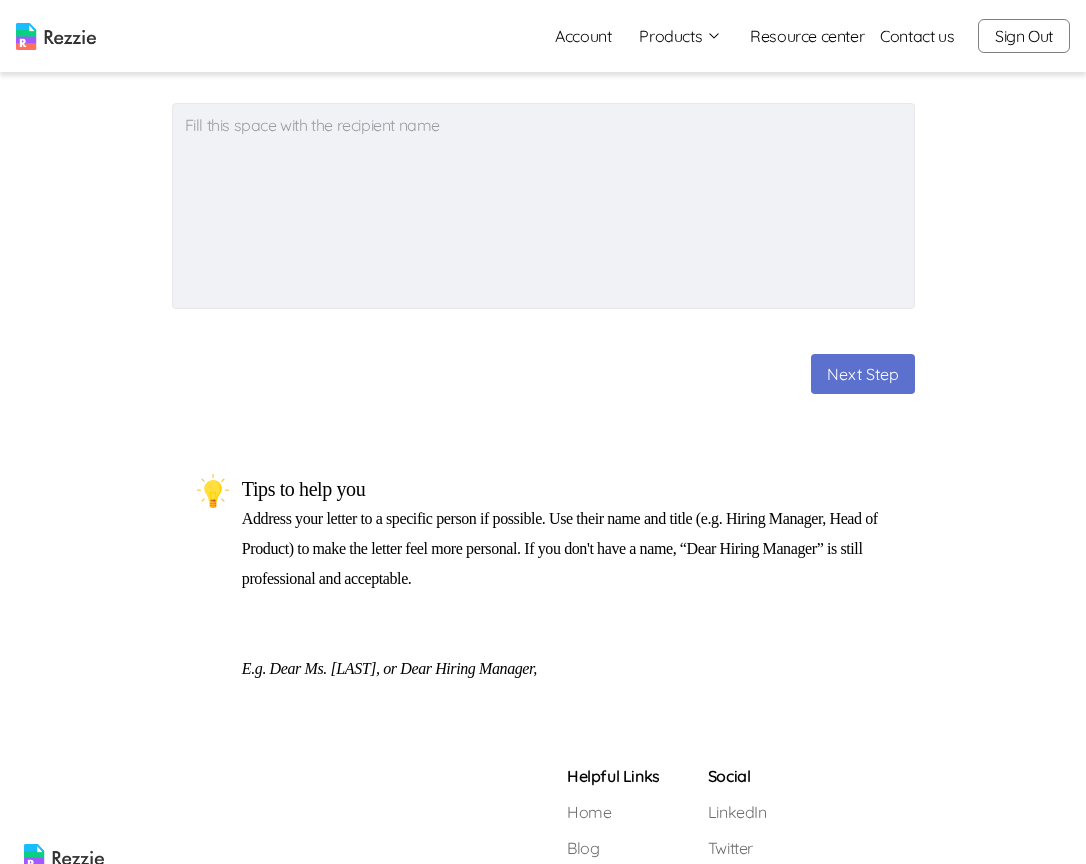 scroll, scrollTop: 0, scrollLeft: 0, axis: both 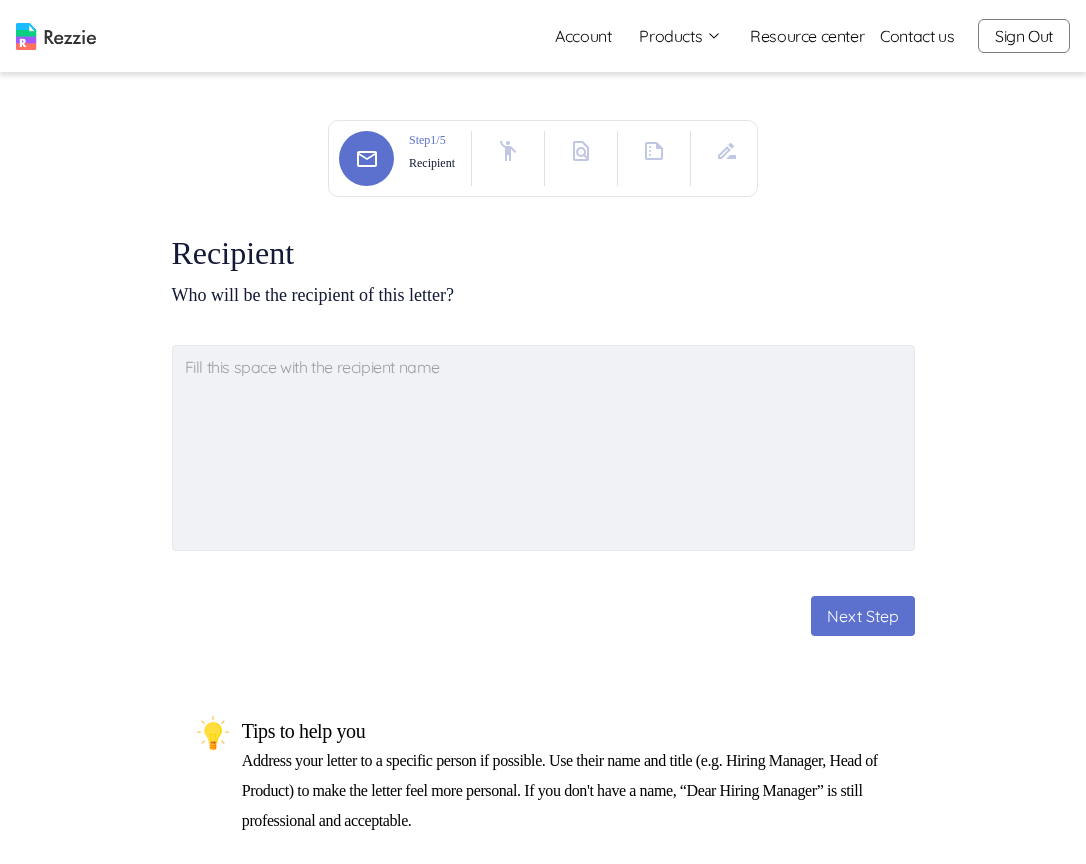 click 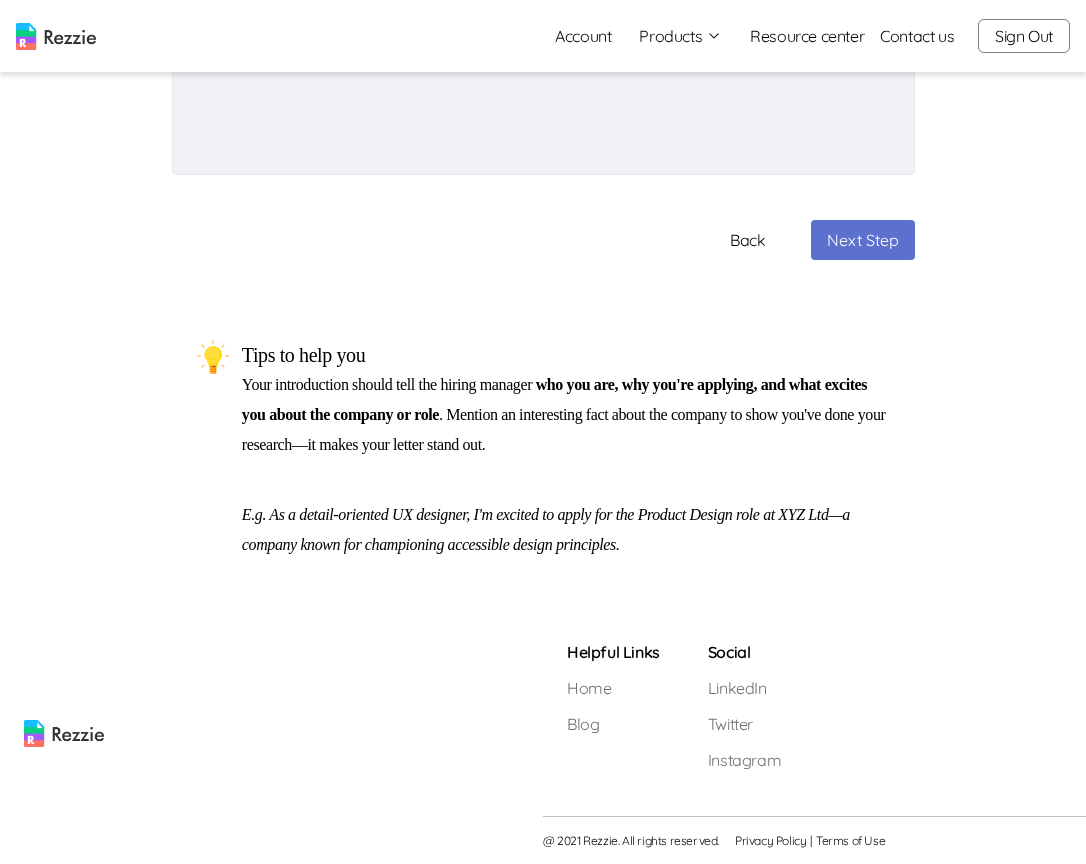 scroll, scrollTop: 0, scrollLeft: 0, axis: both 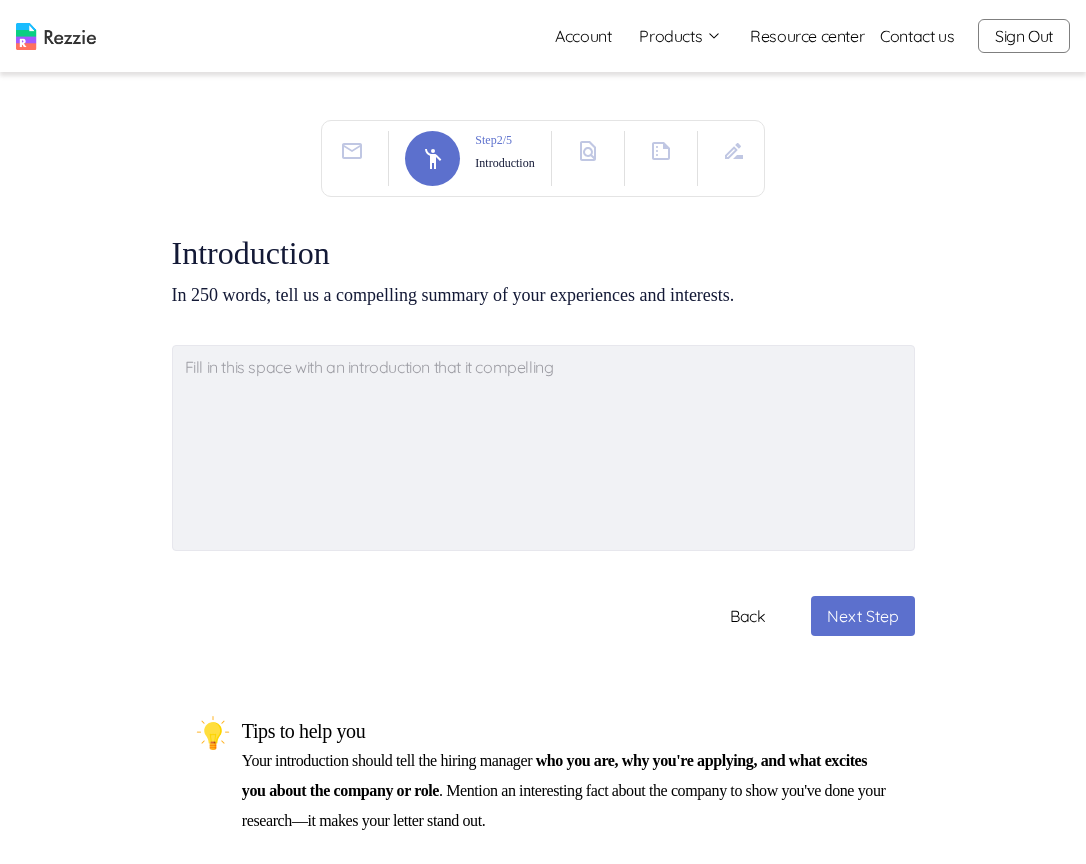 click on "Step  2 / 5 Introduction" at bounding box center (542, 158) 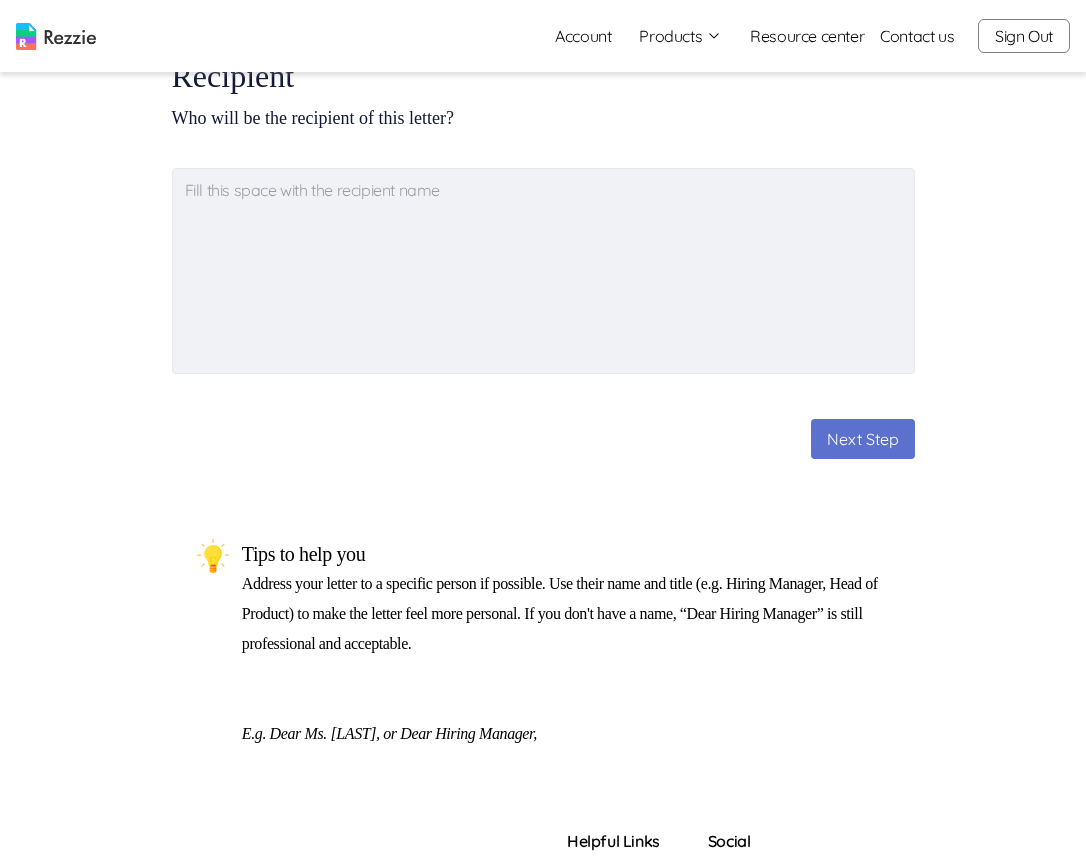 scroll, scrollTop: 0, scrollLeft: 0, axis: both 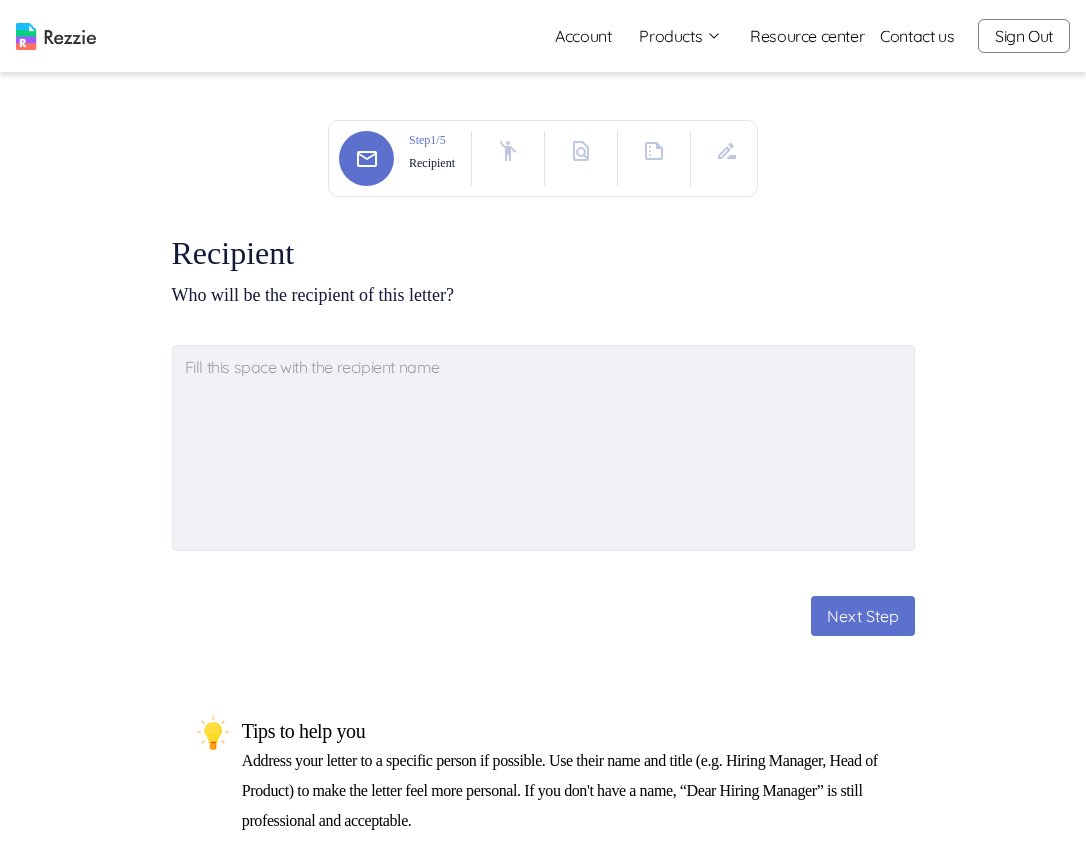 click 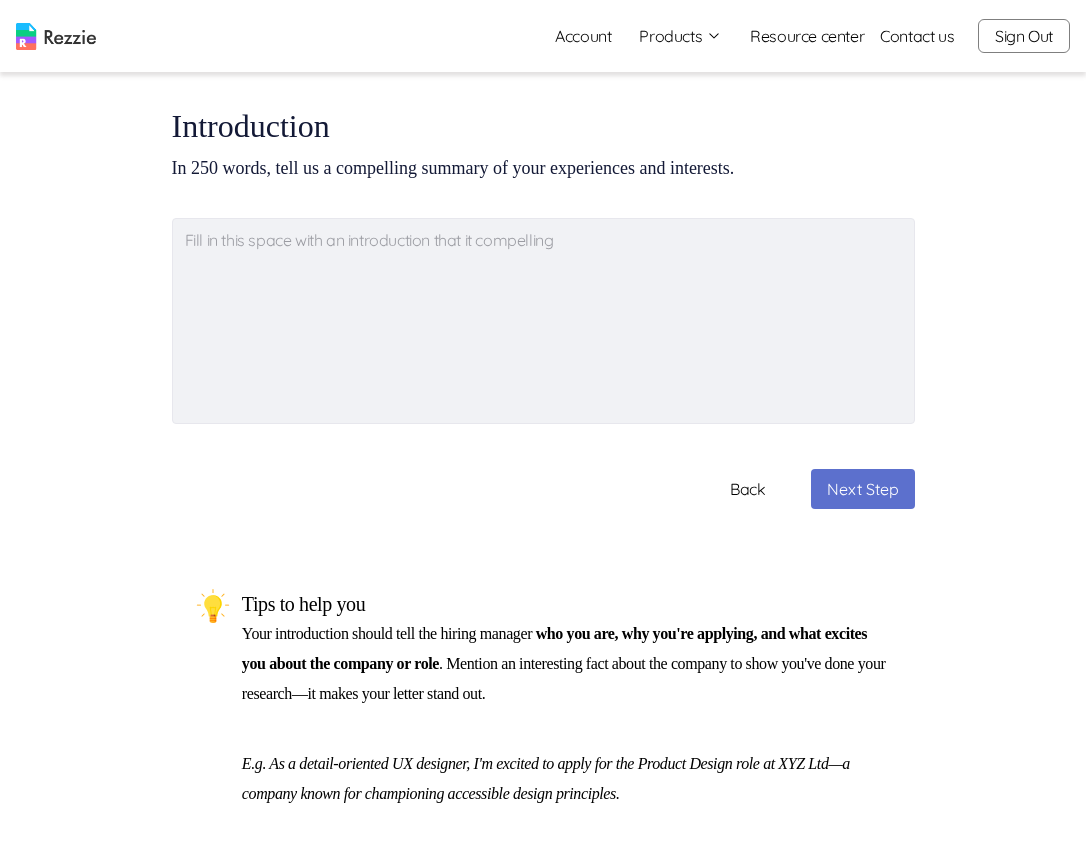 scroll, scrollTop: 0, scrollLeft: 0, axis: both 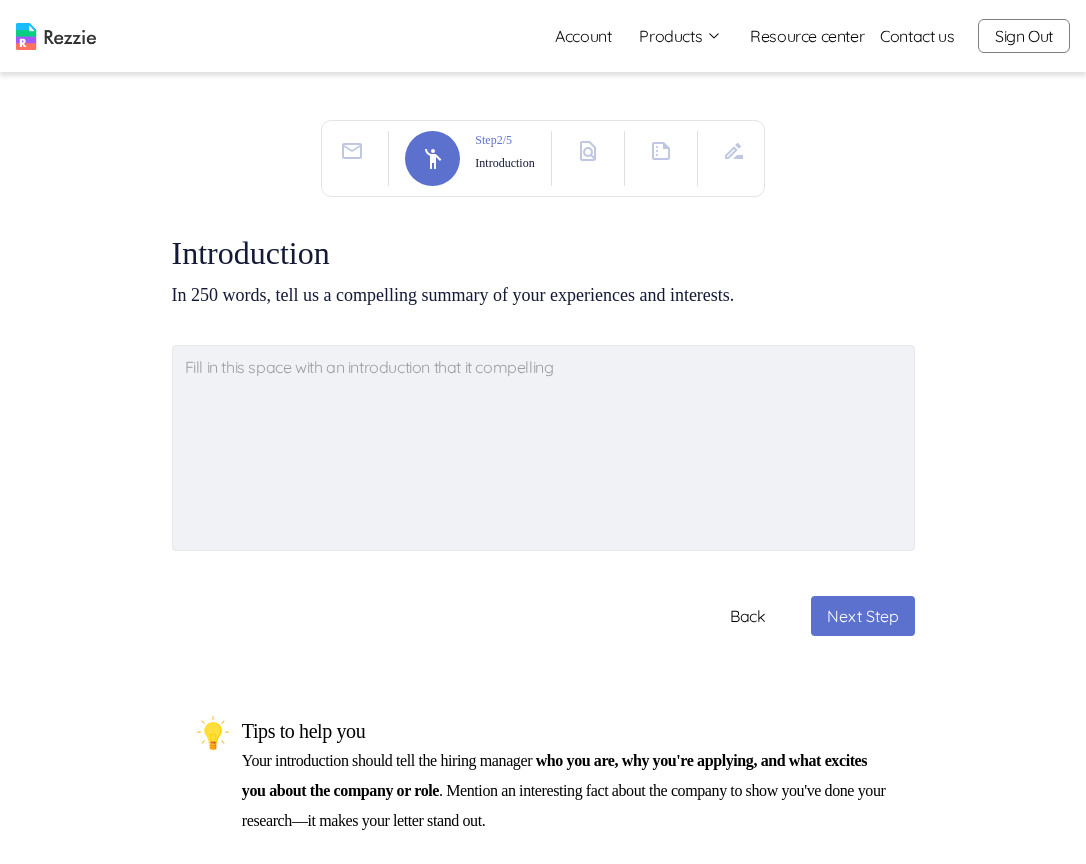 type on "x" 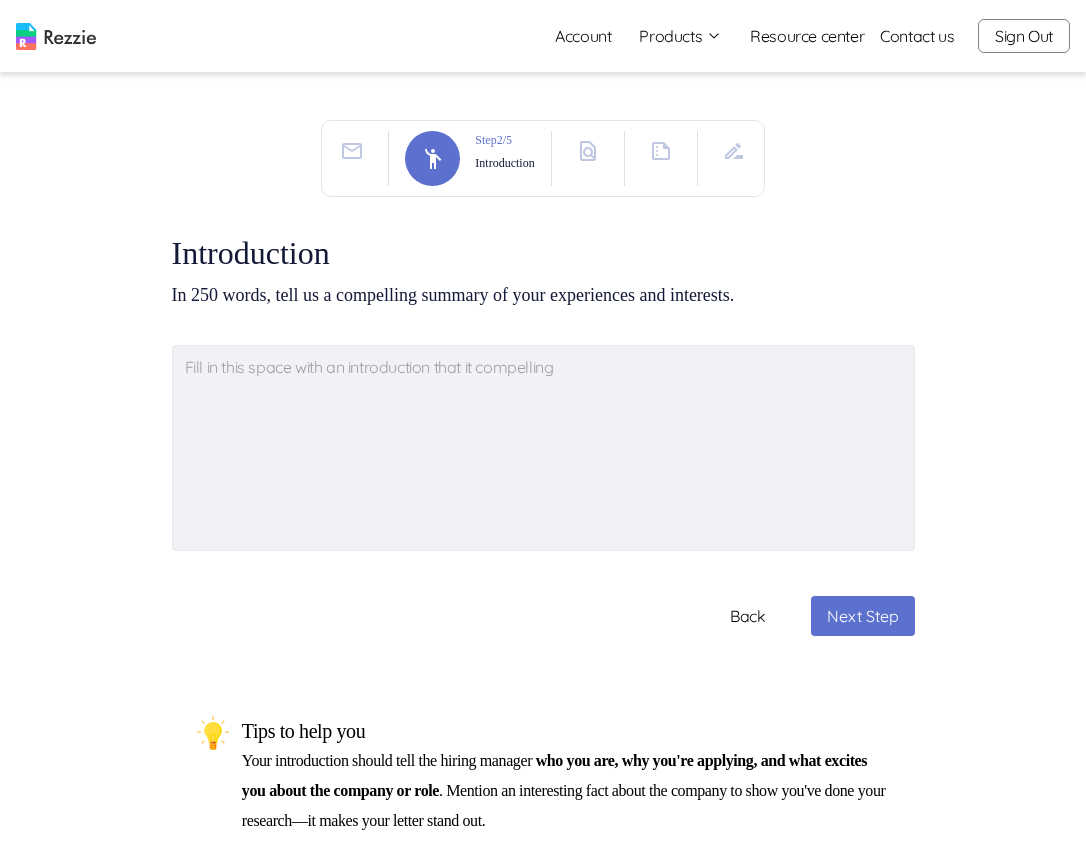 click 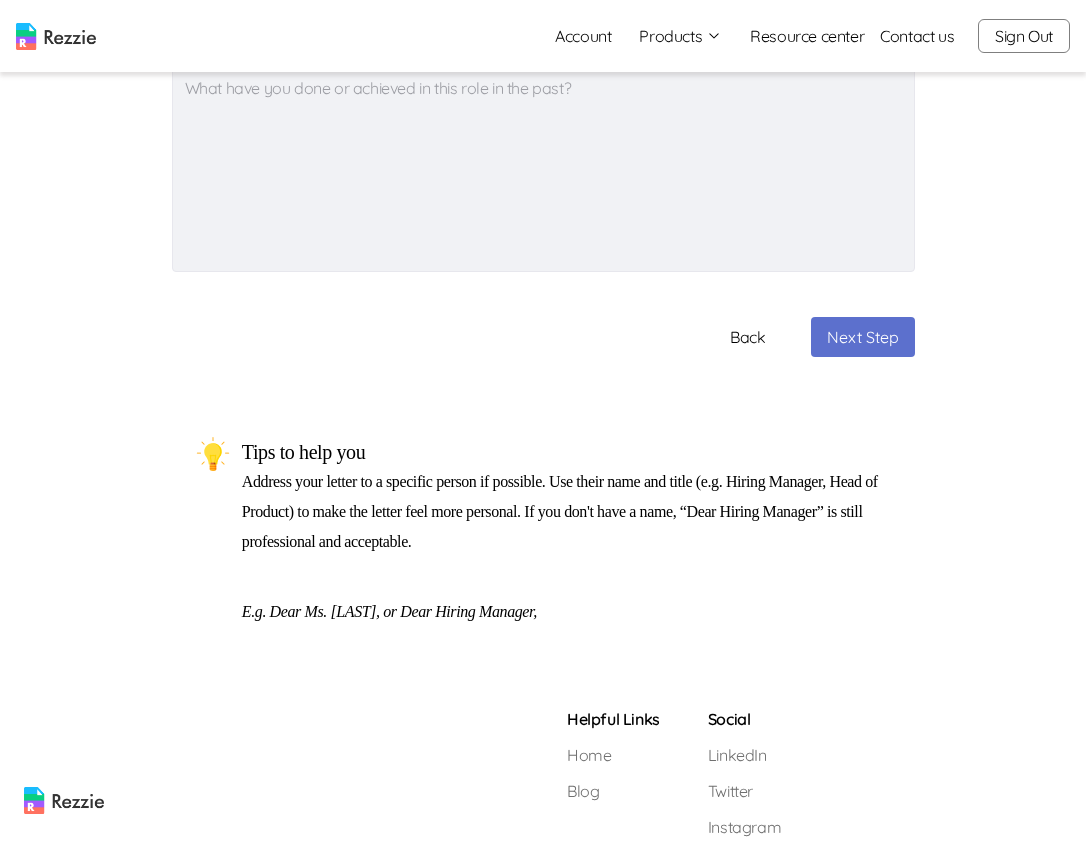 scroll, scrollTop: 346, scrollLeft: 0, axis: vertical 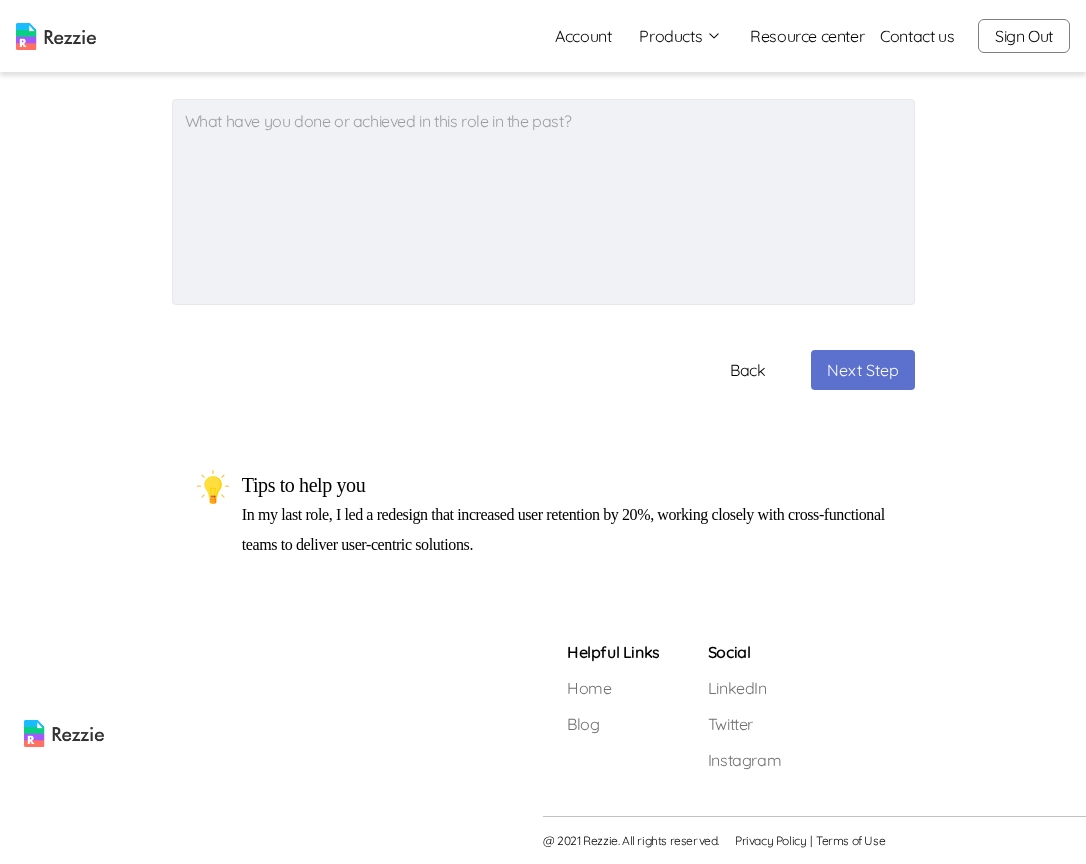 type on "x" 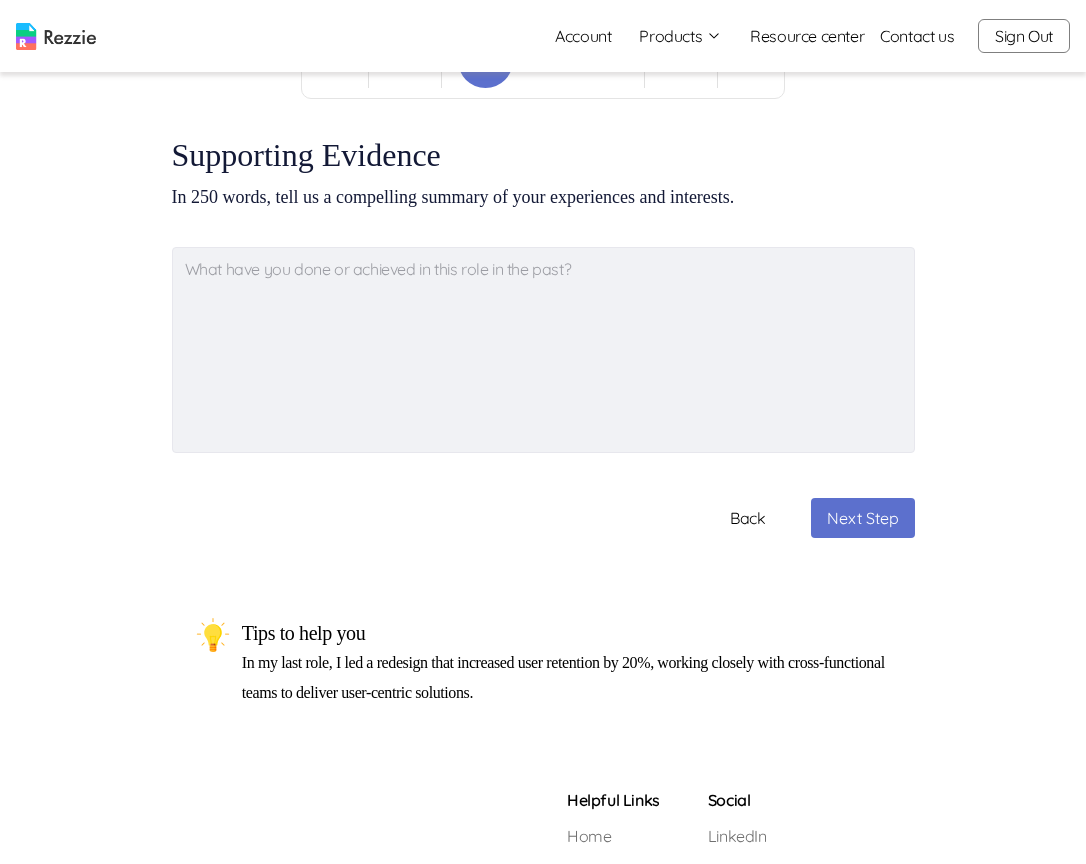 scroll, scrollTop: 0, scrollLeft: 0, axis: both 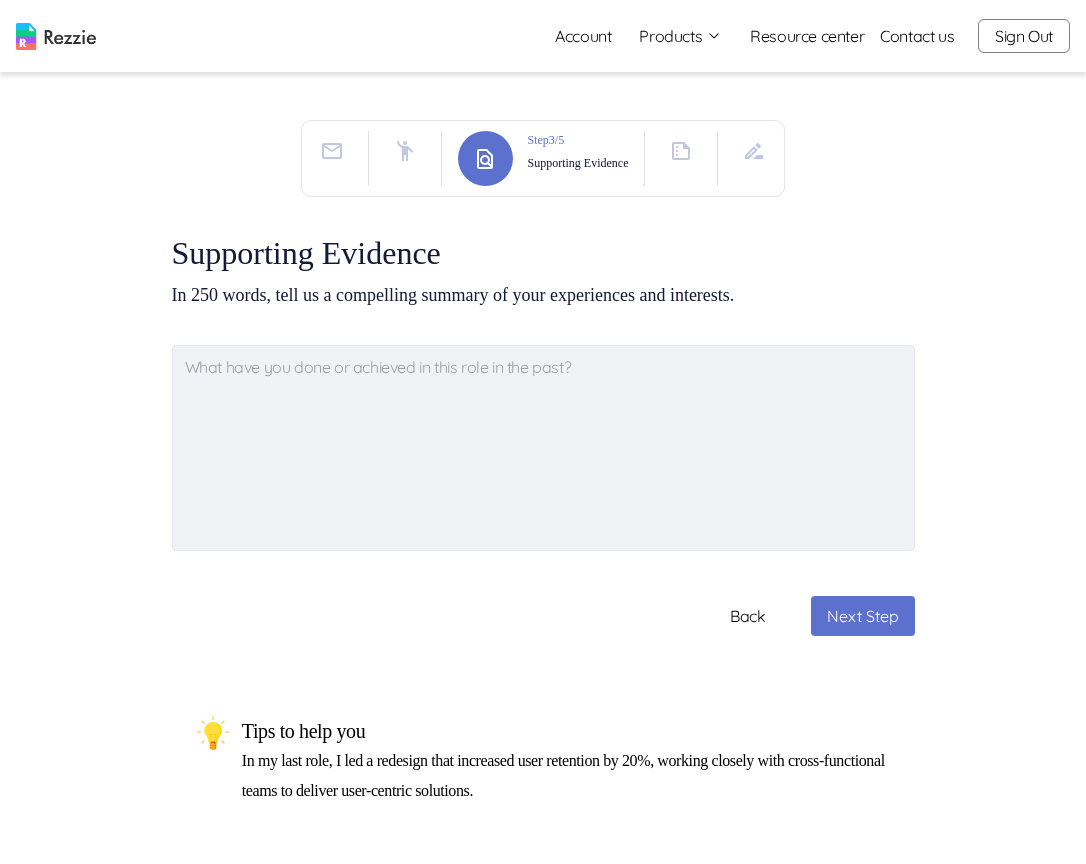click at bounding box center (754, 158) 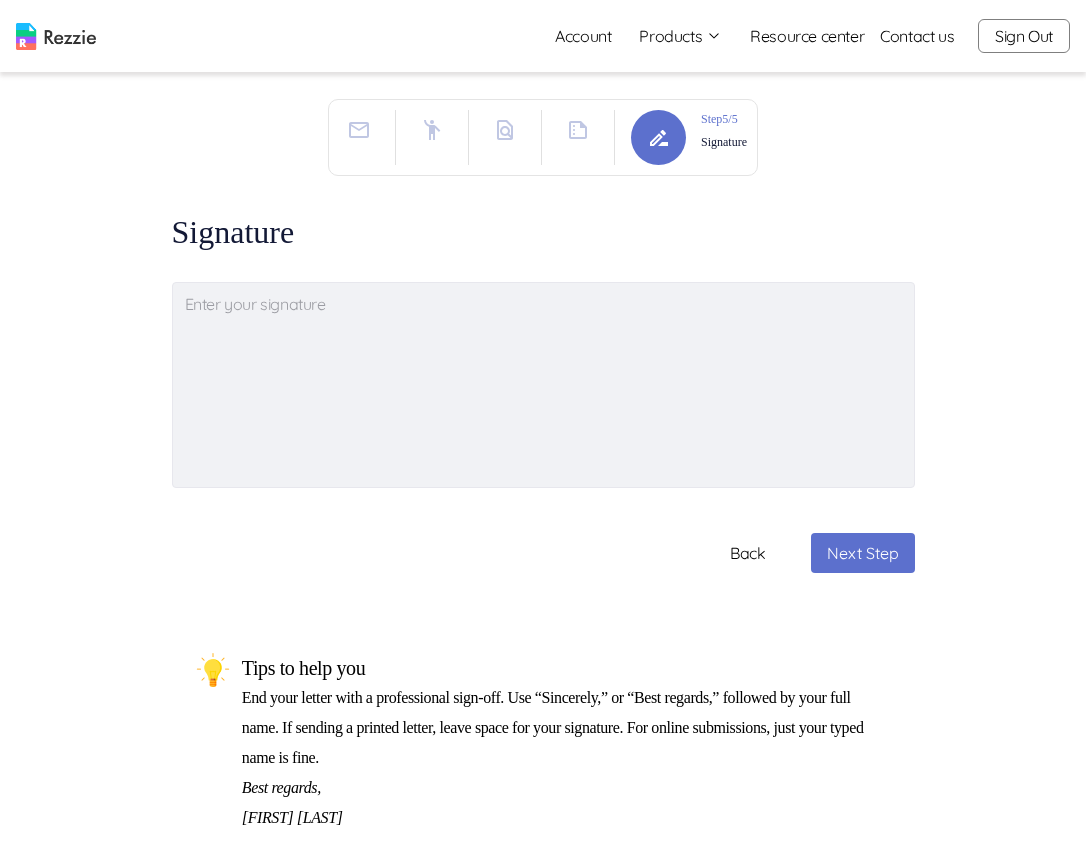 scroll, scrollTop: 0, scrollLeft: 0, axis: both 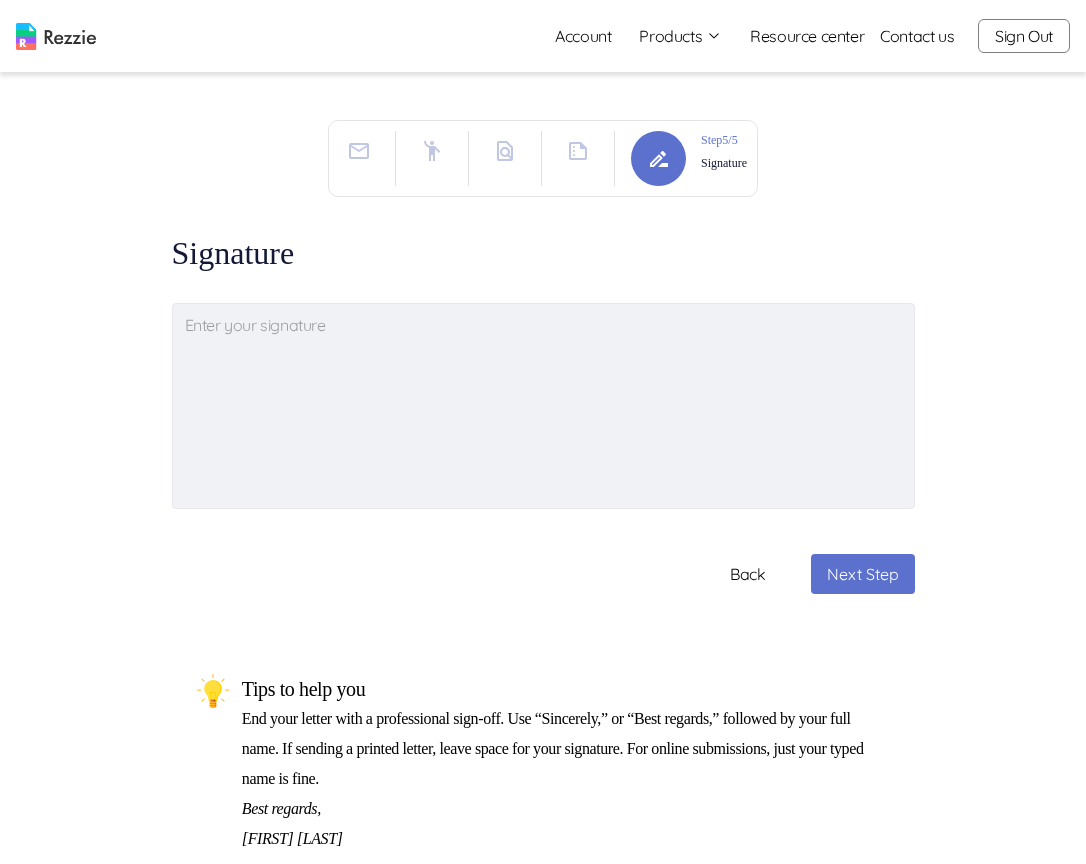 click at bounding box center (578, 151) 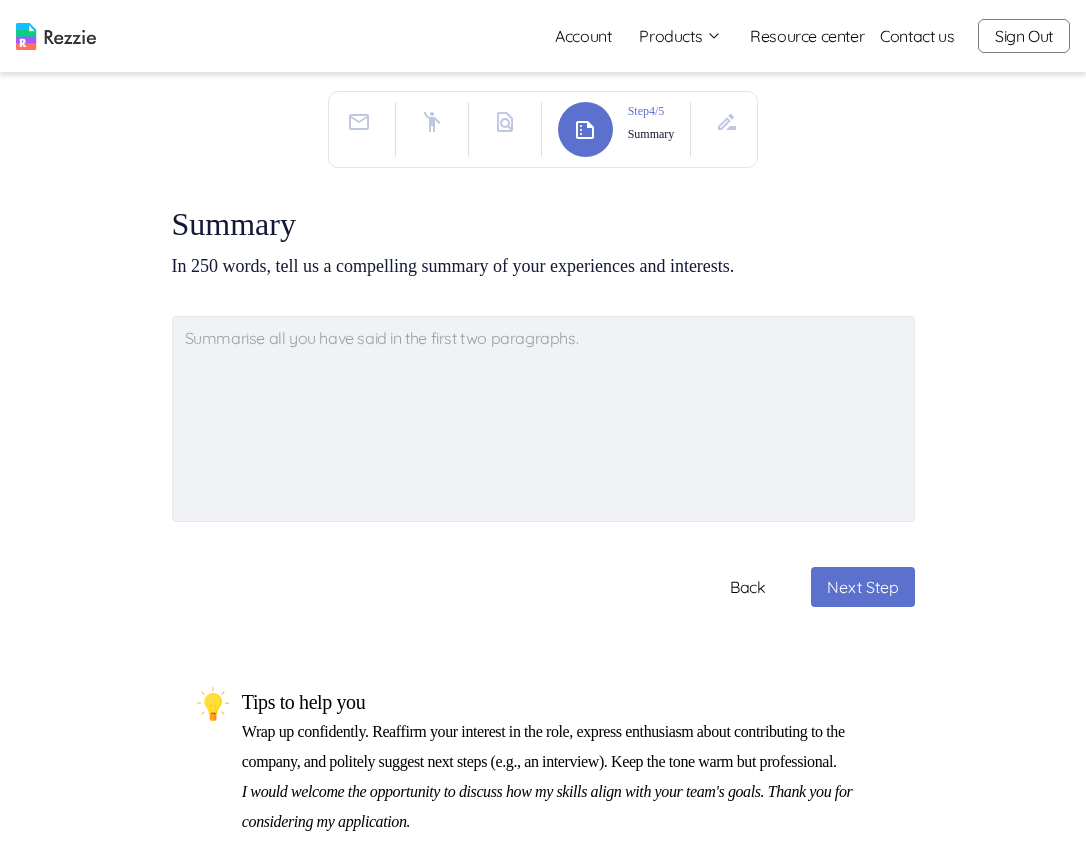 scroll, scrollTop: 0, scrollLeft: 0, axis: both 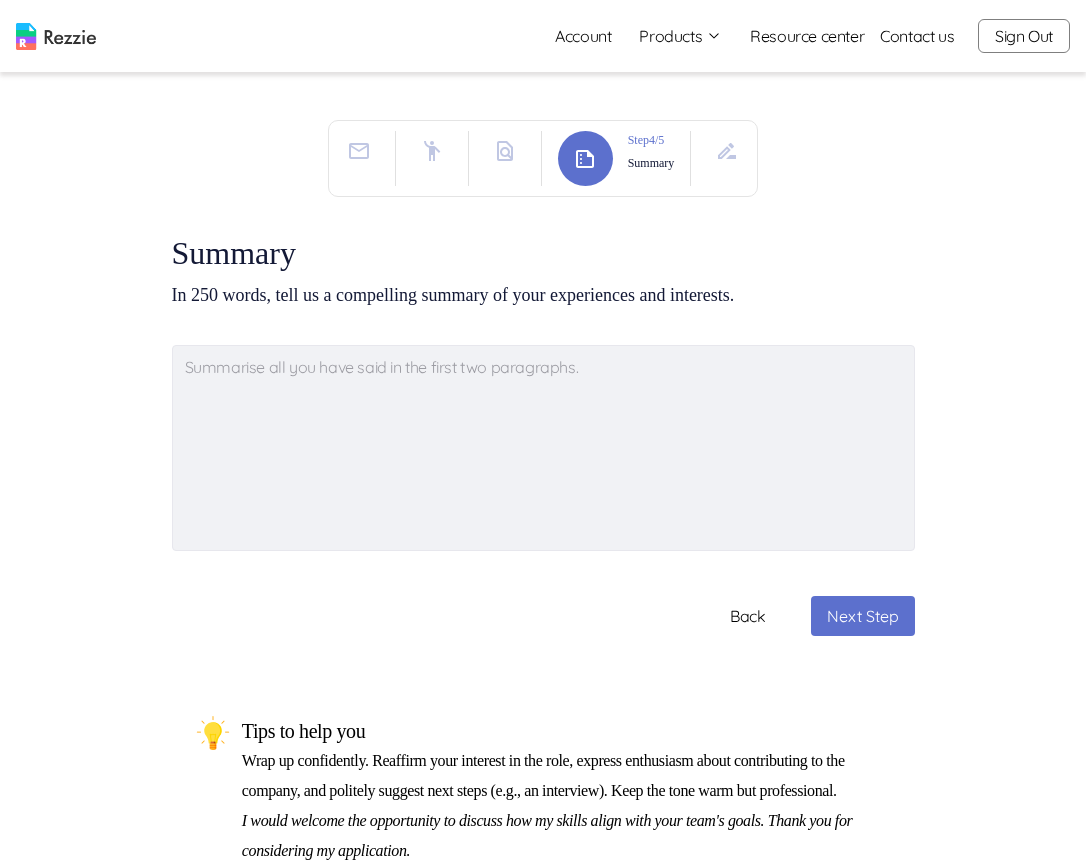 click 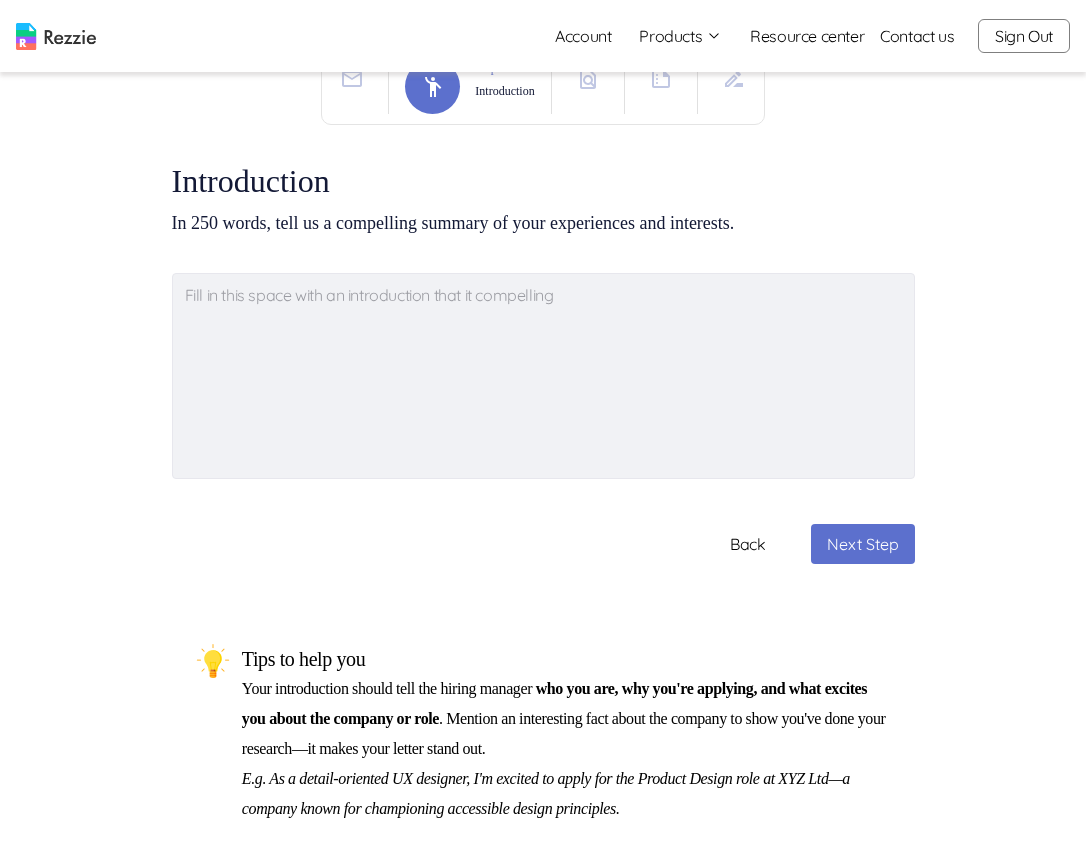 type on "x" 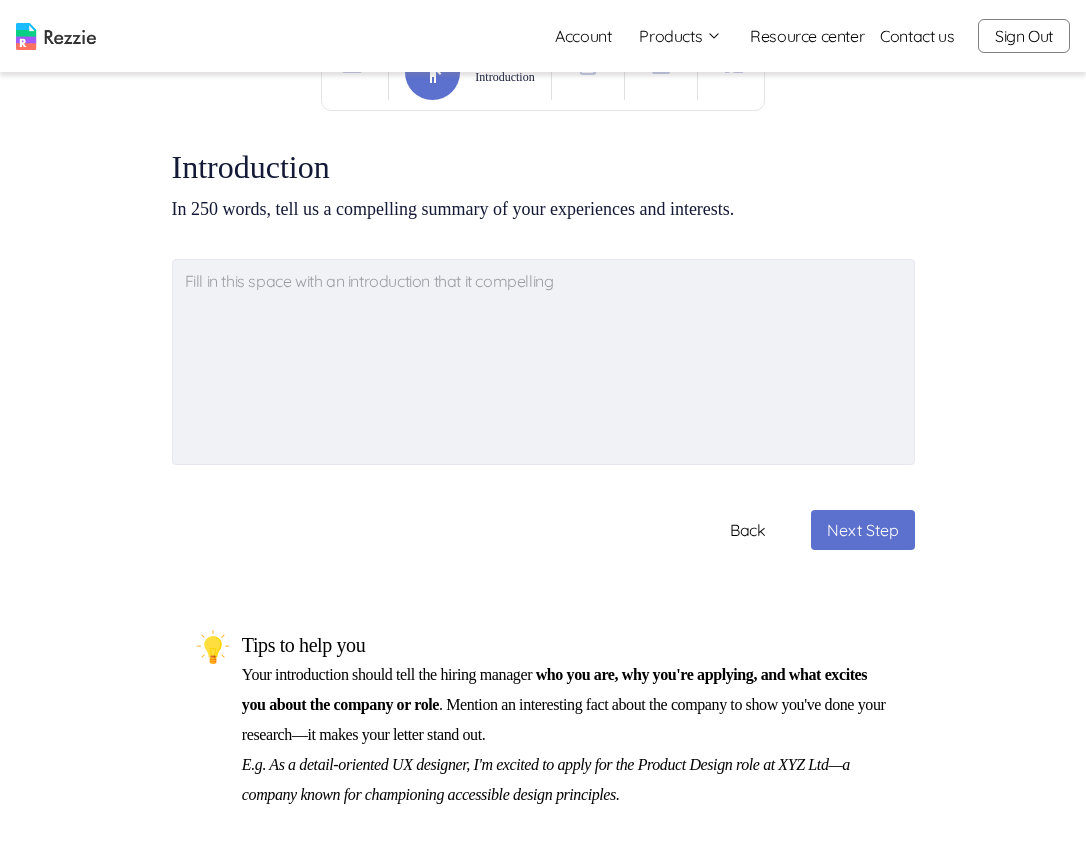 scroll, scrollTop: 0, scrollLeft: 0, axis: both 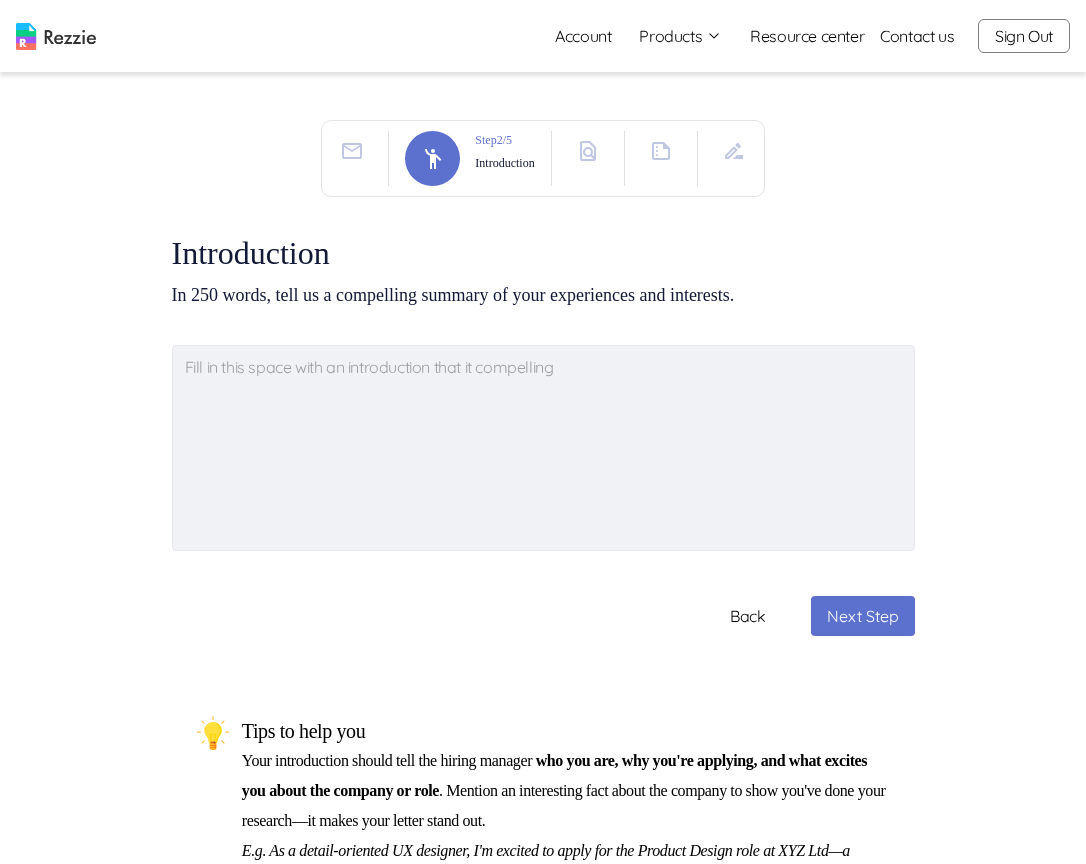 click 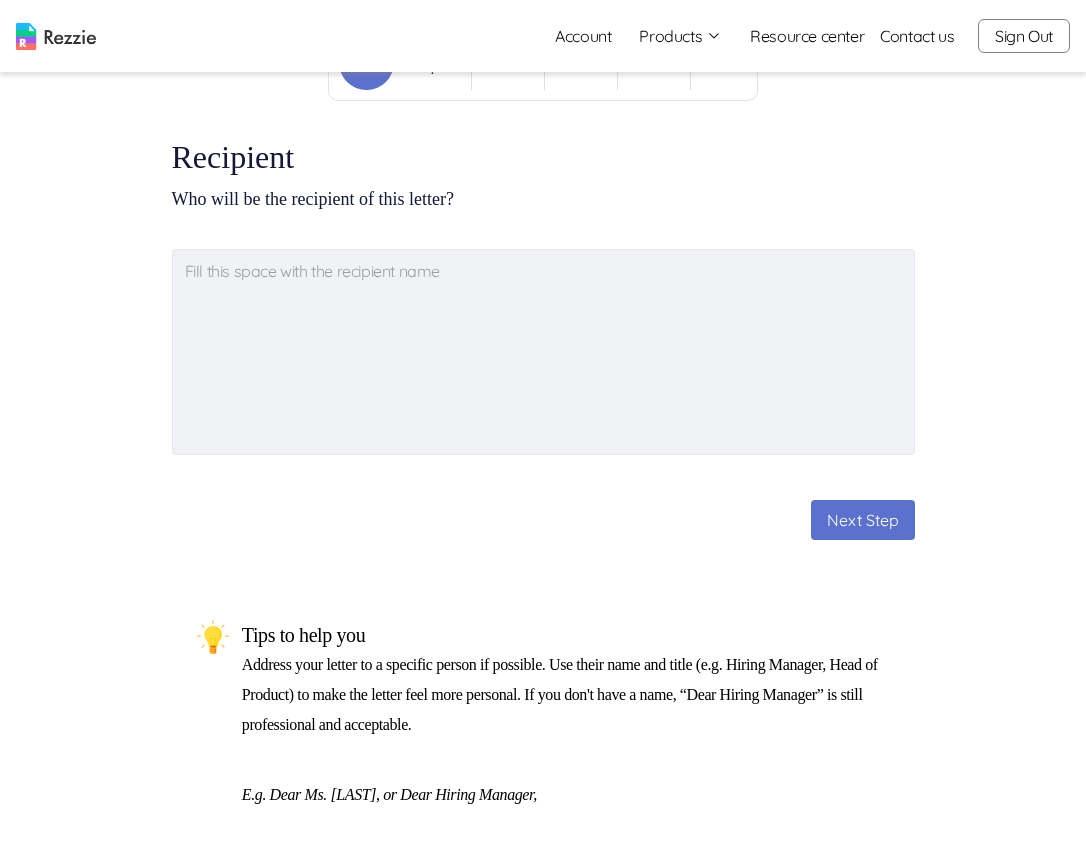 scroll, scrollTop: 37, scrollLeft: 0, axis: vertical 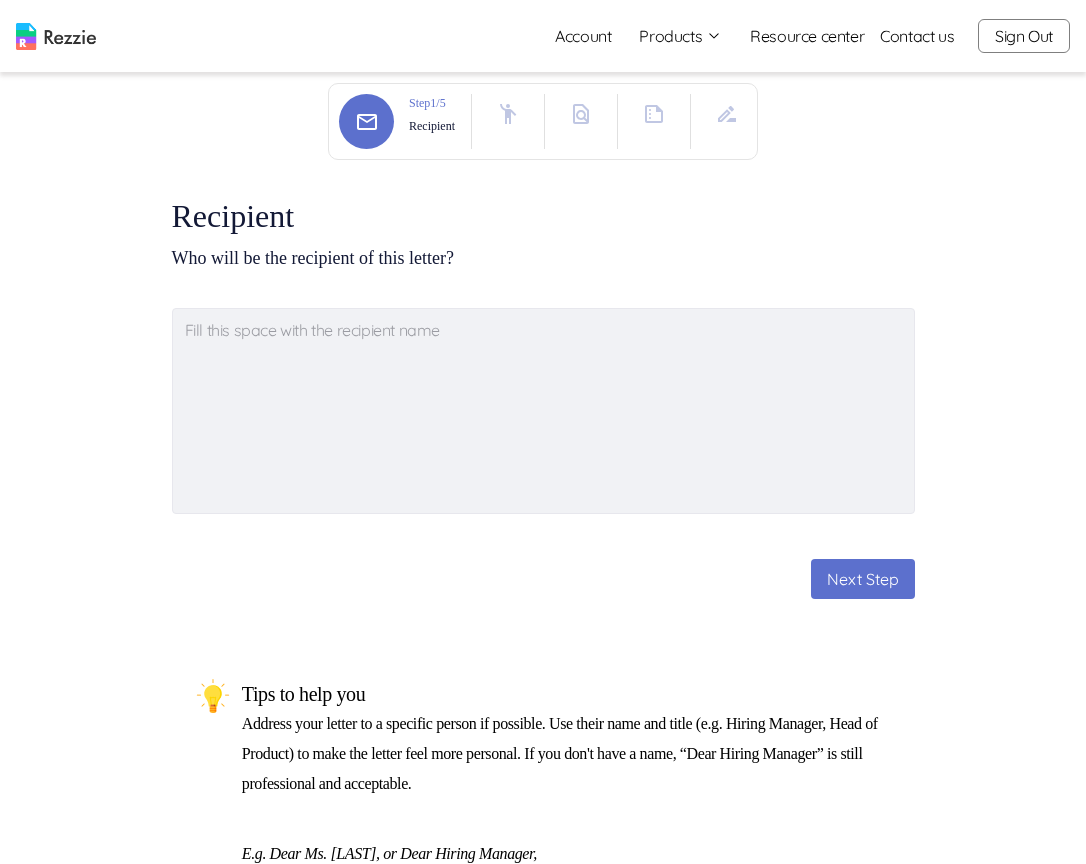 type on "x" 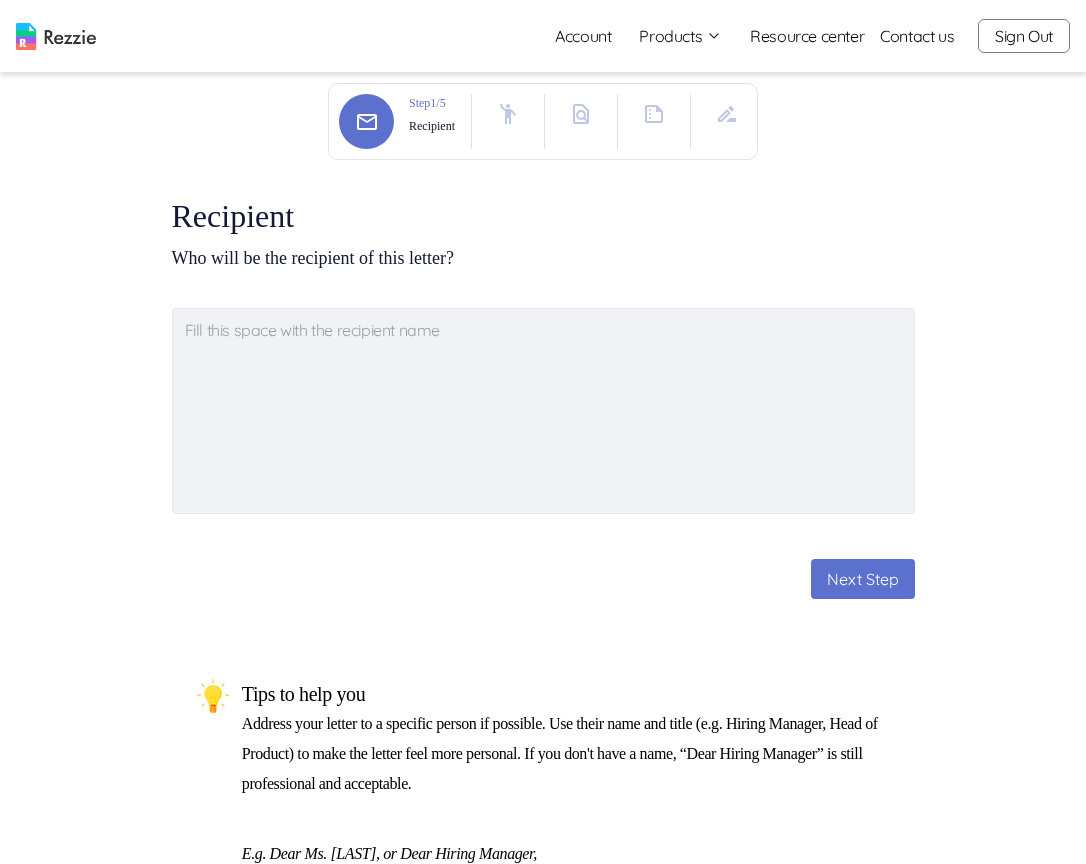 scroll, scrollTop: 0, scrollLeft: 0, axis: both 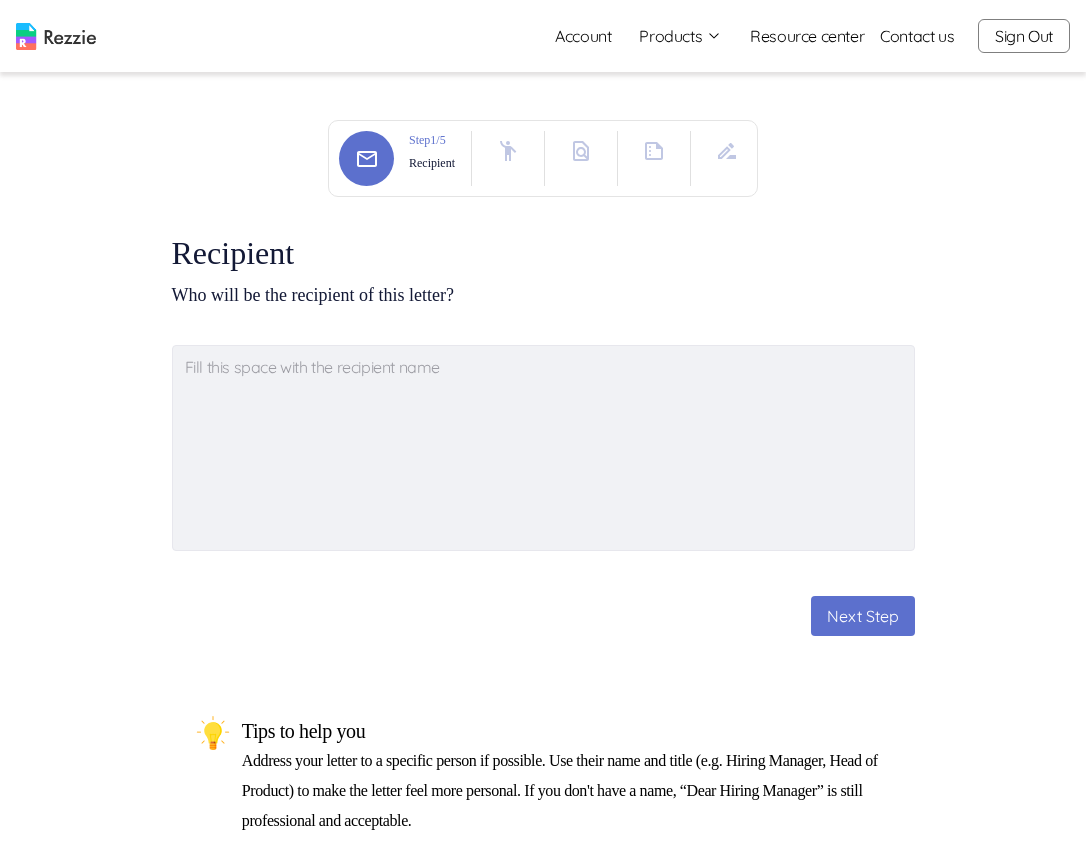 click at bounding box center [508, 158] 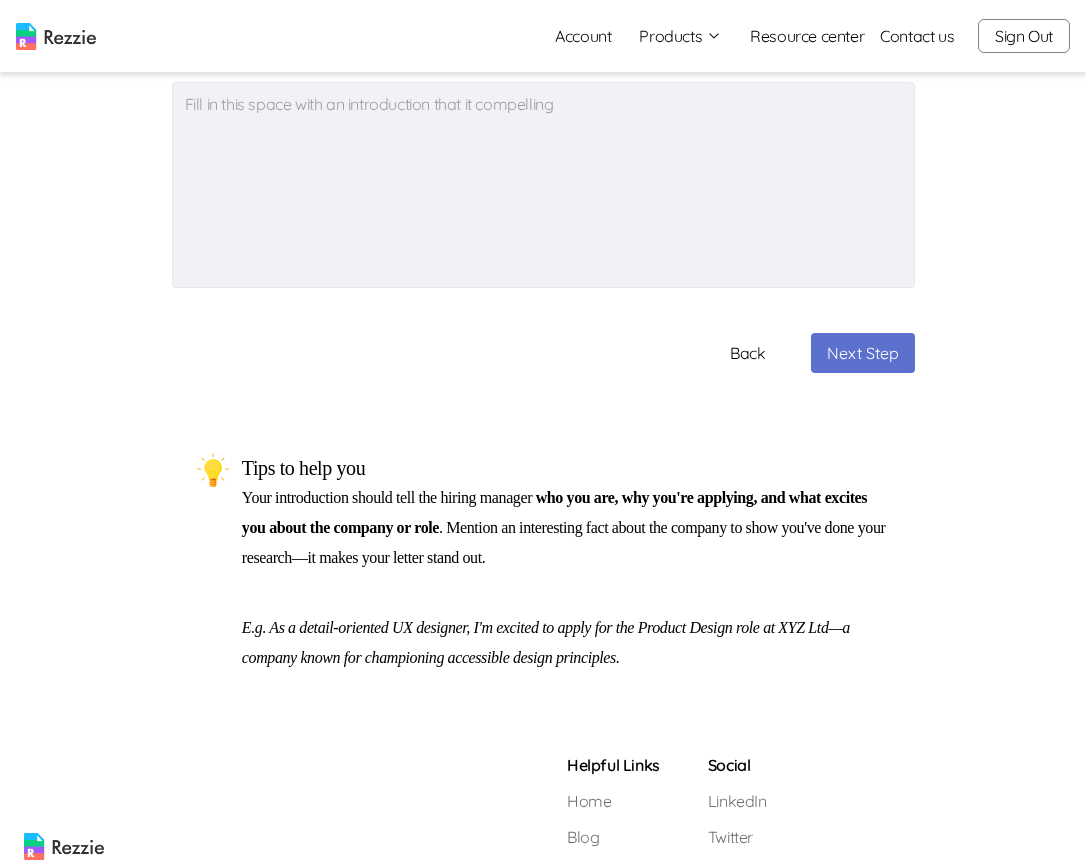type on "x" 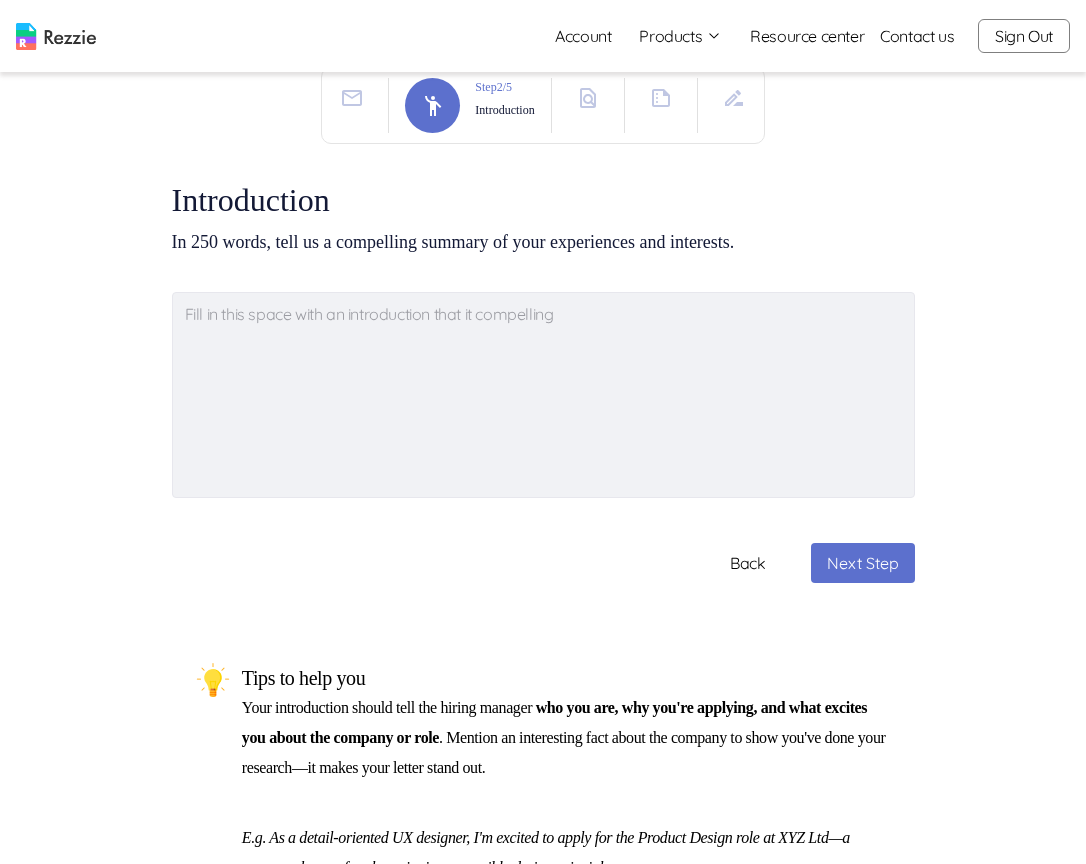 scroll, scrollTop: 0, scrollLeft: 0, axis: both 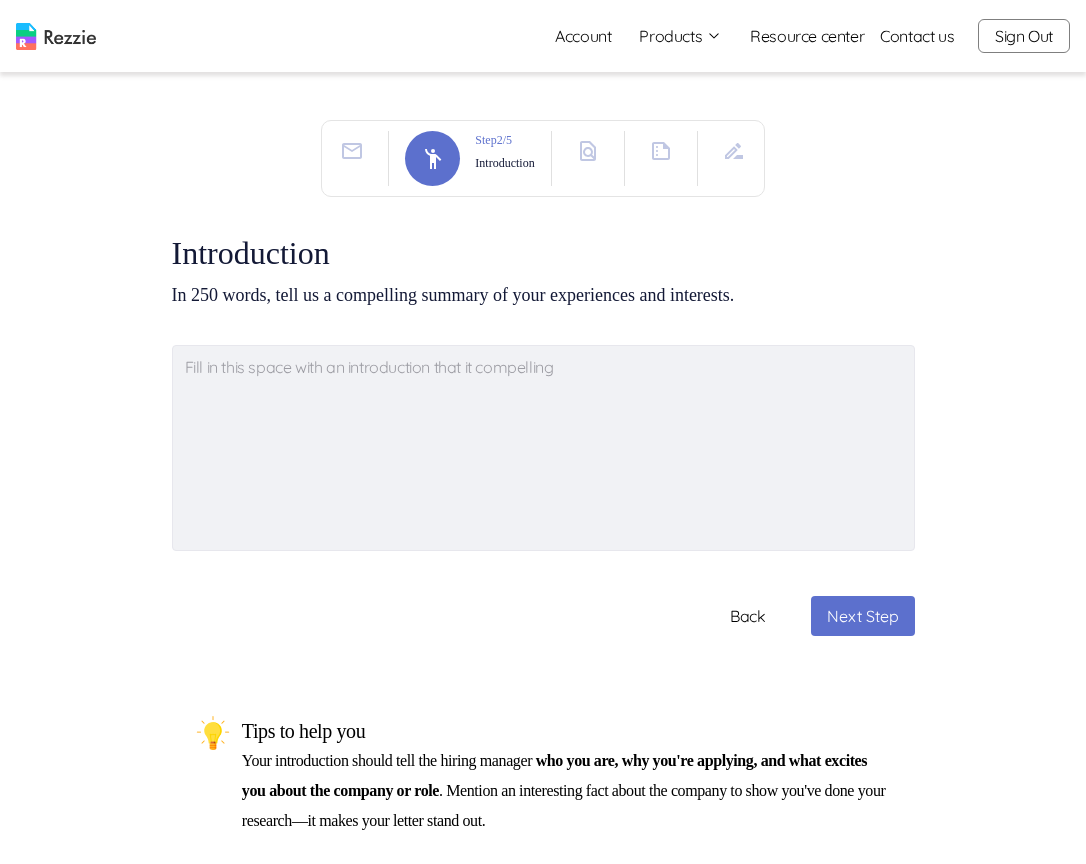 click 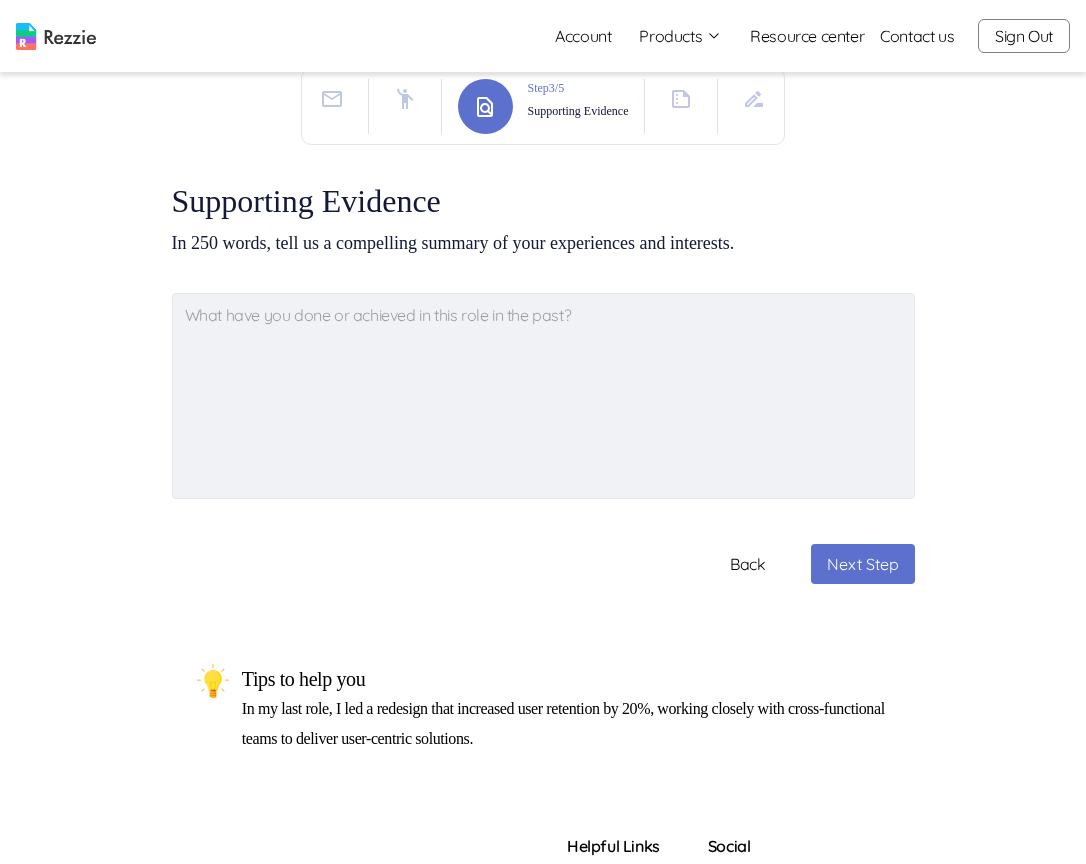 scroll, scrollTop: 0, scrollLeft: 0, axis: both 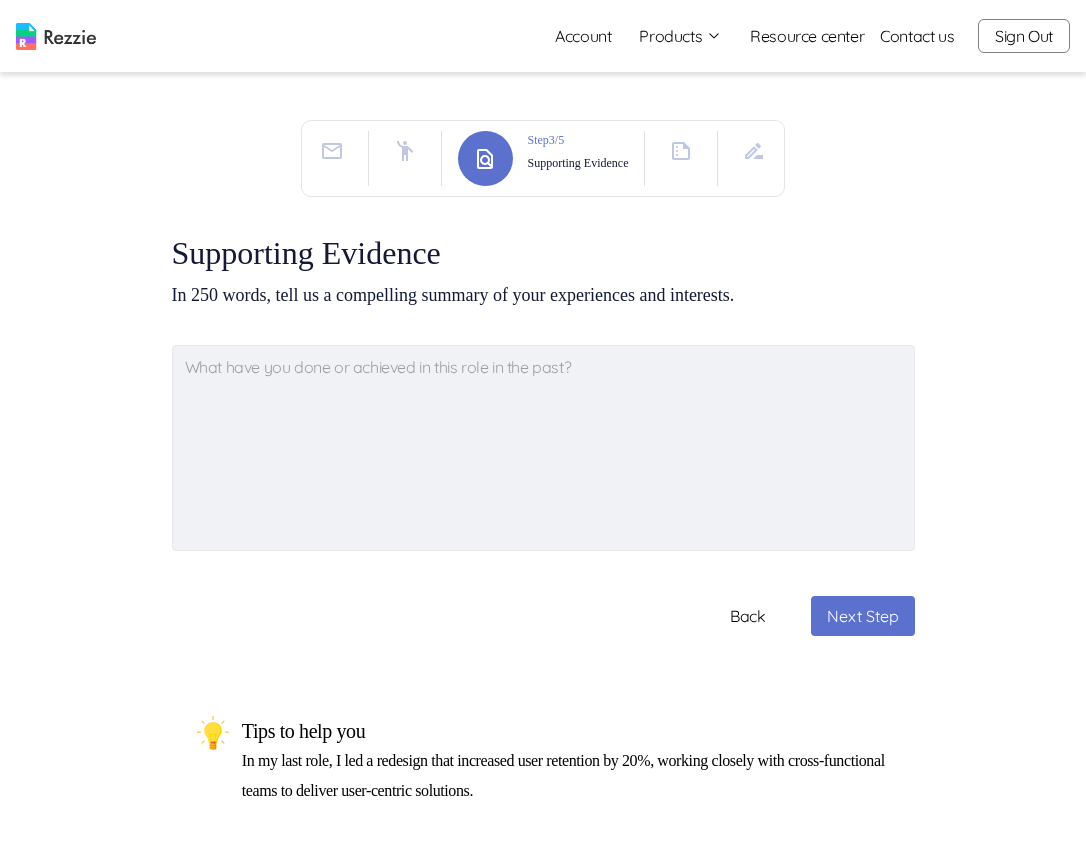 click at bounding box center (681, 158) 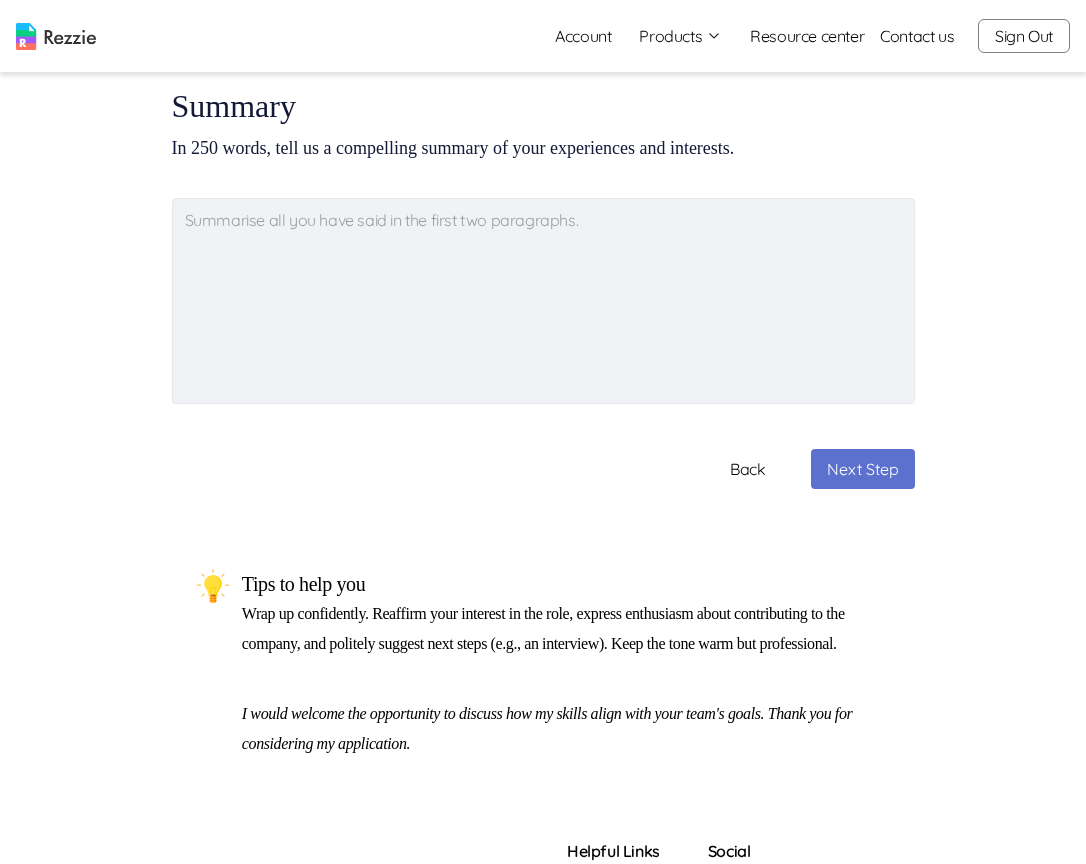 scroll, scrollTop: 0, scrollLeft: 0, axis: both 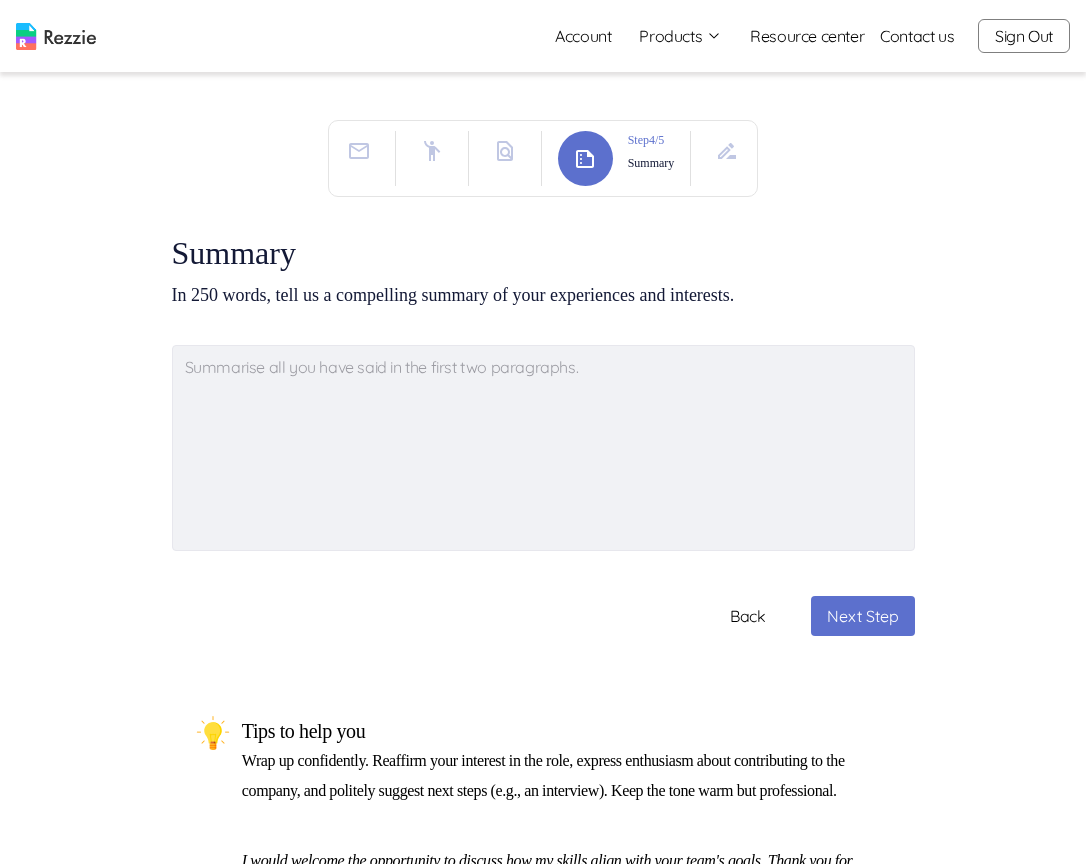 click 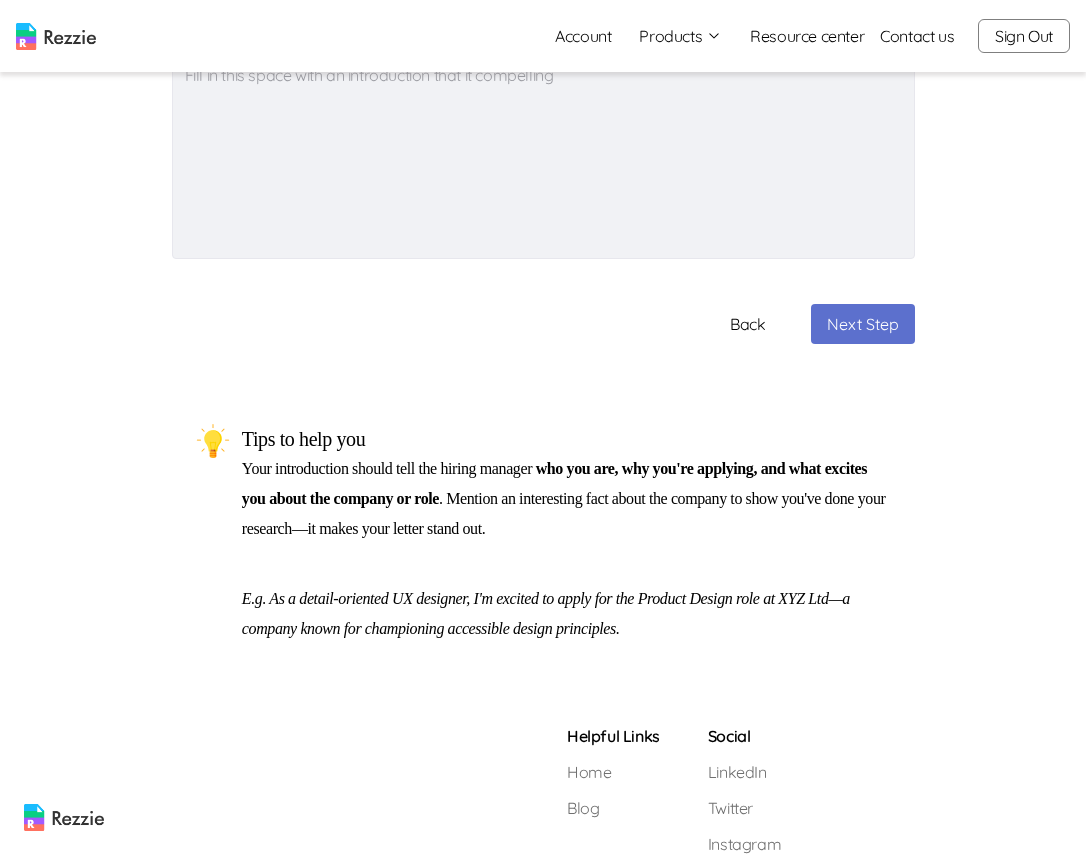 scroll, scrollTop: 351, scrollLeft: 0, axis: vertical 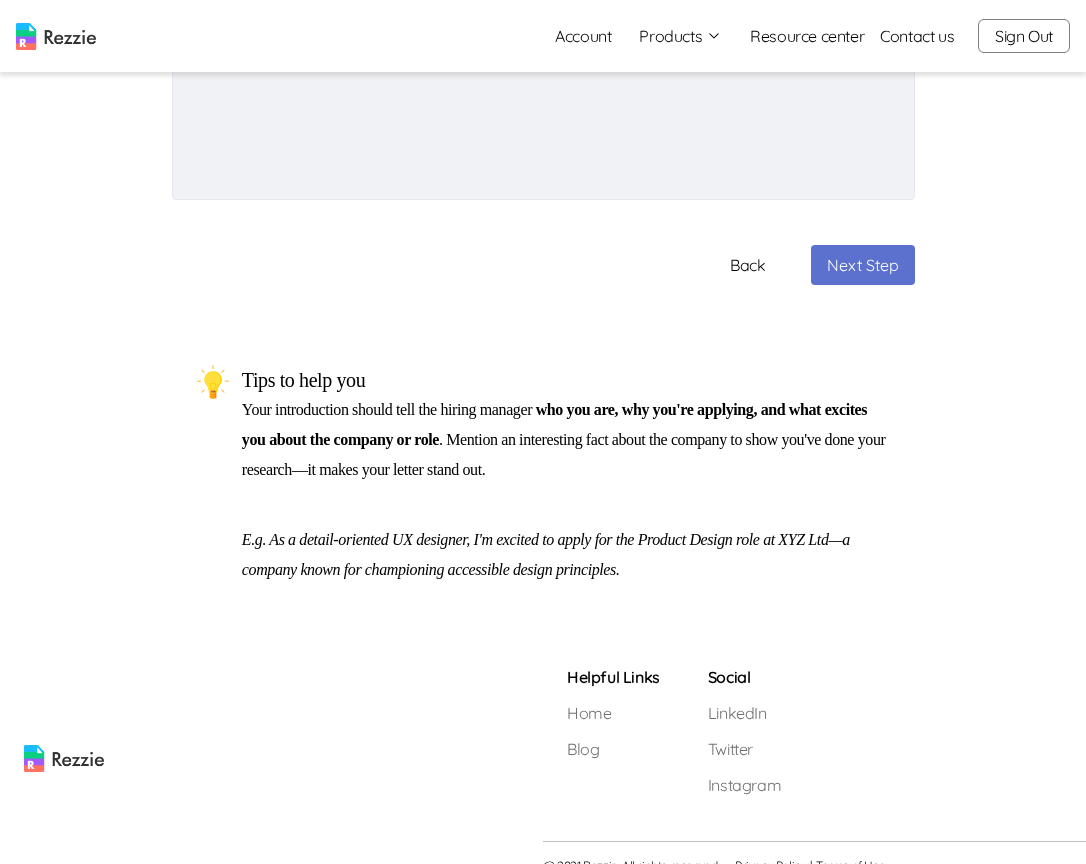 type on "x" 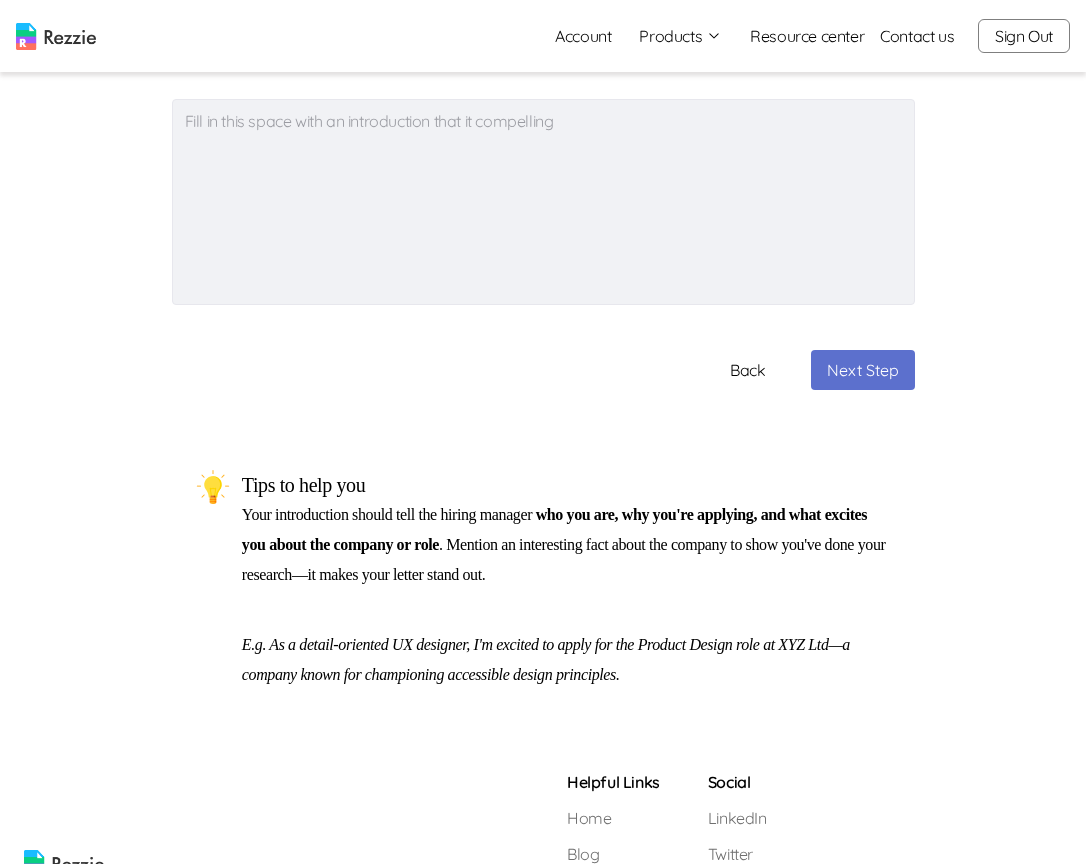 scroll, scrollTop: 0, scrollLeft: 0, axis: both 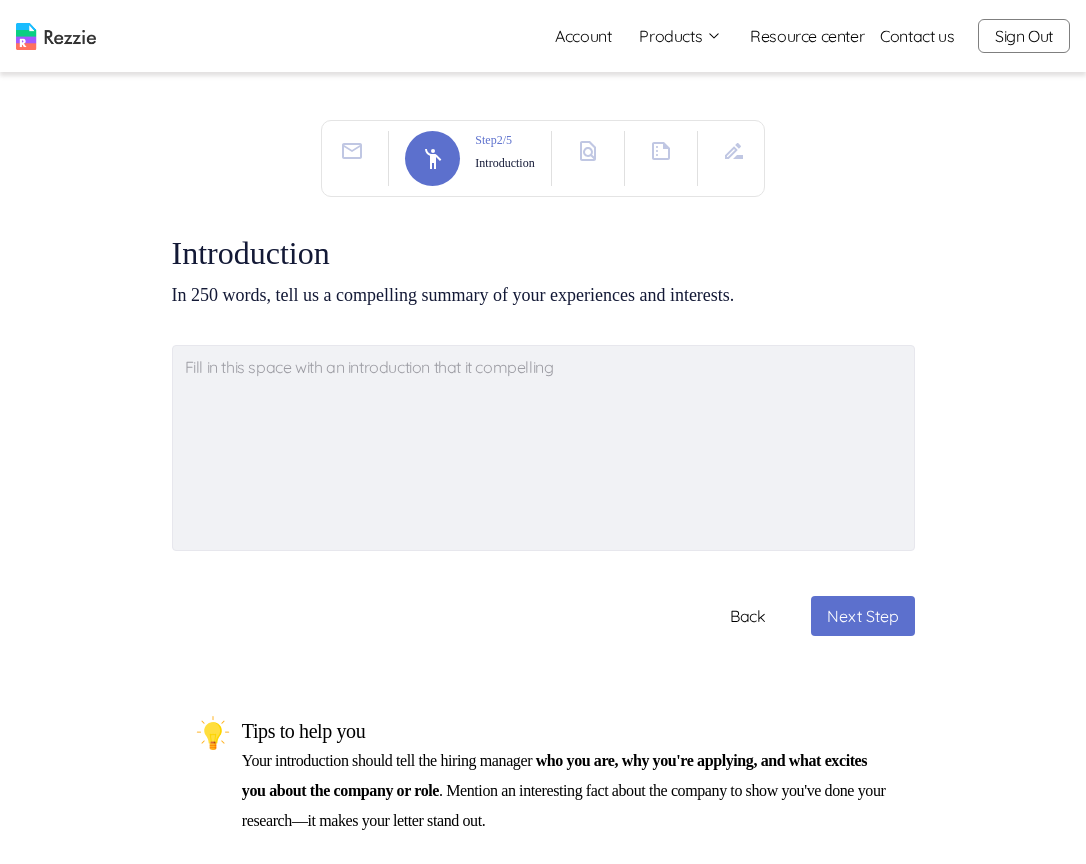 click 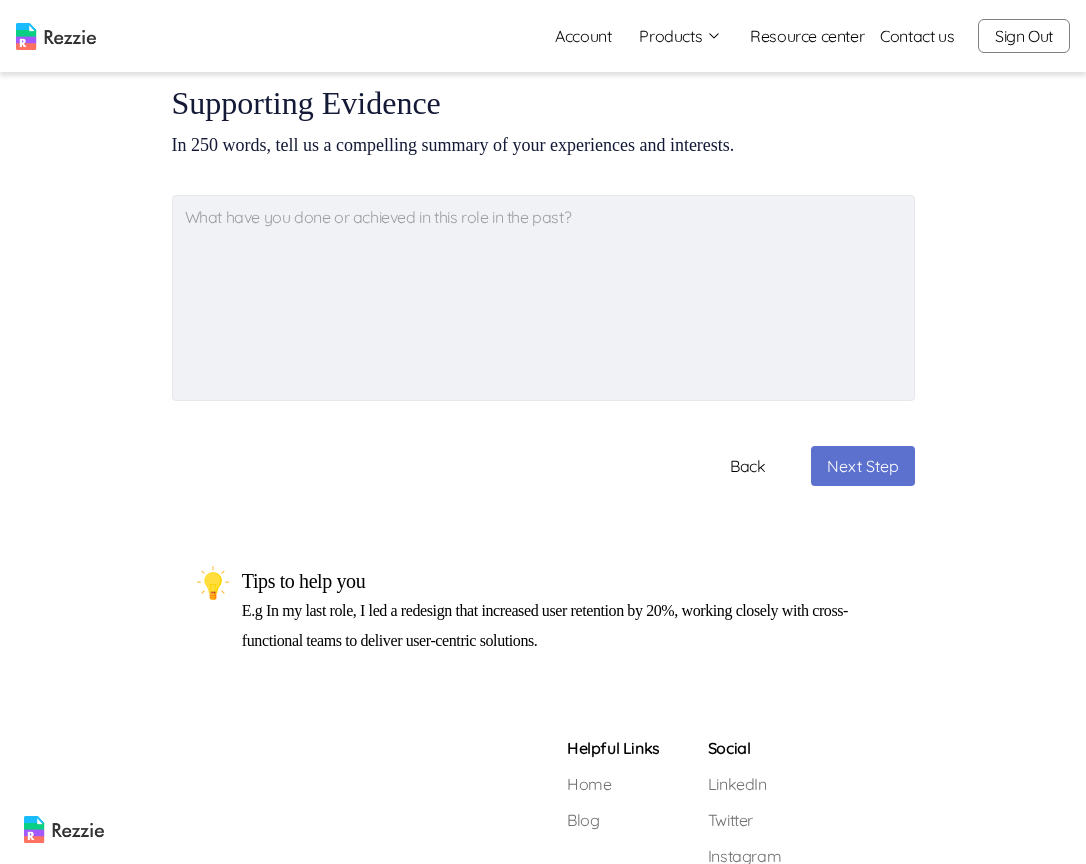 scroll, scrollTop: 246, scrollLeft: 0, axis: vertical 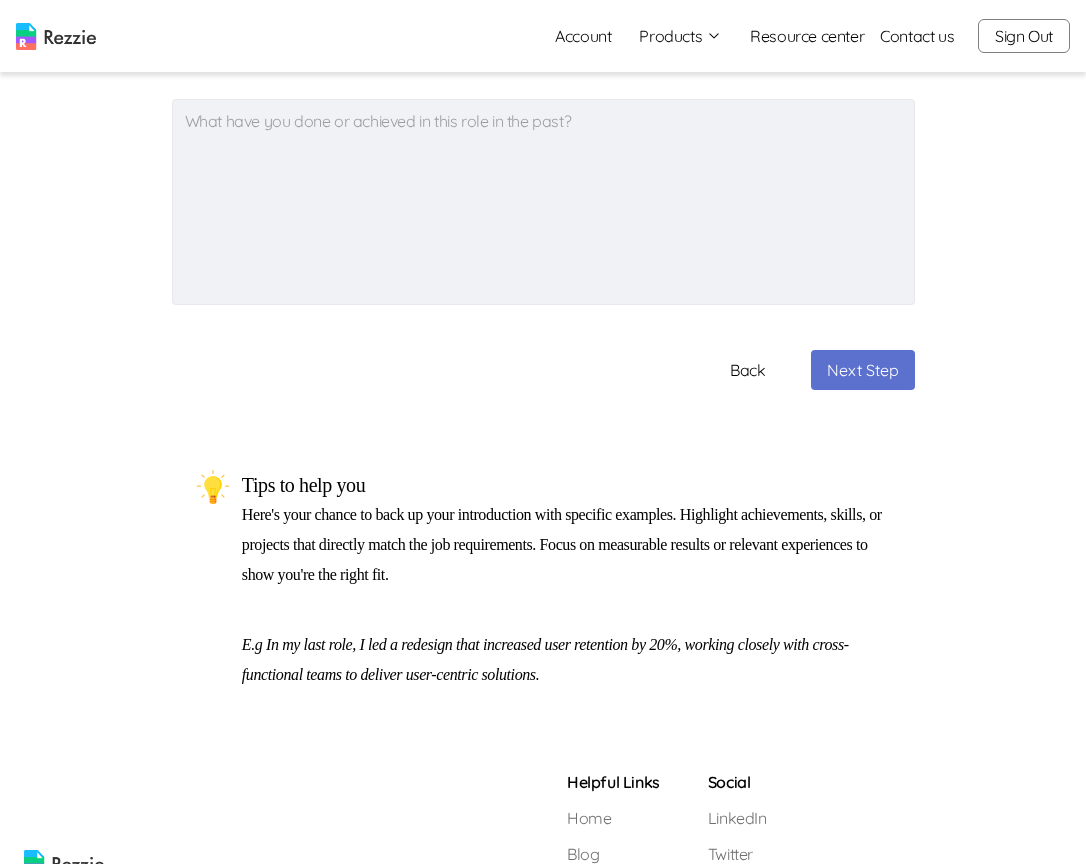 type on "x" 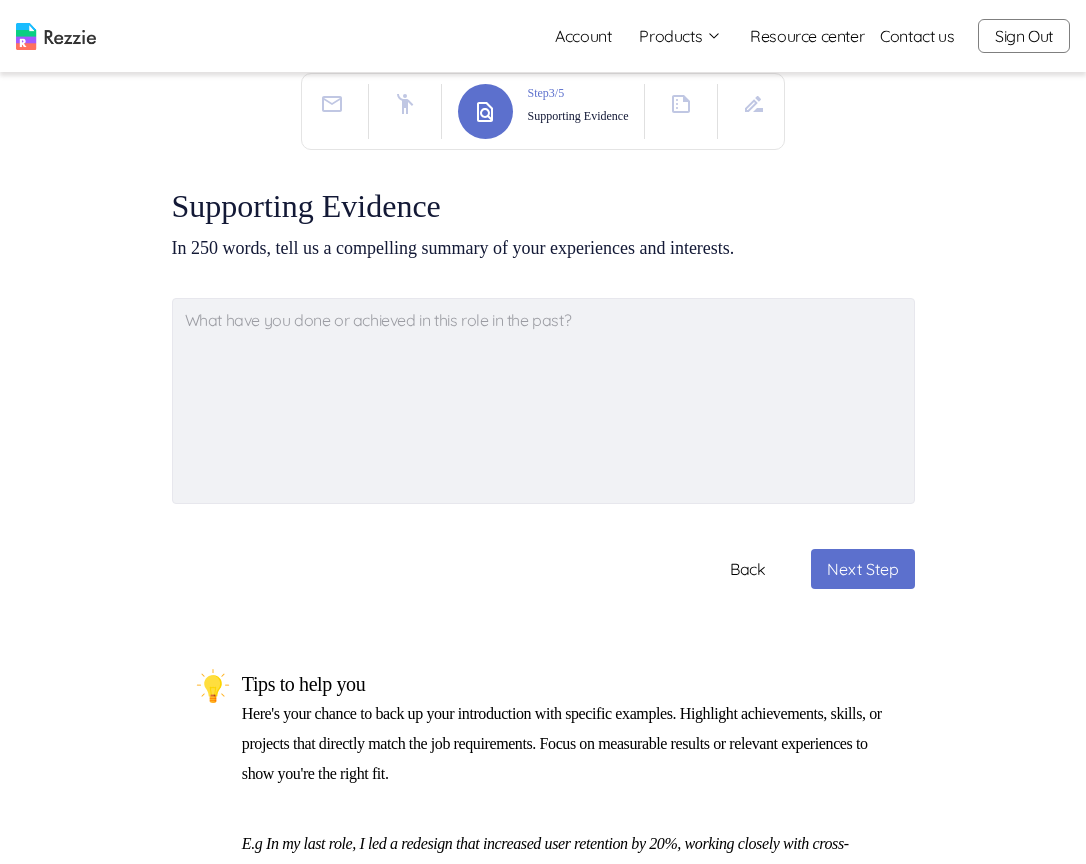 scroll, scrollTop: 0, scrollLeft: 0, axis: both 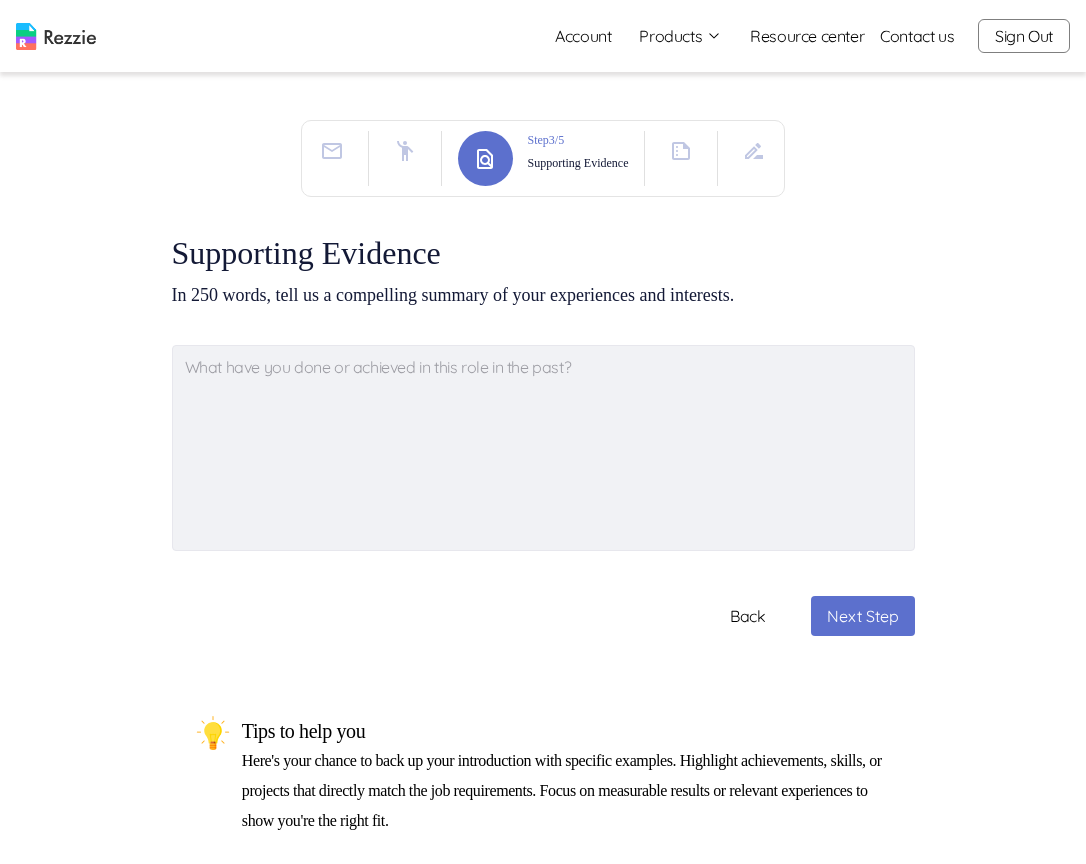 click 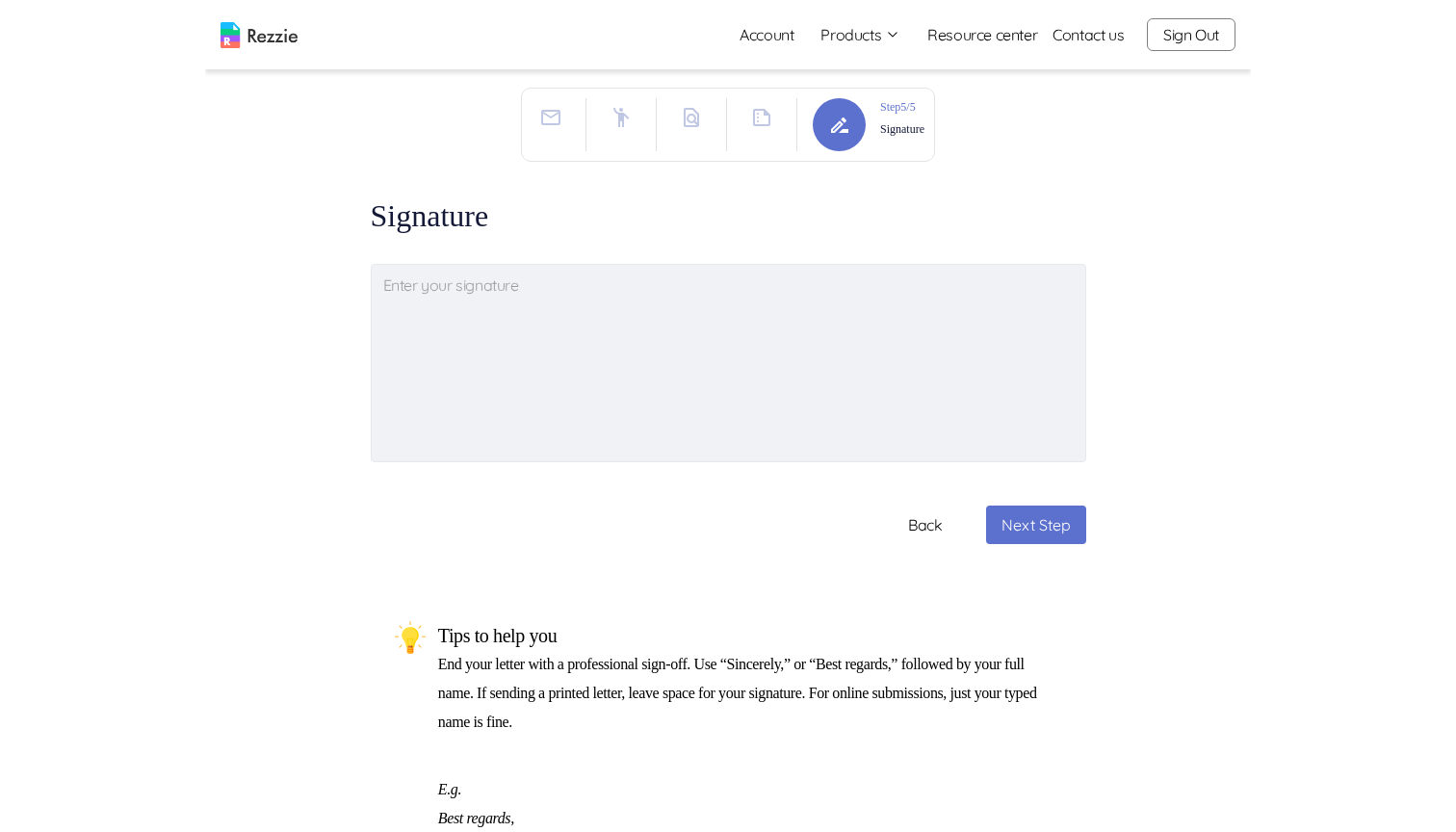 scroll, scrollTop: 0, scrollLeft: 0, axis: both 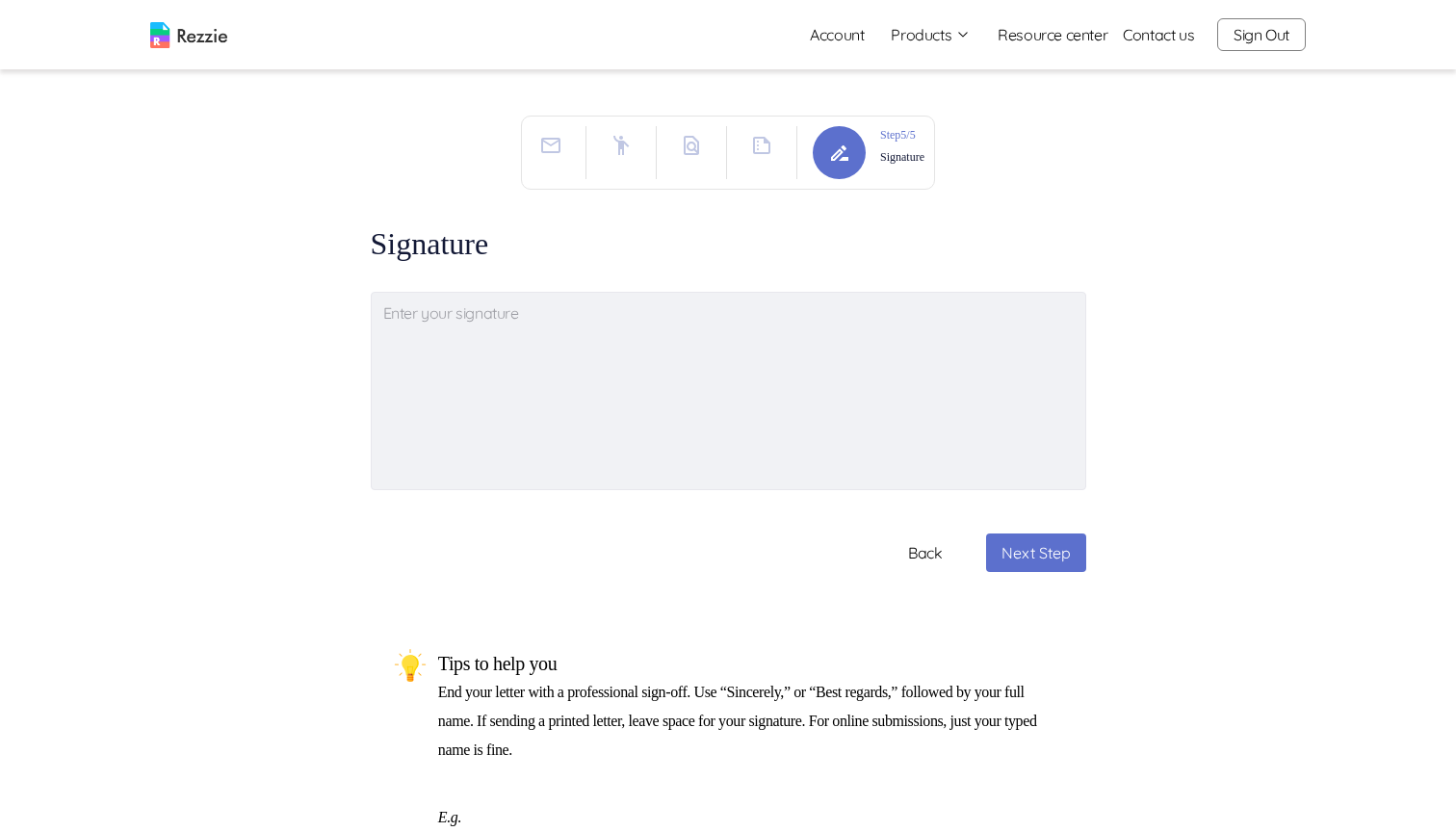 type on "x" 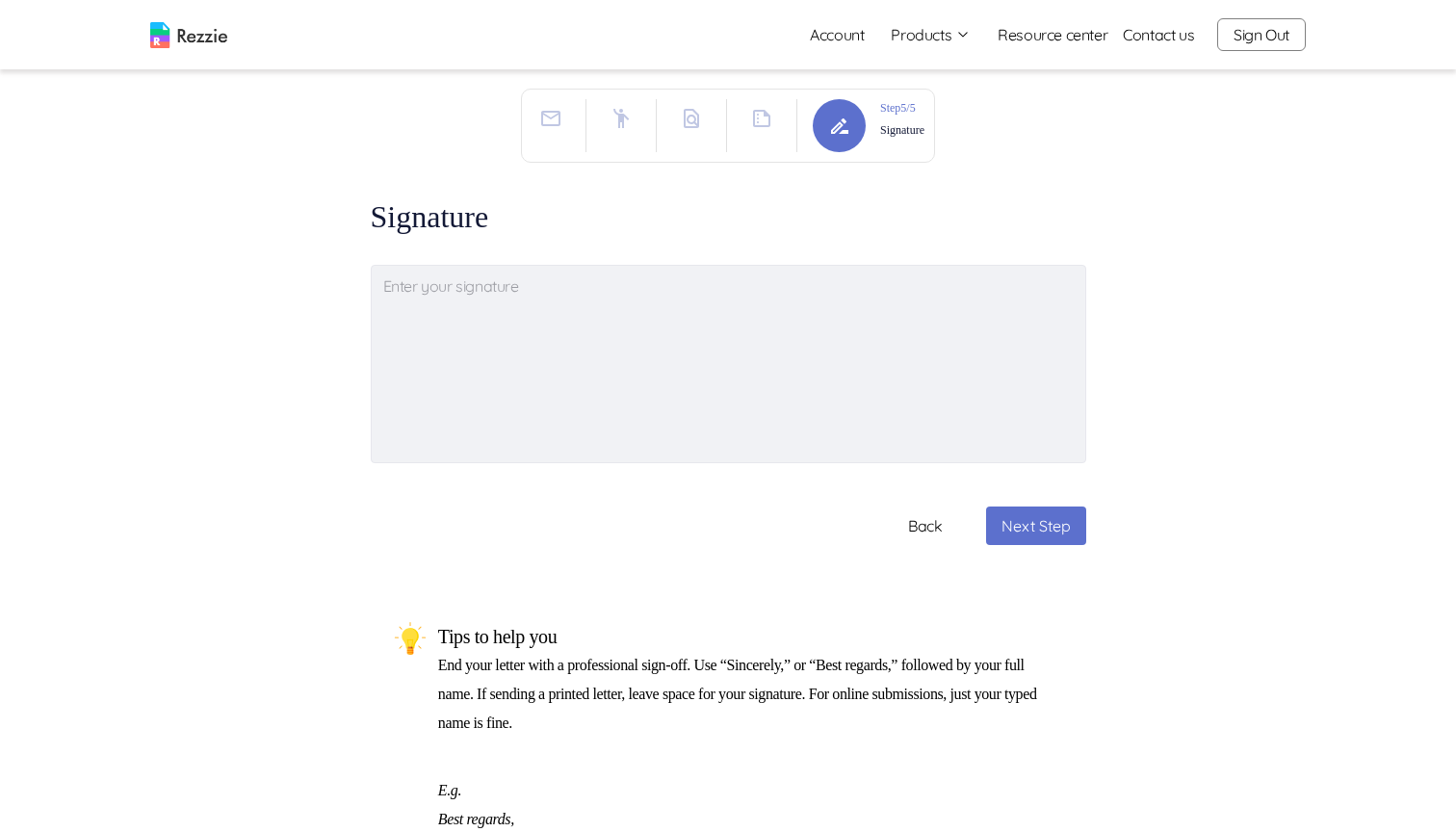 scroll, scrollTop: 0, scrollLeft: 0, axis: both 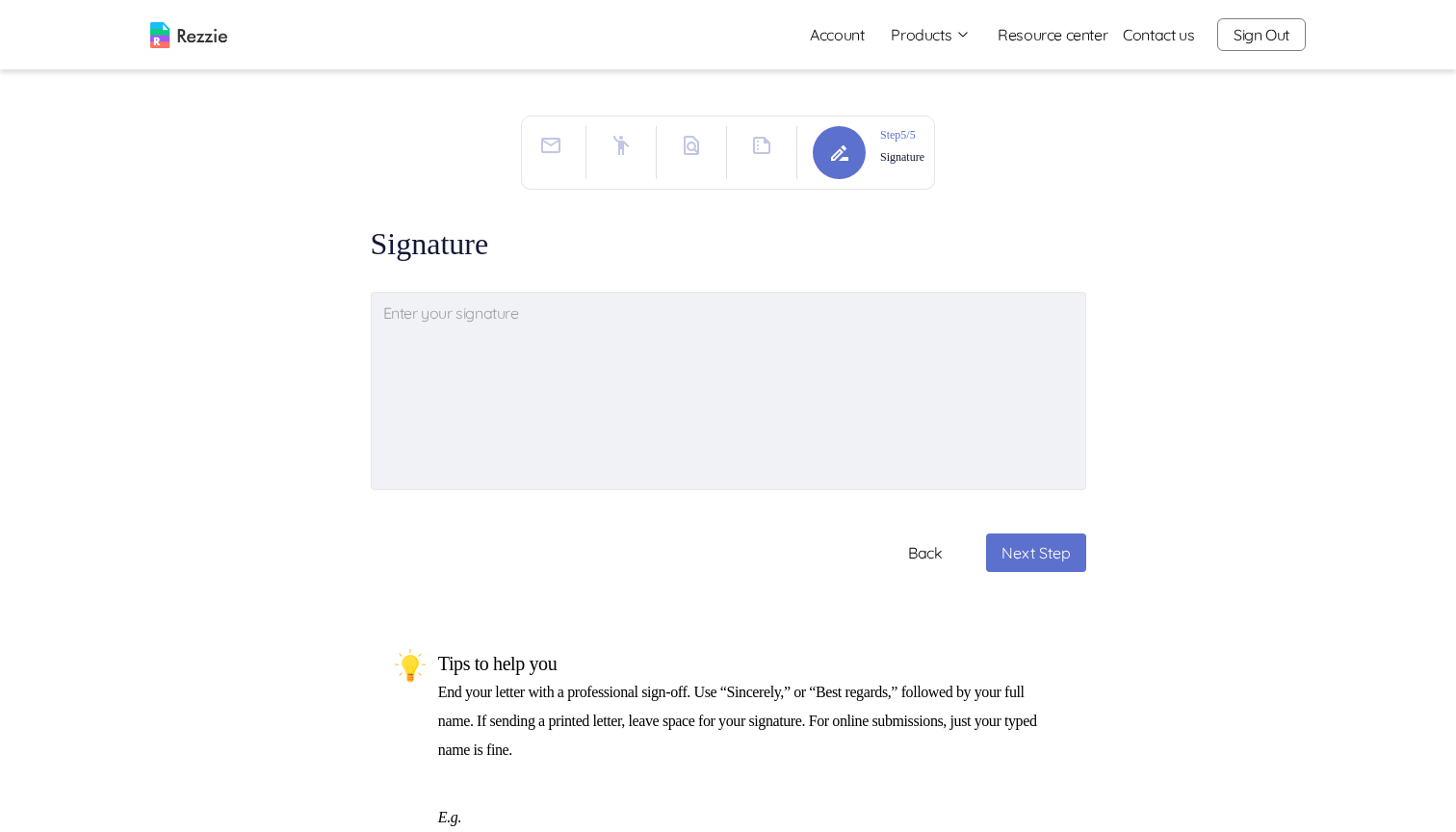 click at bounding box center (762, 145) 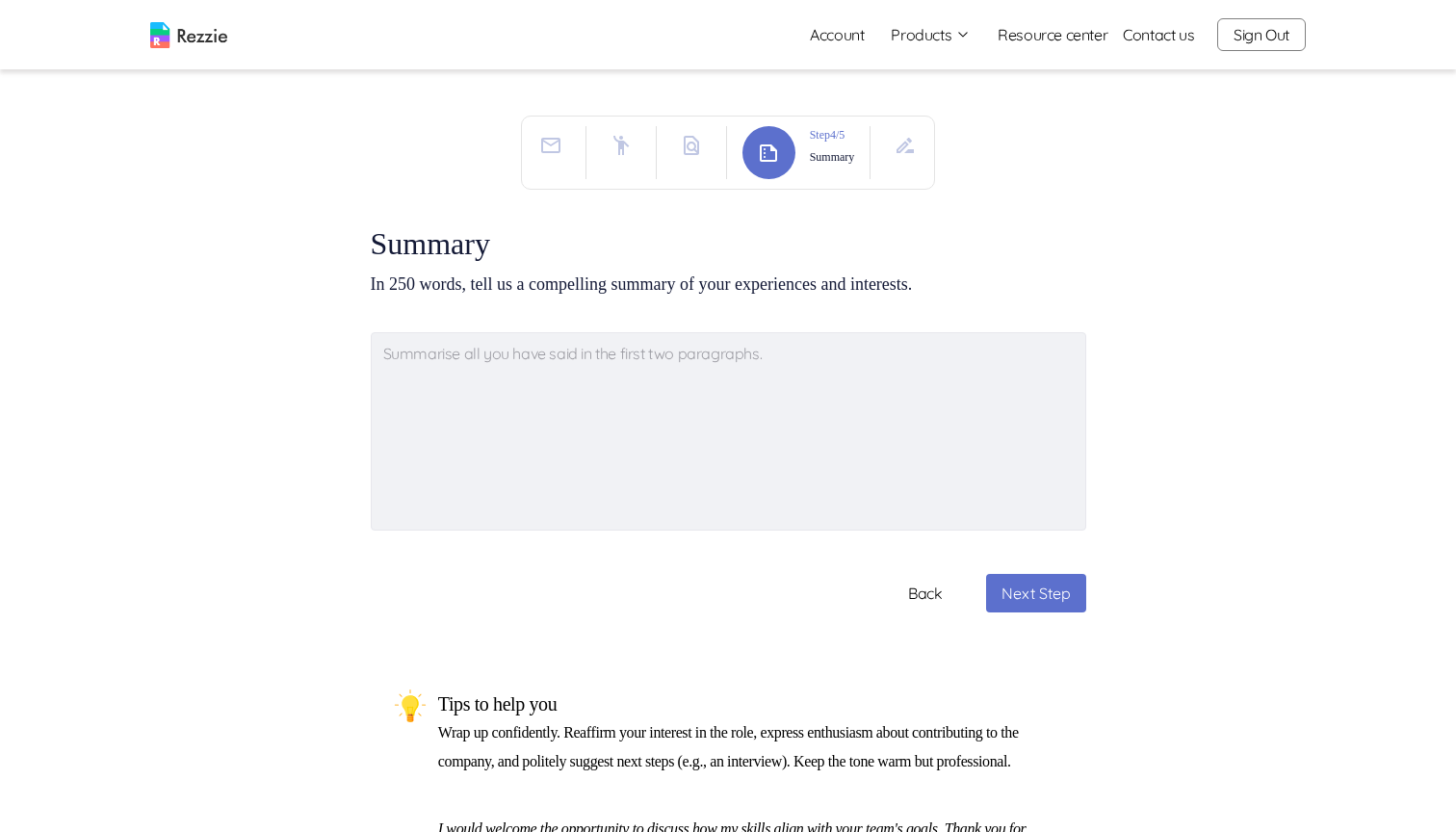 click at bounding box center (551, 145) 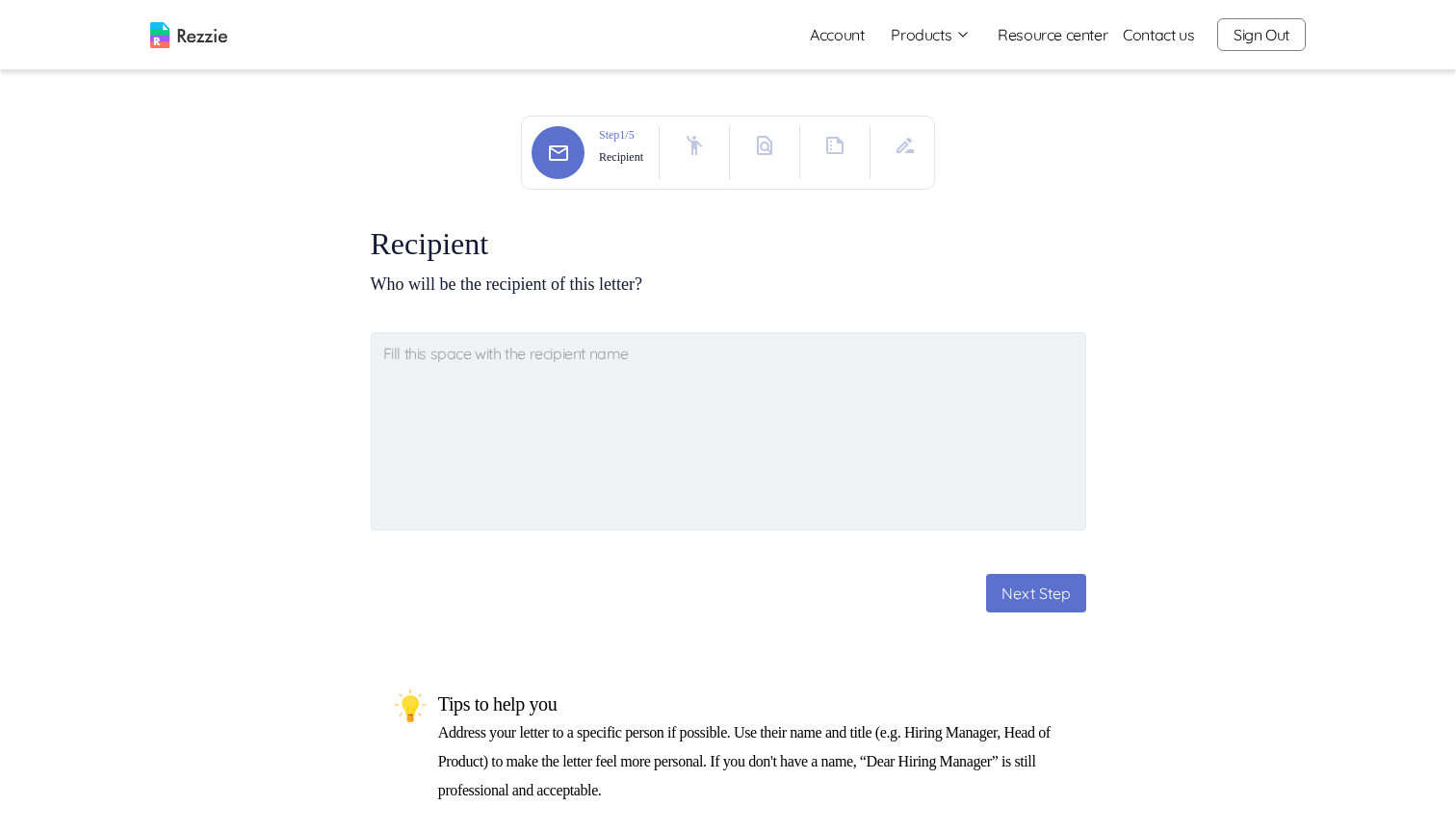 click on "Products" at bounding box center [930, 35] 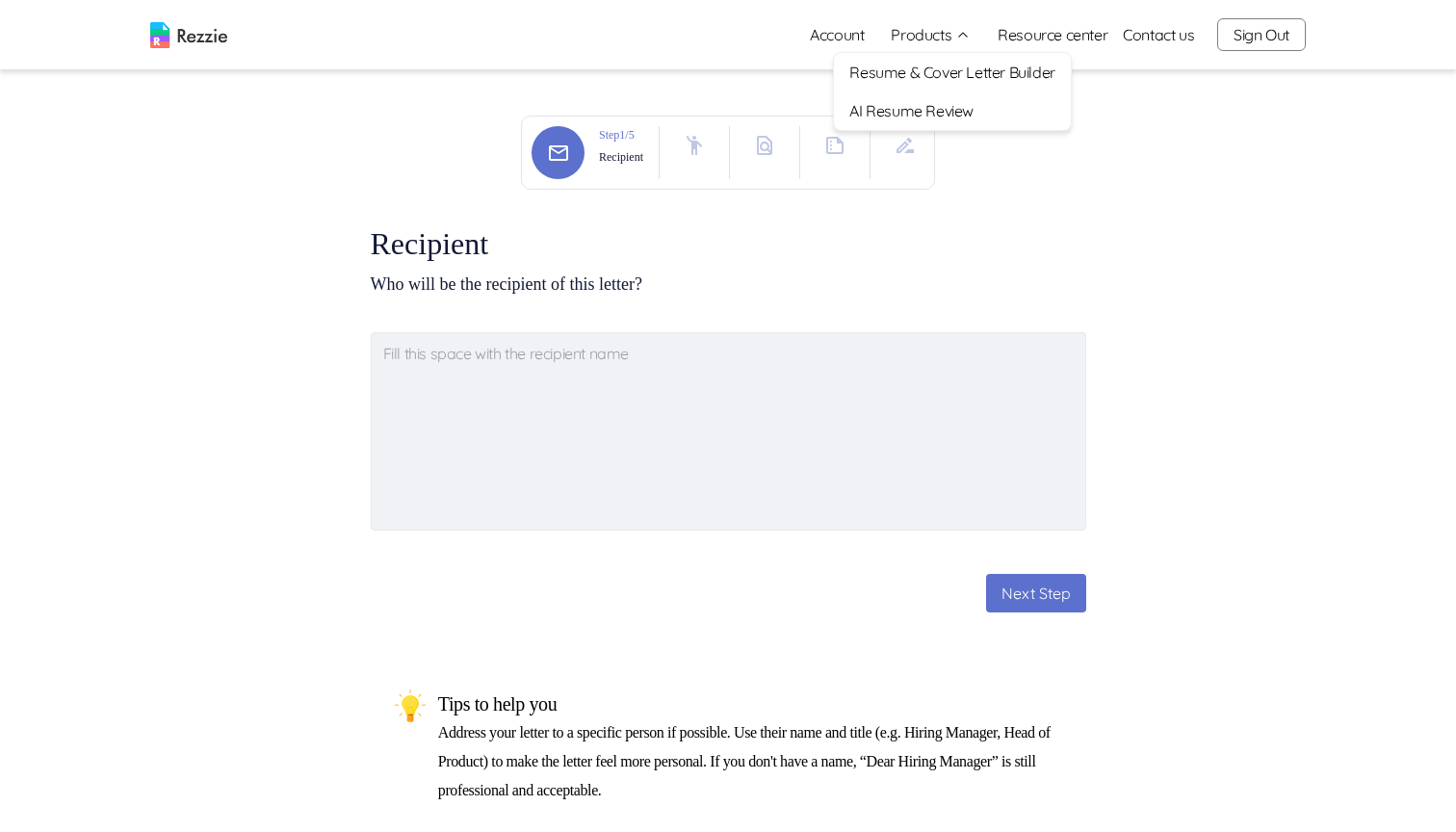 click on "Resume & Cover Letter Builder" at bounding box center [951, 72] 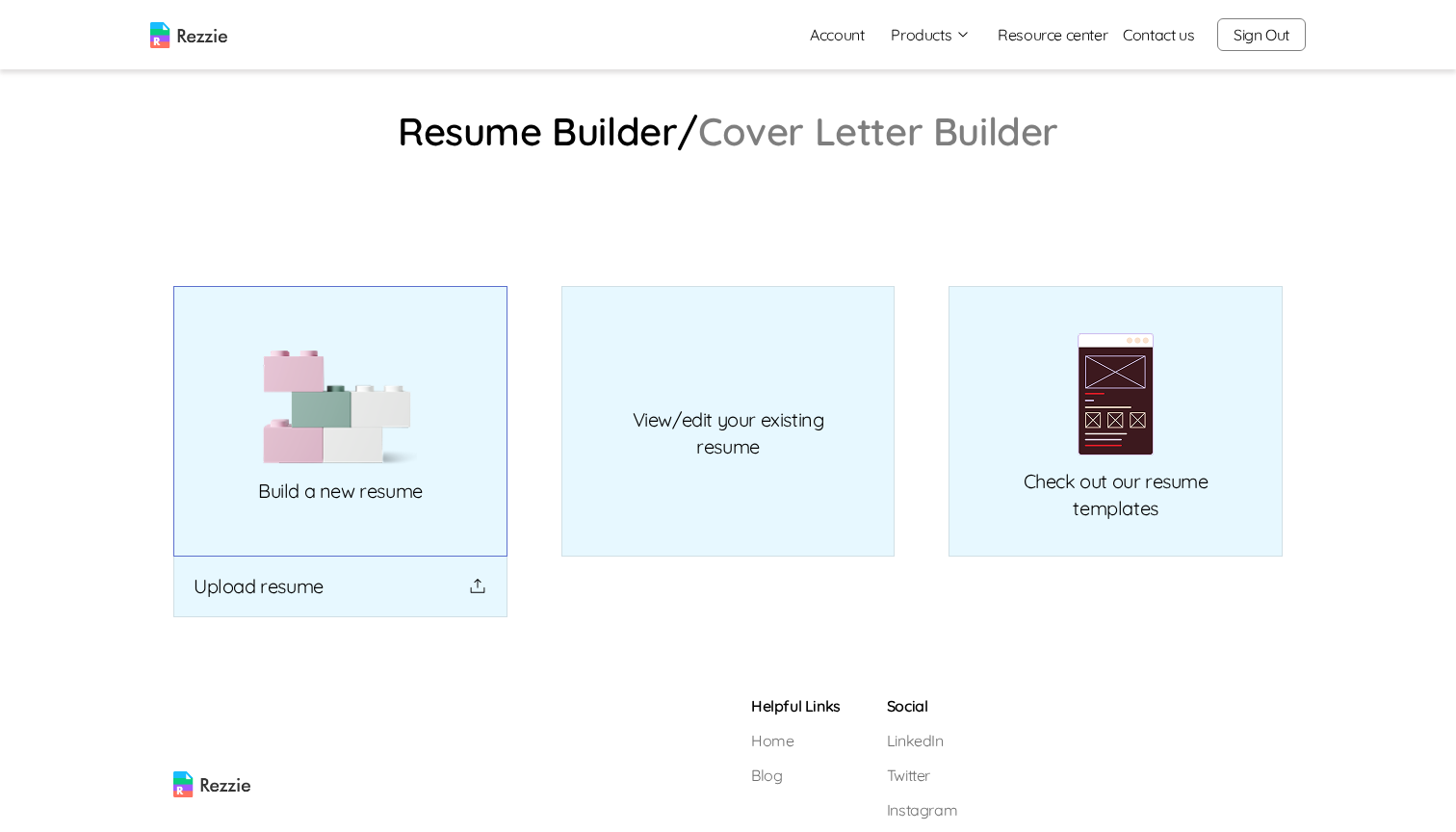 click at bounding box center (340, 407) 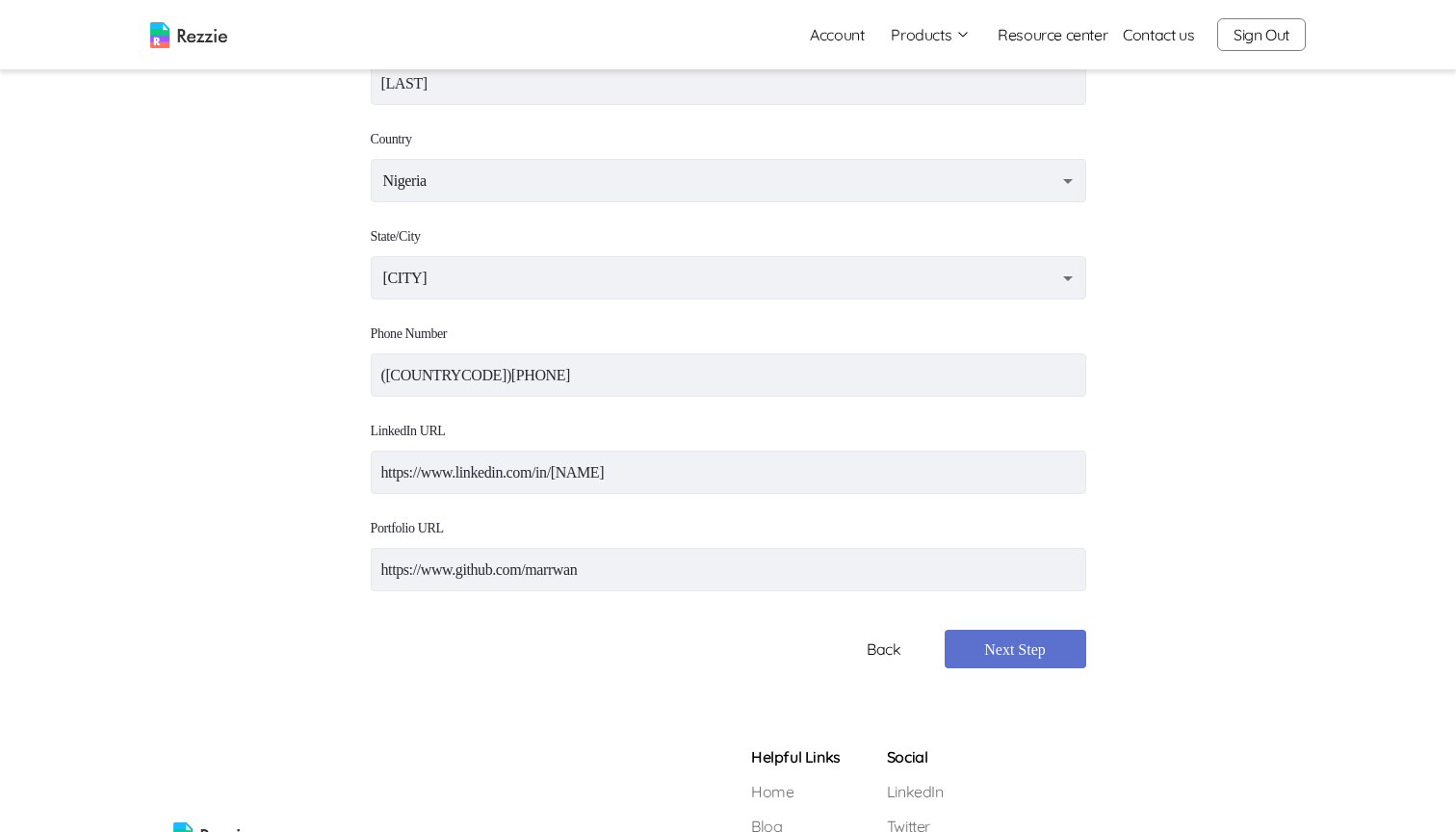 scroll, scrollTop: 0, scrollLeft: 0, axis: both 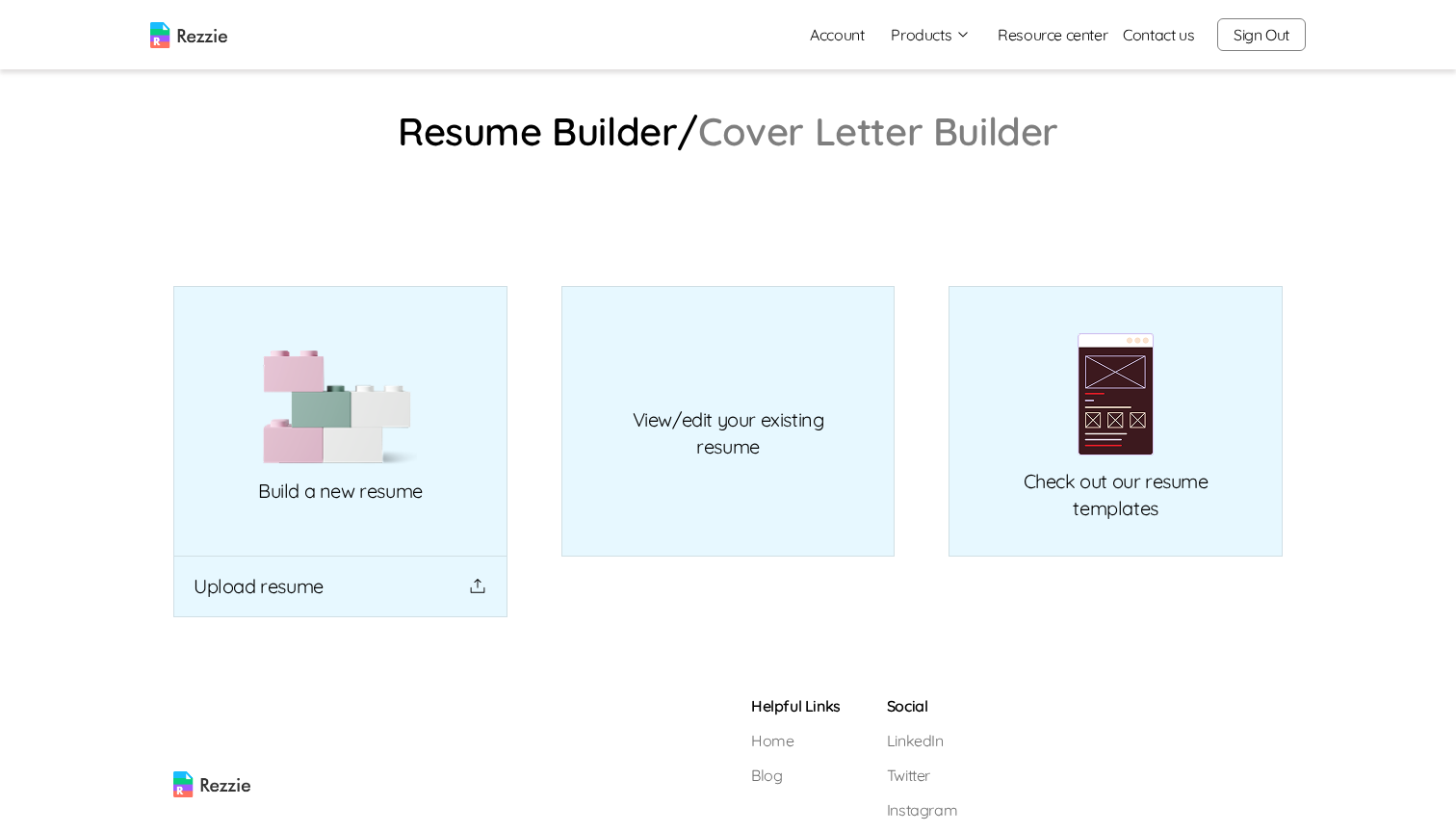click on "Cover Letter Builder" at bounding box center [878, 131] 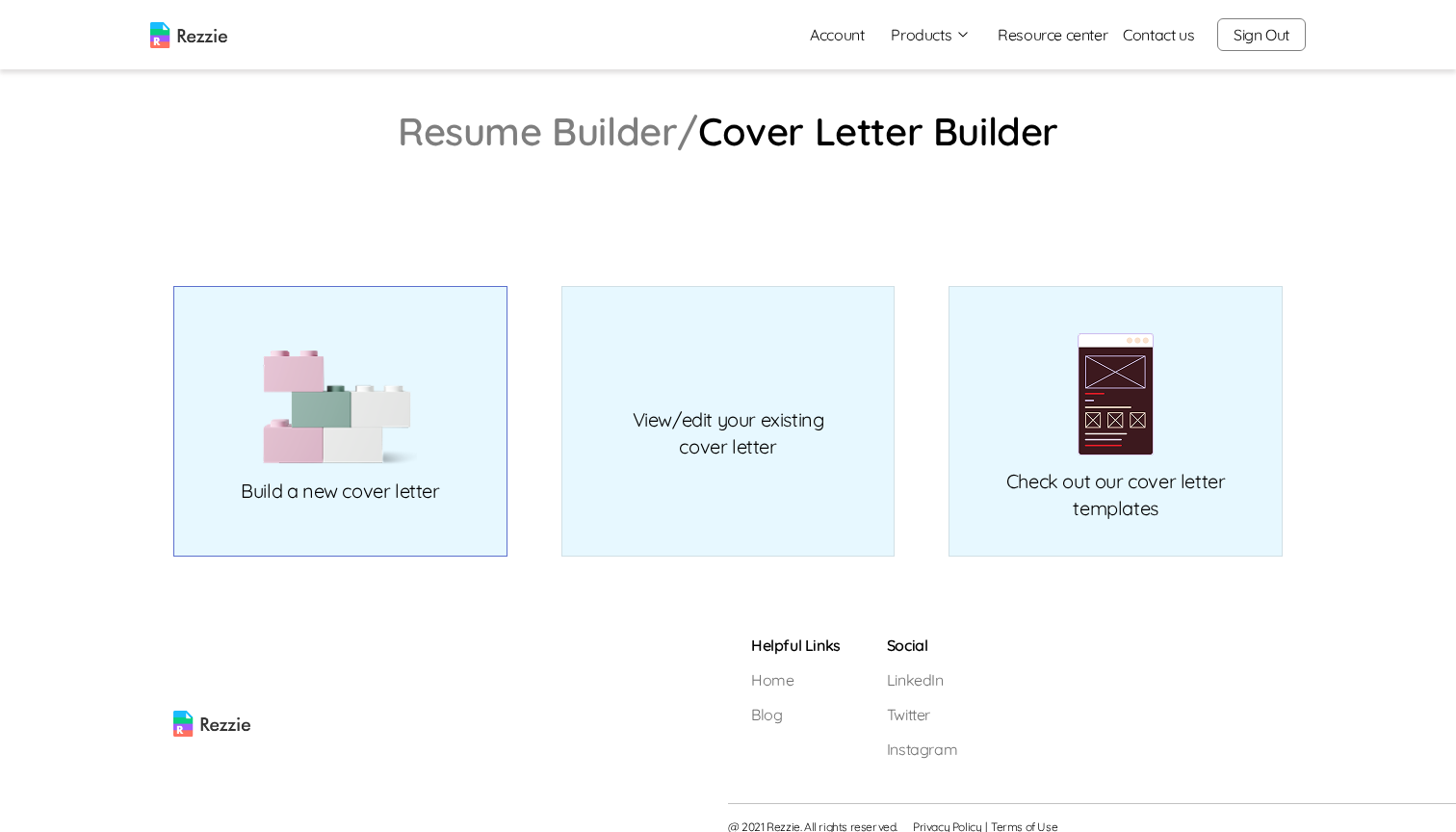 click at bounding box center (340, 407) 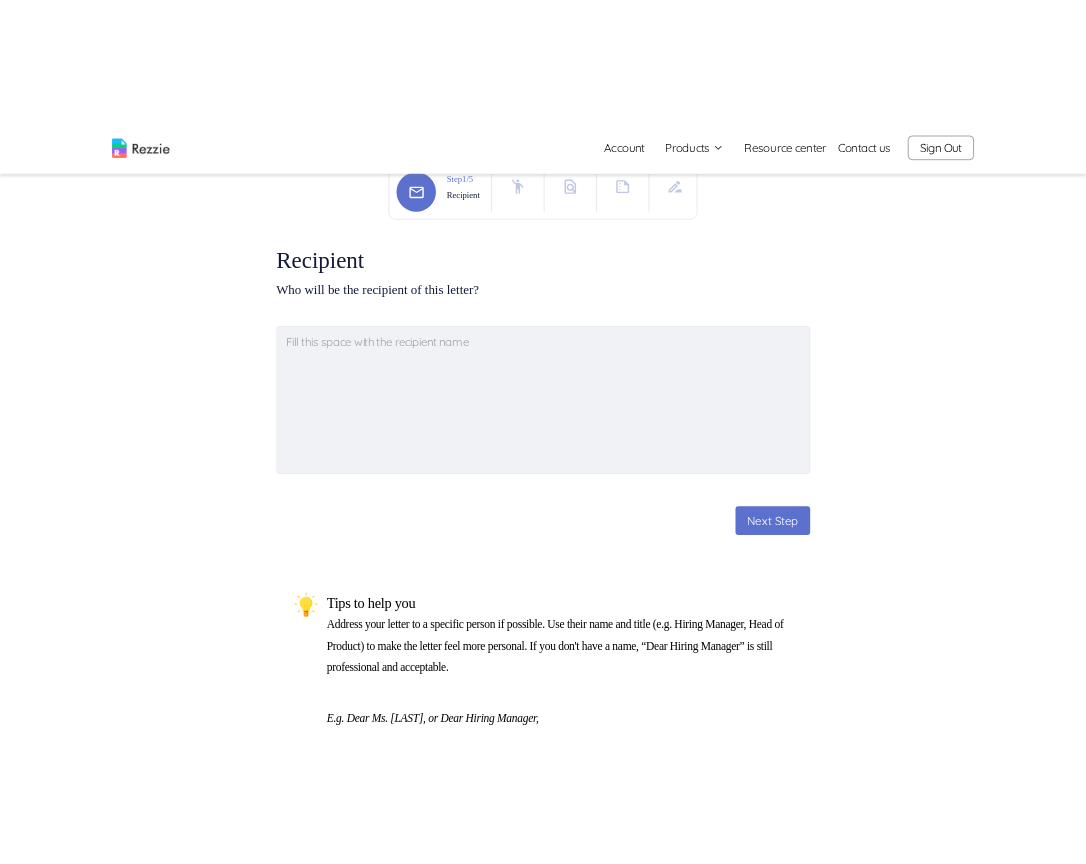 scroll, scrollTop: 0, scrollLeft: 0, axis: both 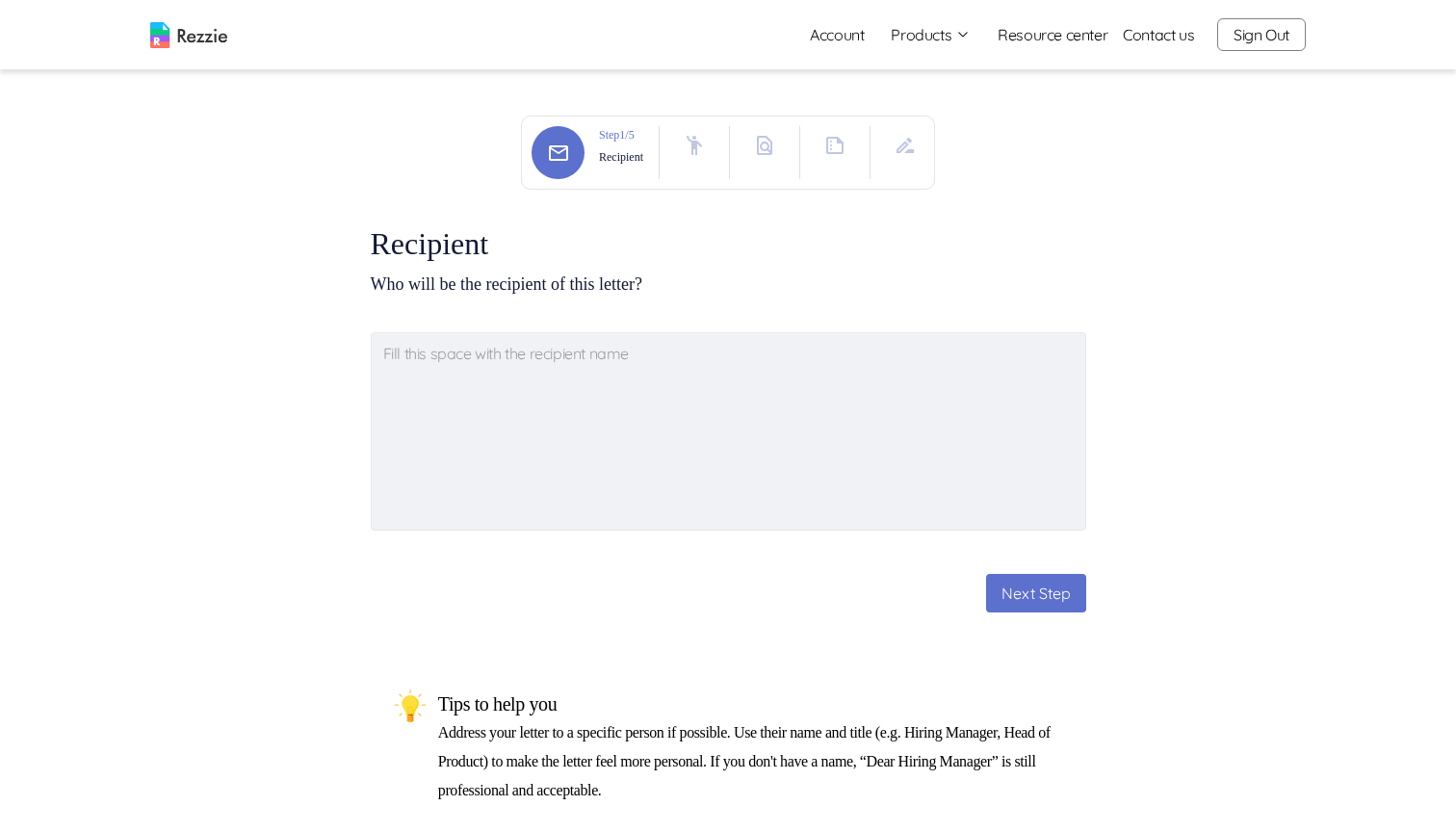type on "x" 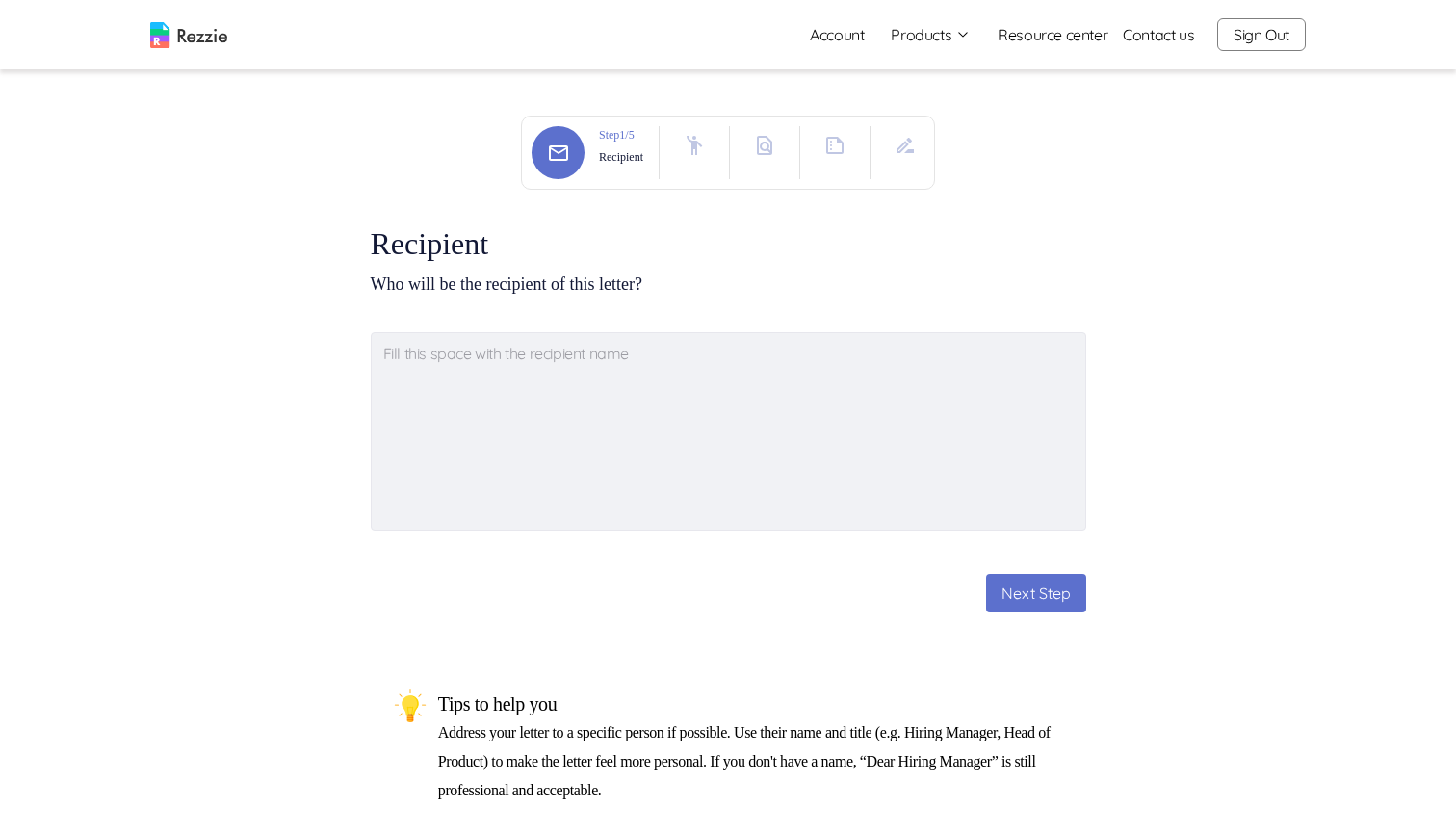 click on "Products" at bounding box center [930, 35] 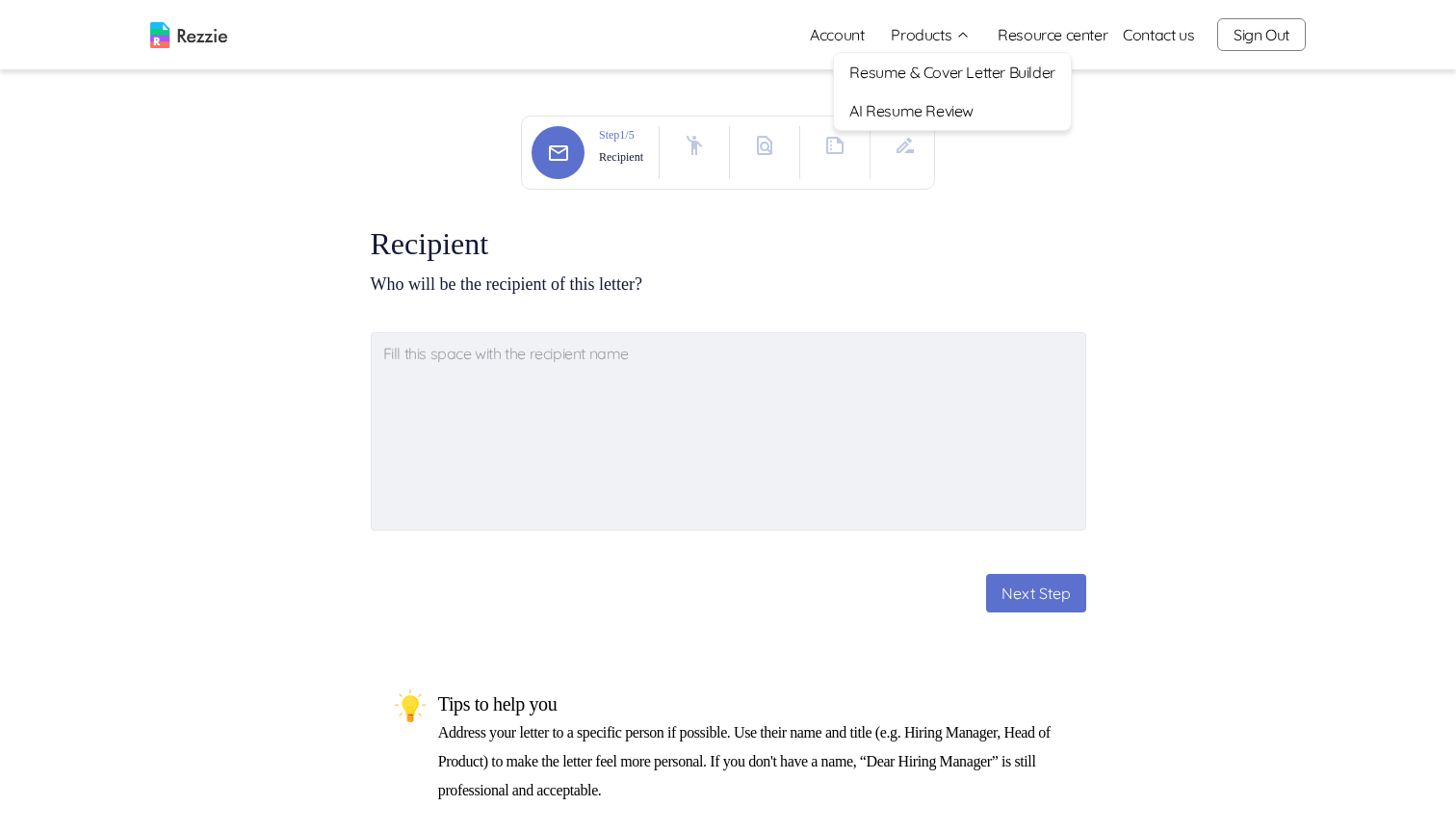 click on "AI Resume Review" at bounding box center (951, 111) 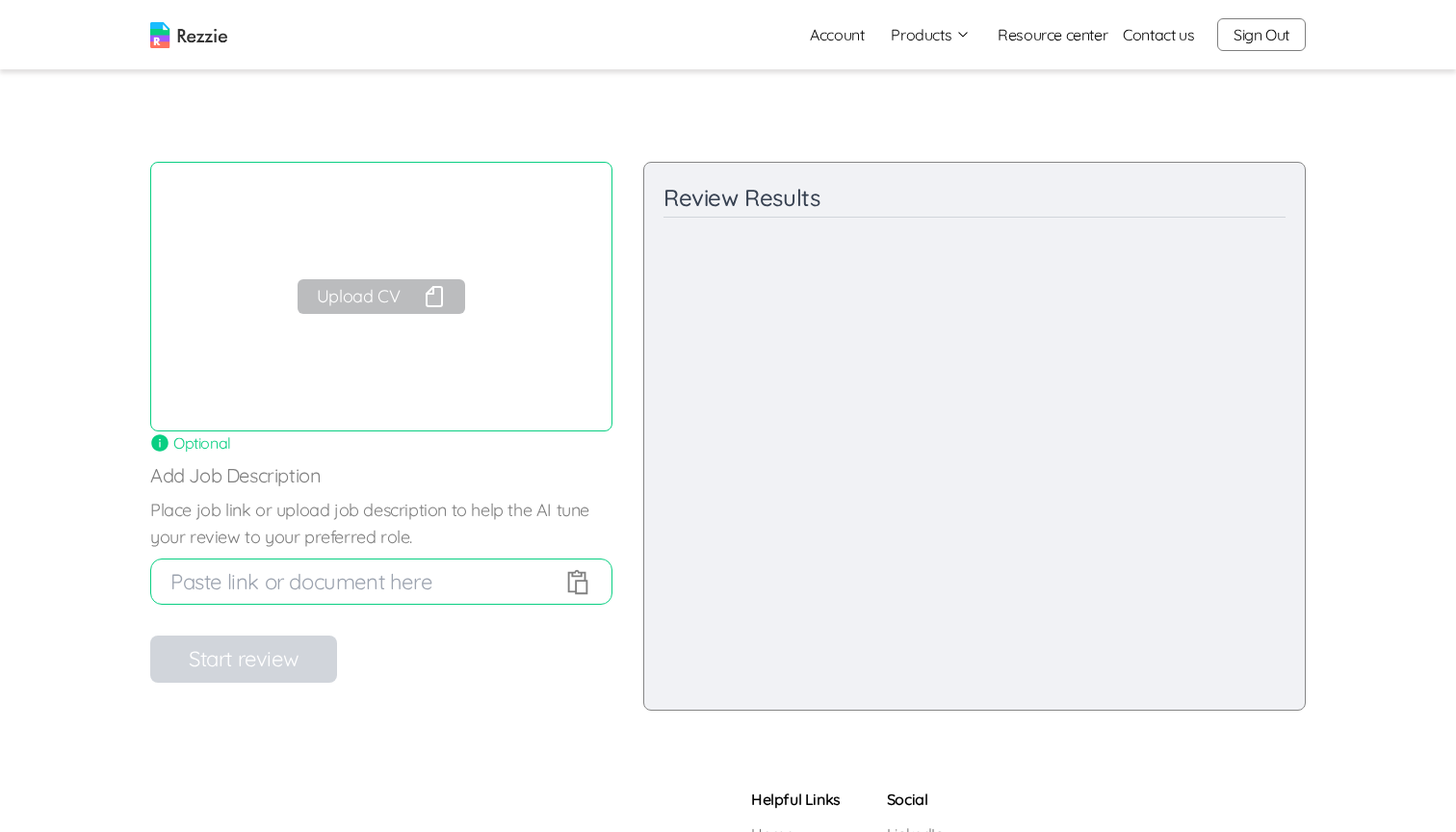 click on "Products" at bounding box center (930, 35) 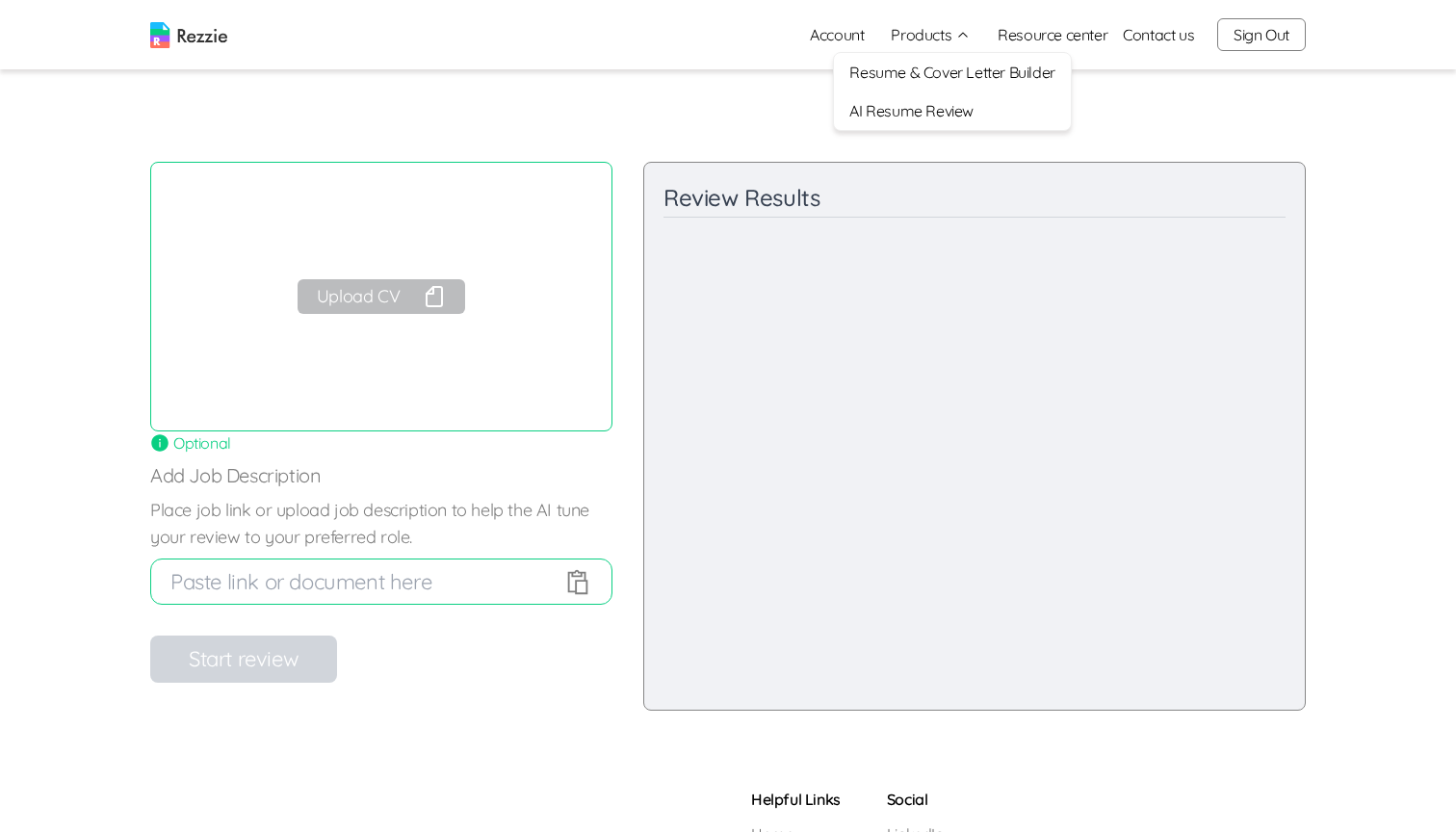 click on "Resume & Cover Letter Builder" at bounding box center [951, 72] 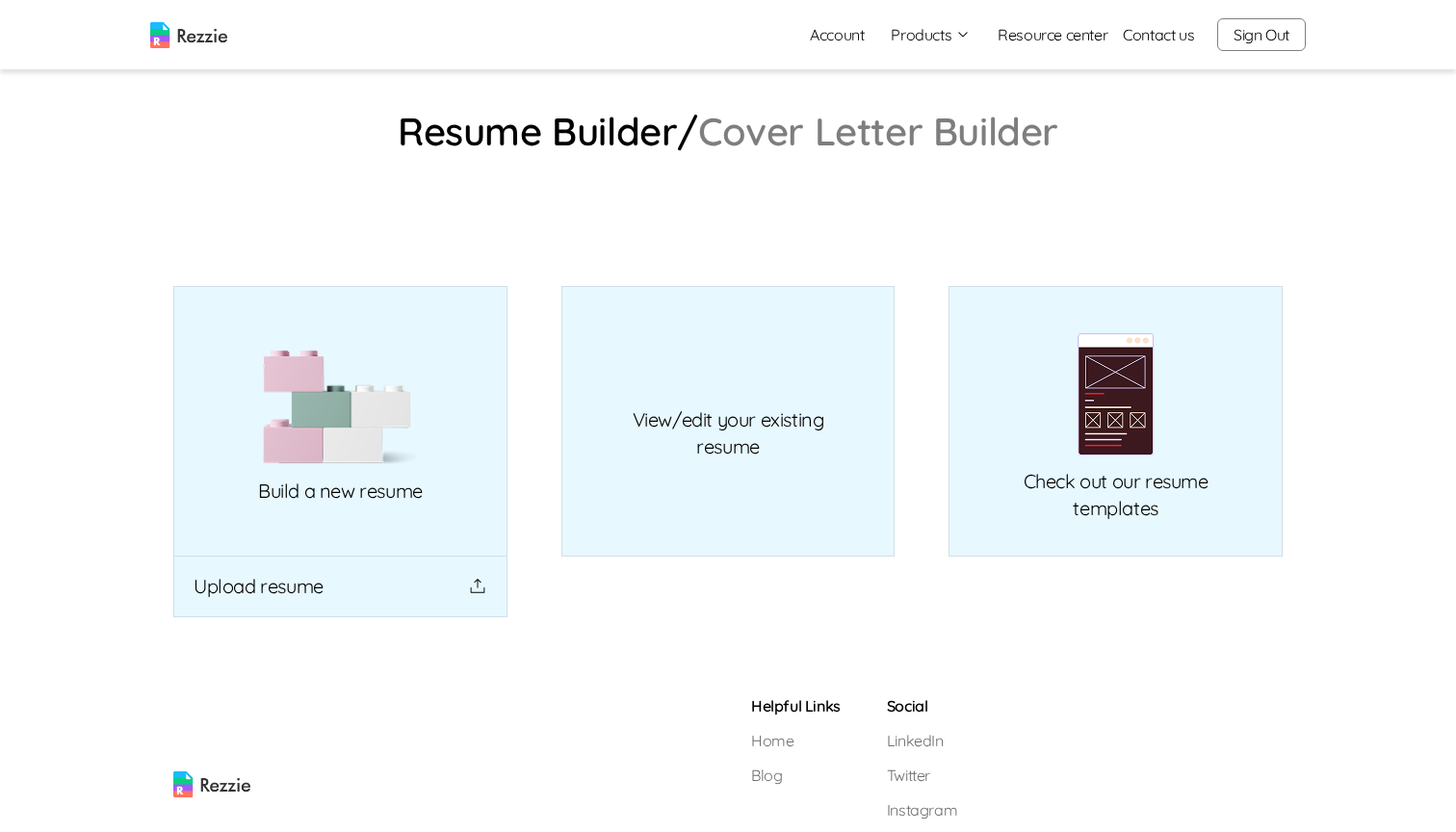 click on "Cover Letter Builder" at bounding box center [878, 131] 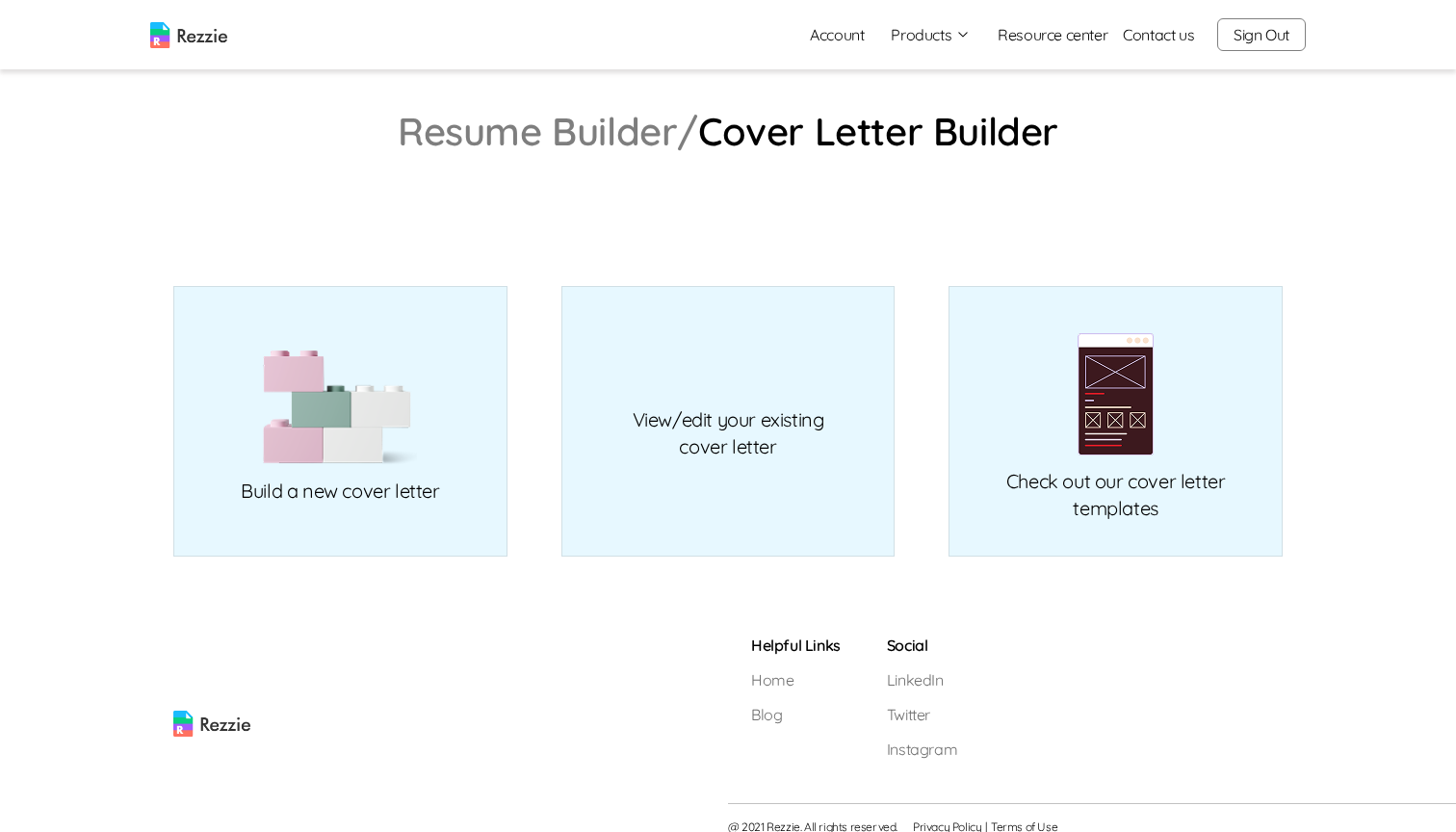 click on "Products" at bounding box center [930, 35] 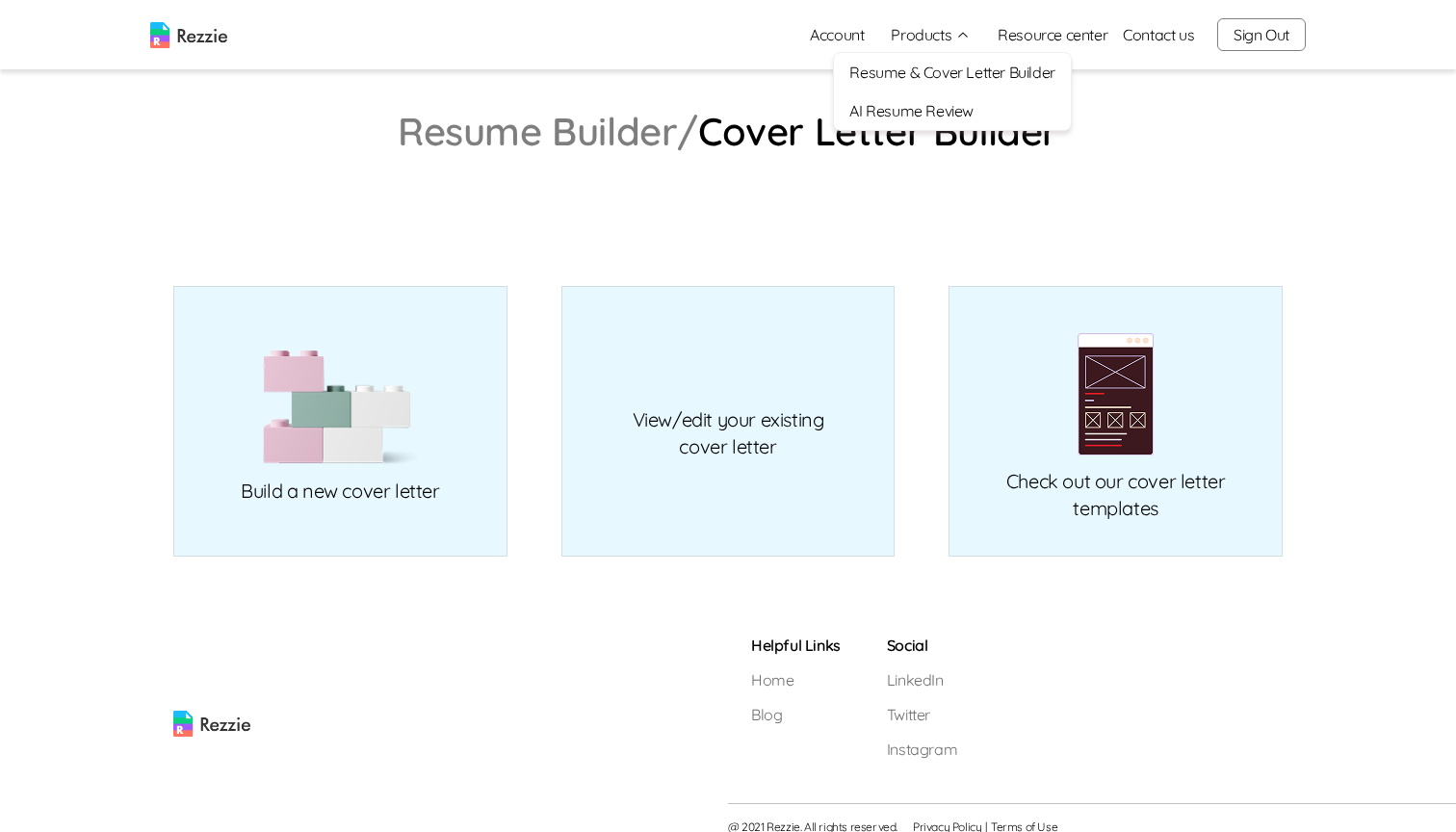 click on "AI Resume Review" at bounding box center (951, 111) 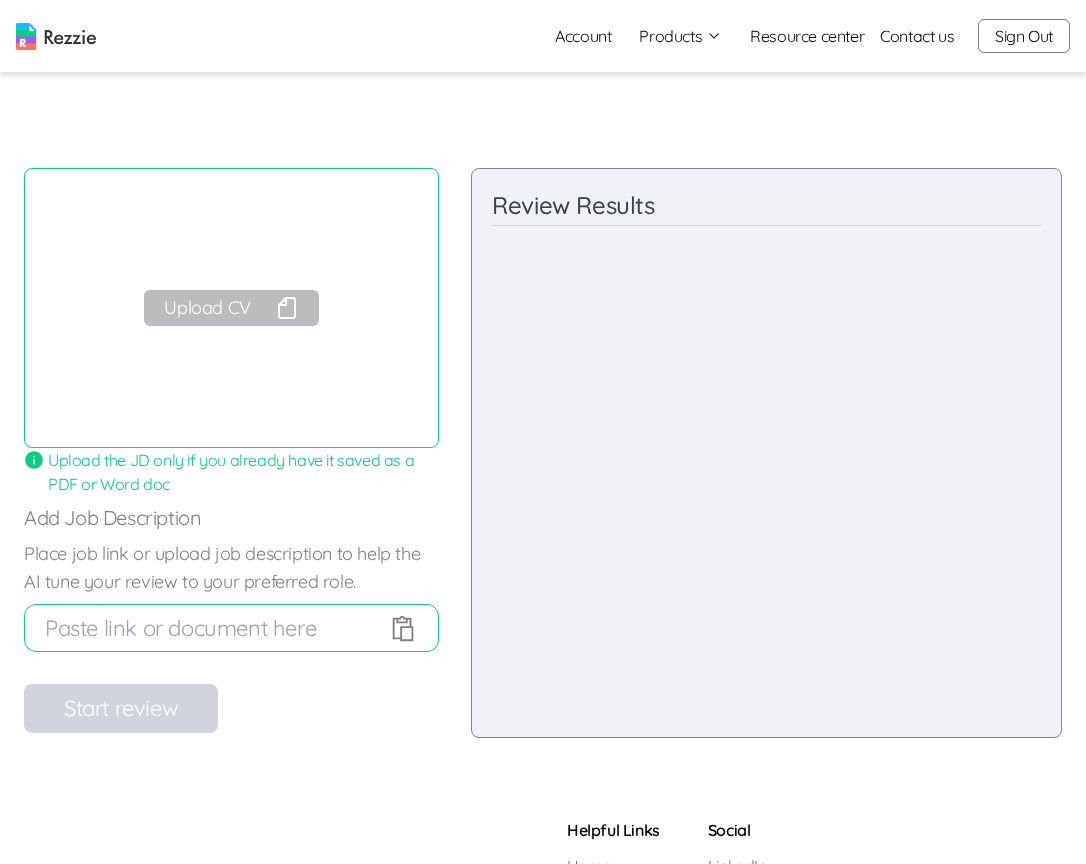 click at bounding box center (216, 628) 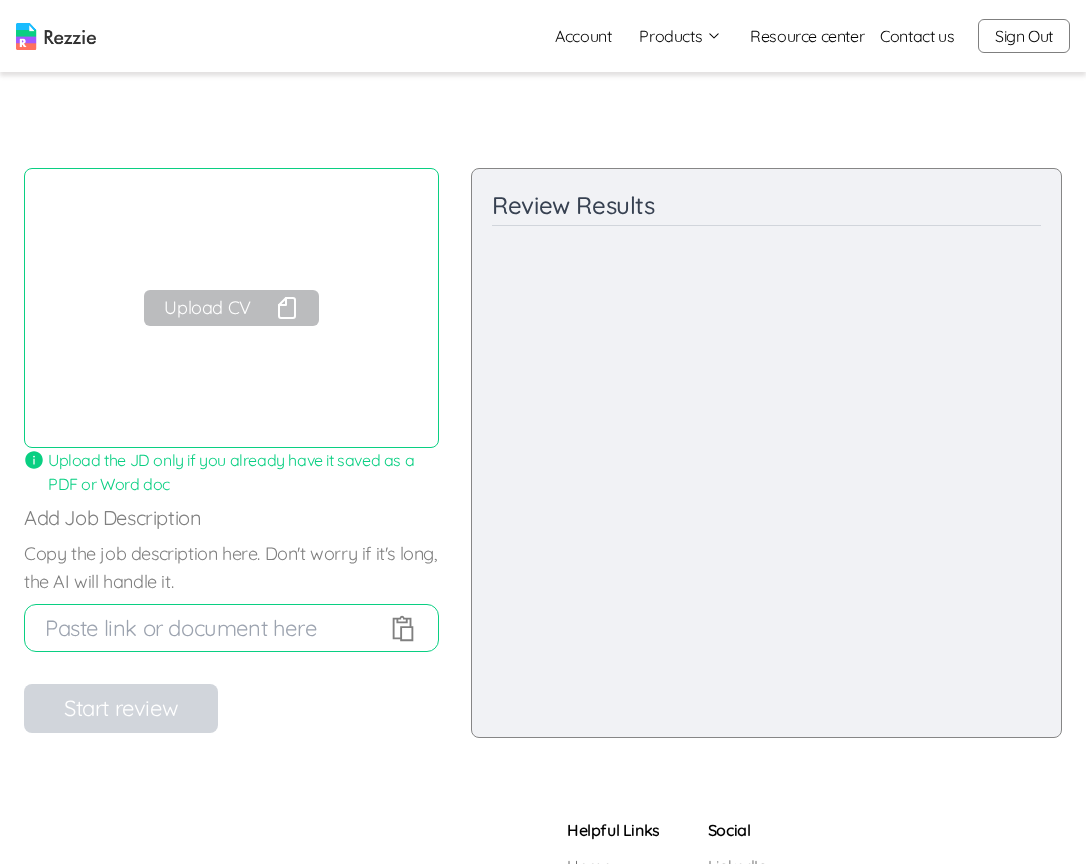 click at bounding box center (216, 628) 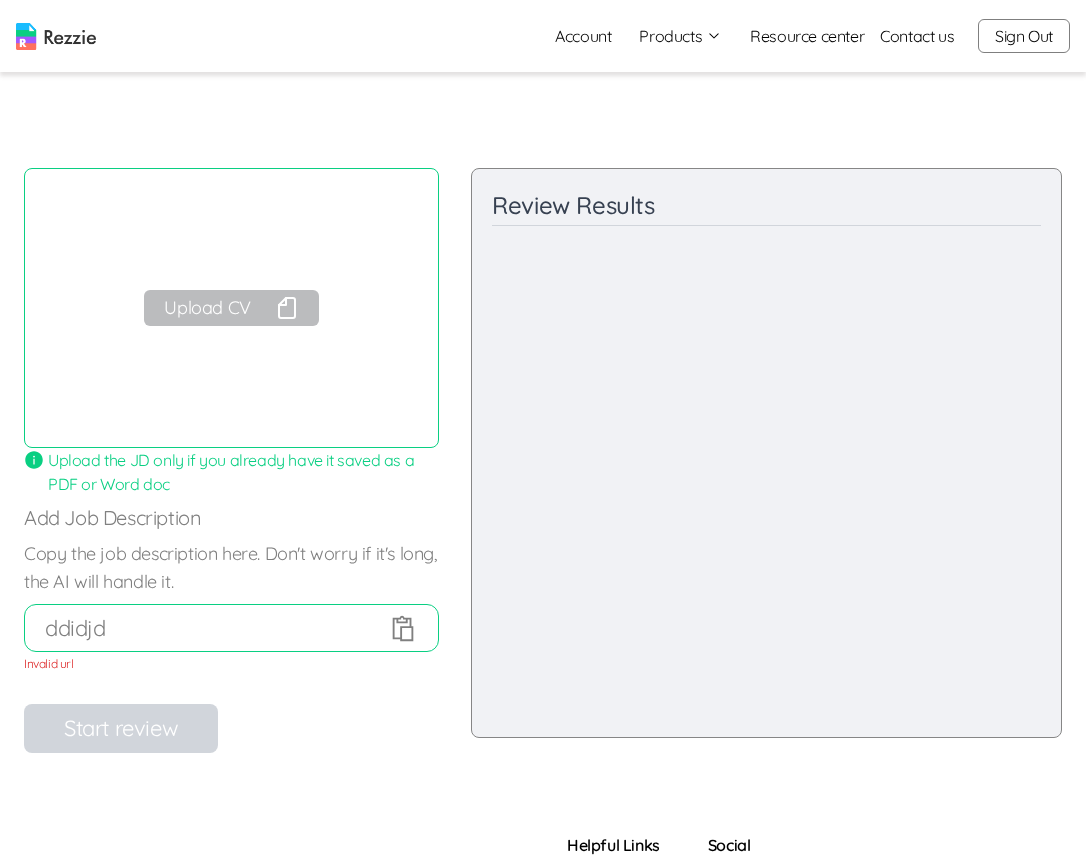 type on "ddidjd" 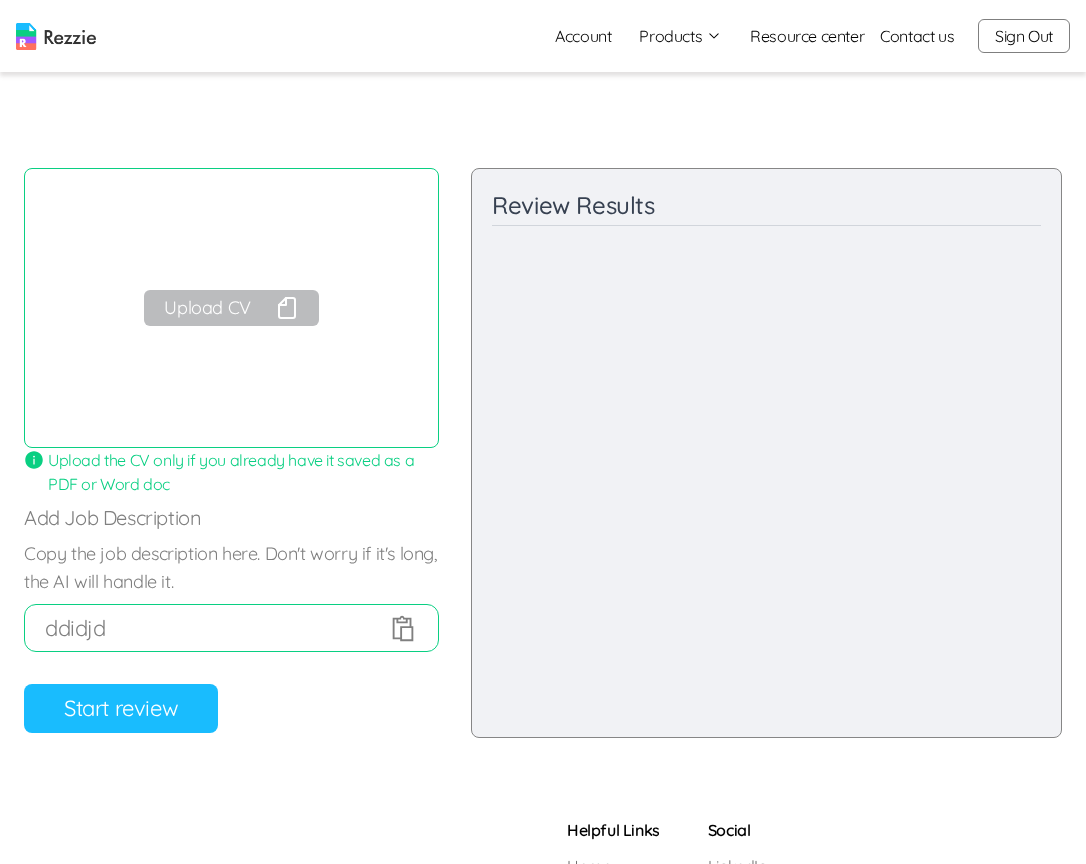click 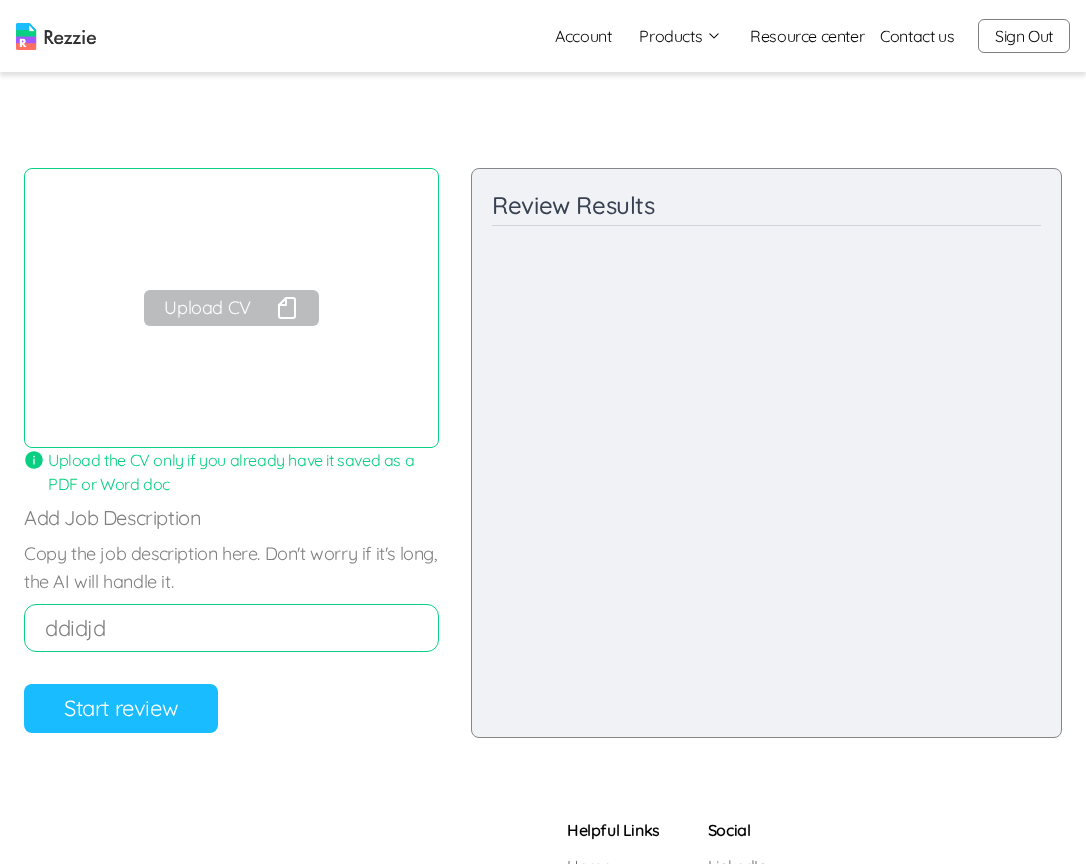 click on "ddidjd" at bounding box center [231, 628] 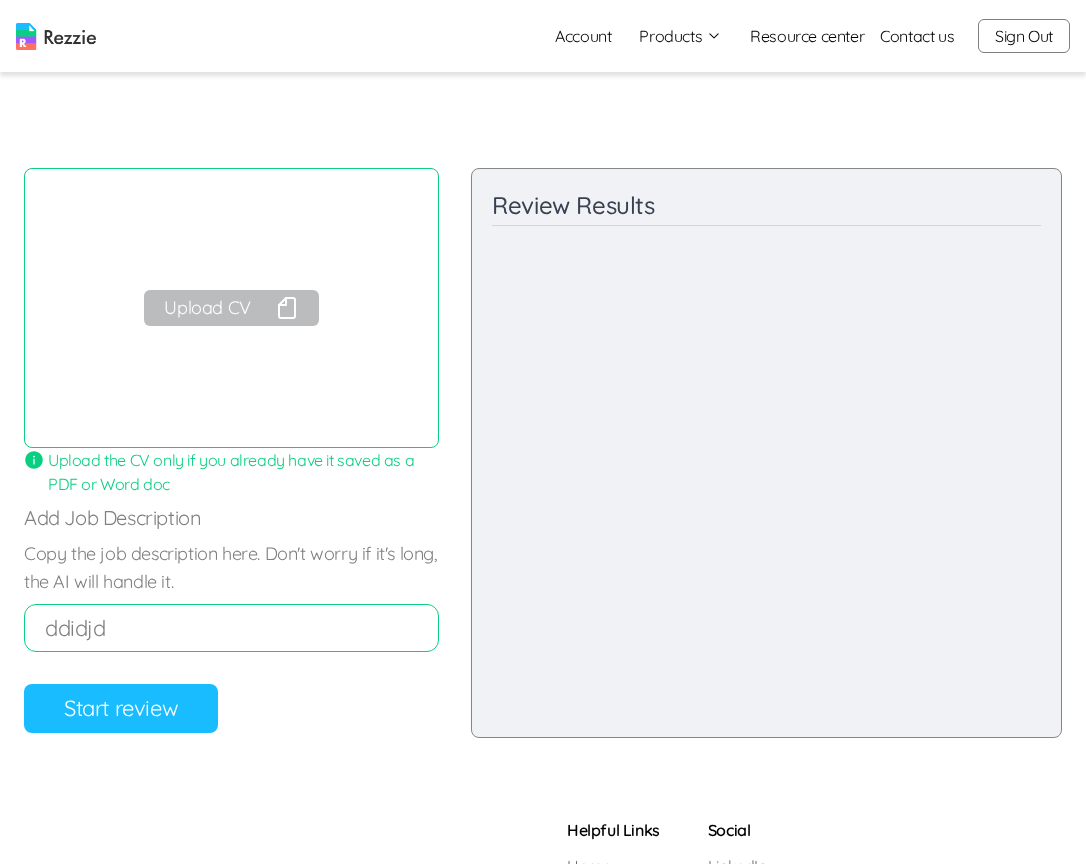 click on "ddidjd" at bounding box center [231, 628] 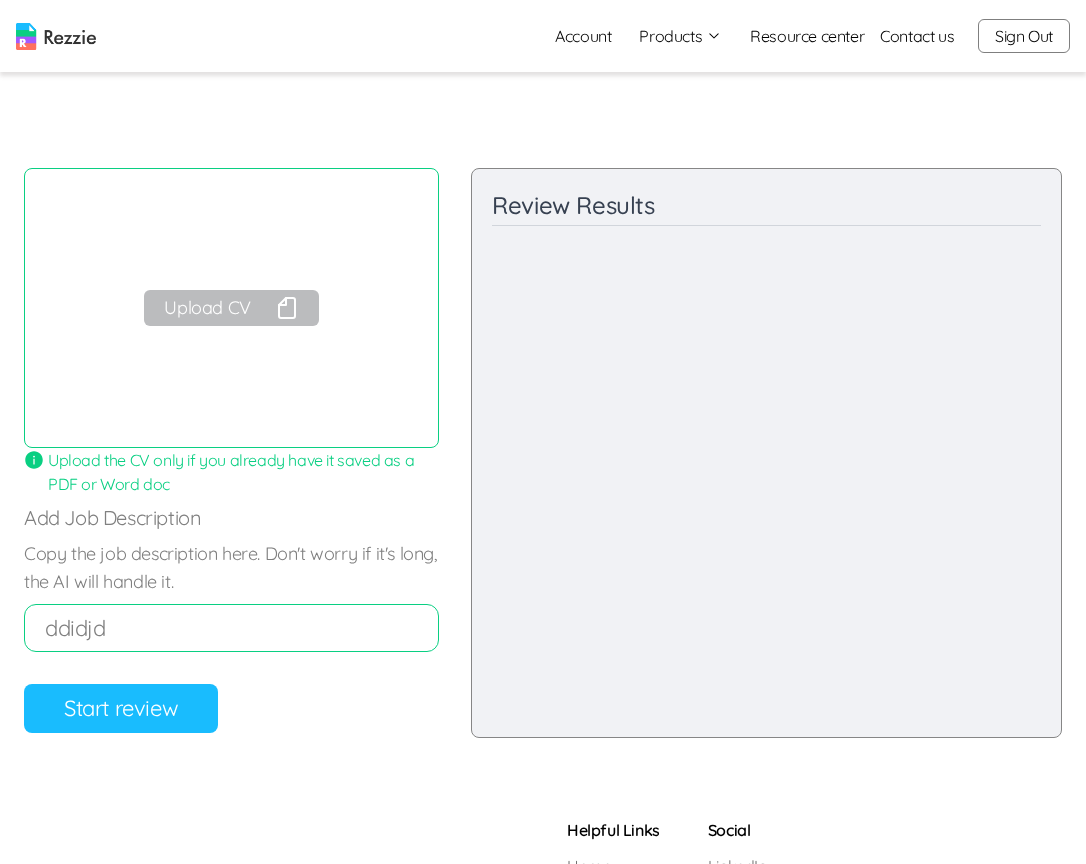 click on "ddidjd" at bounding box center [231, 628] 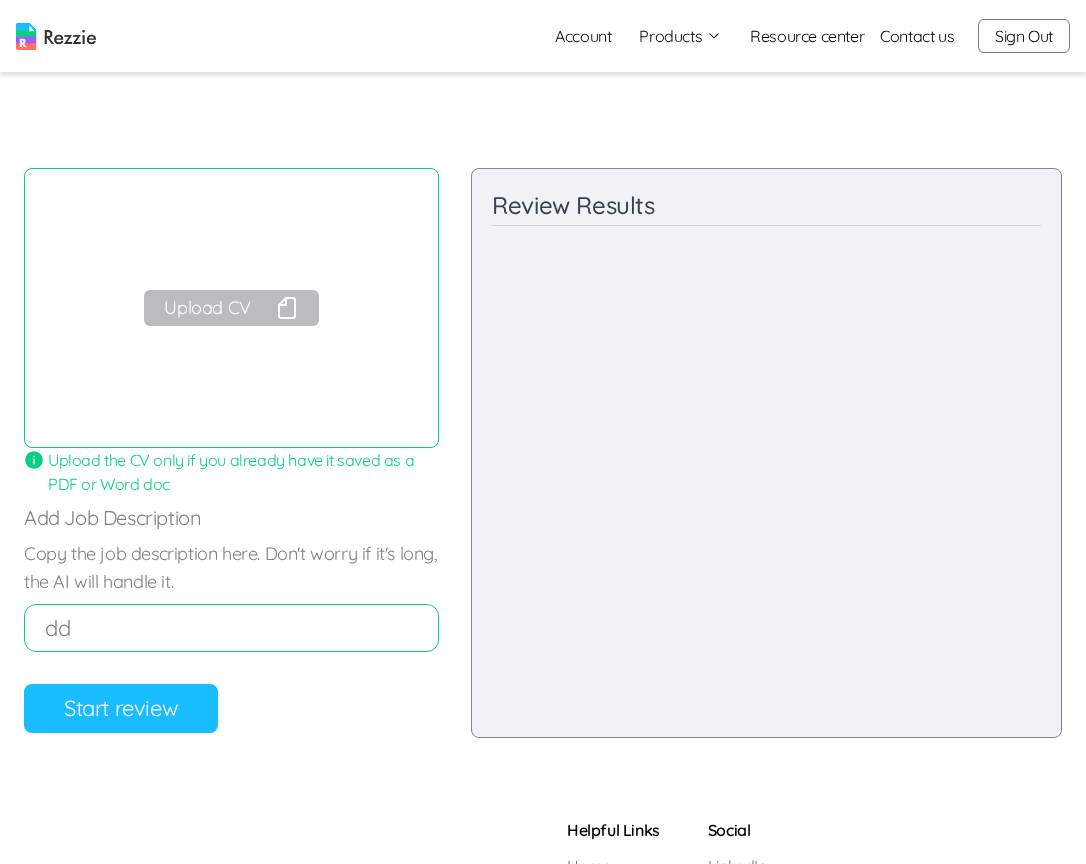type on "d" 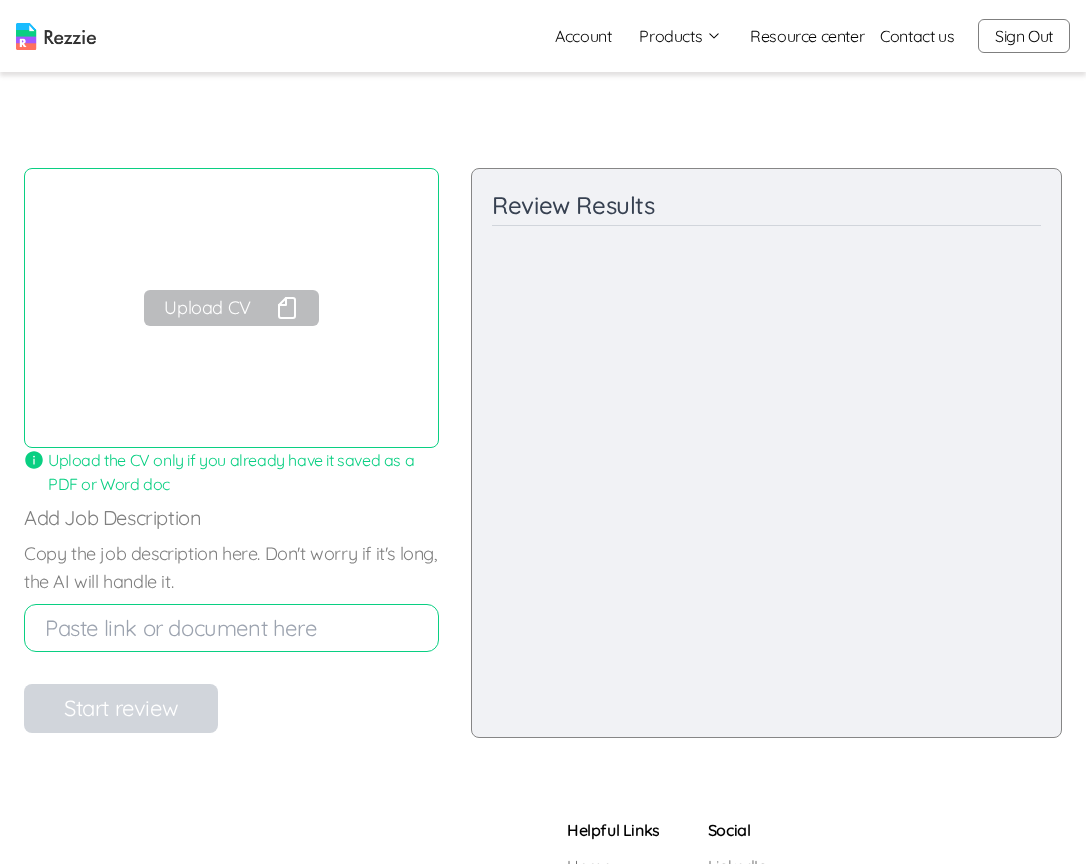 type 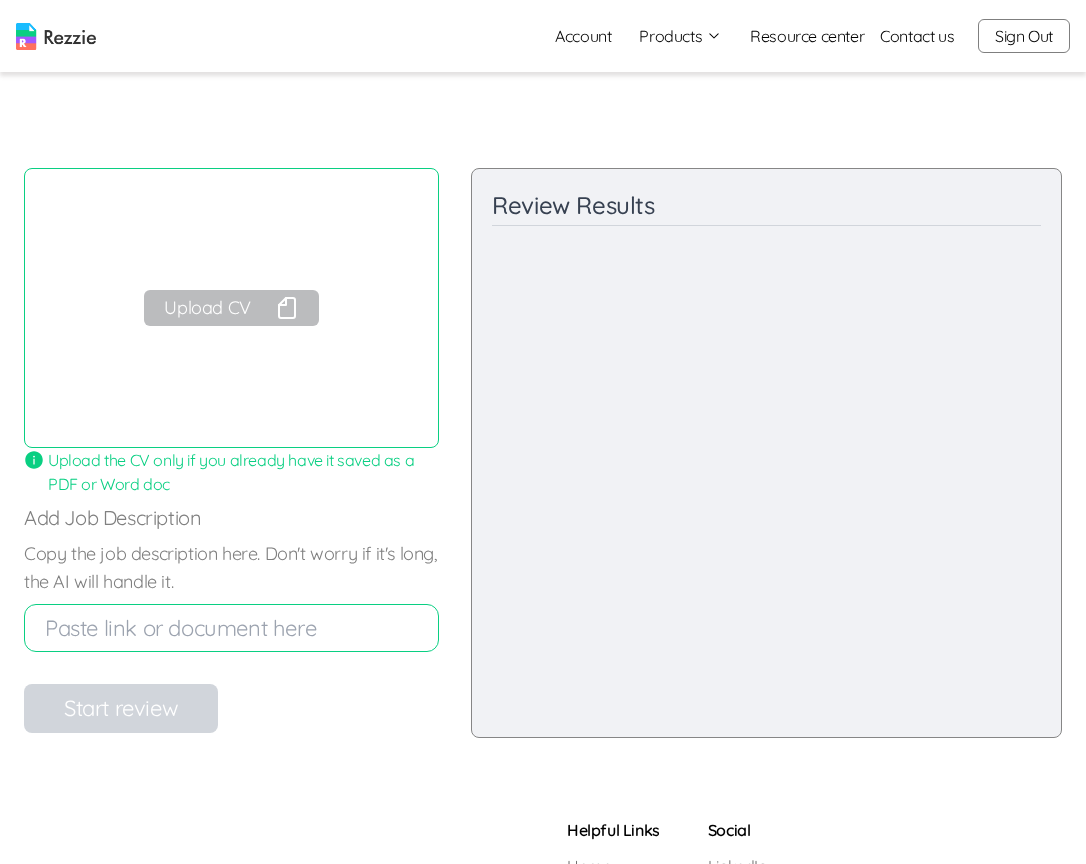 click on "Upload CV" at bounding box center [231, 308] 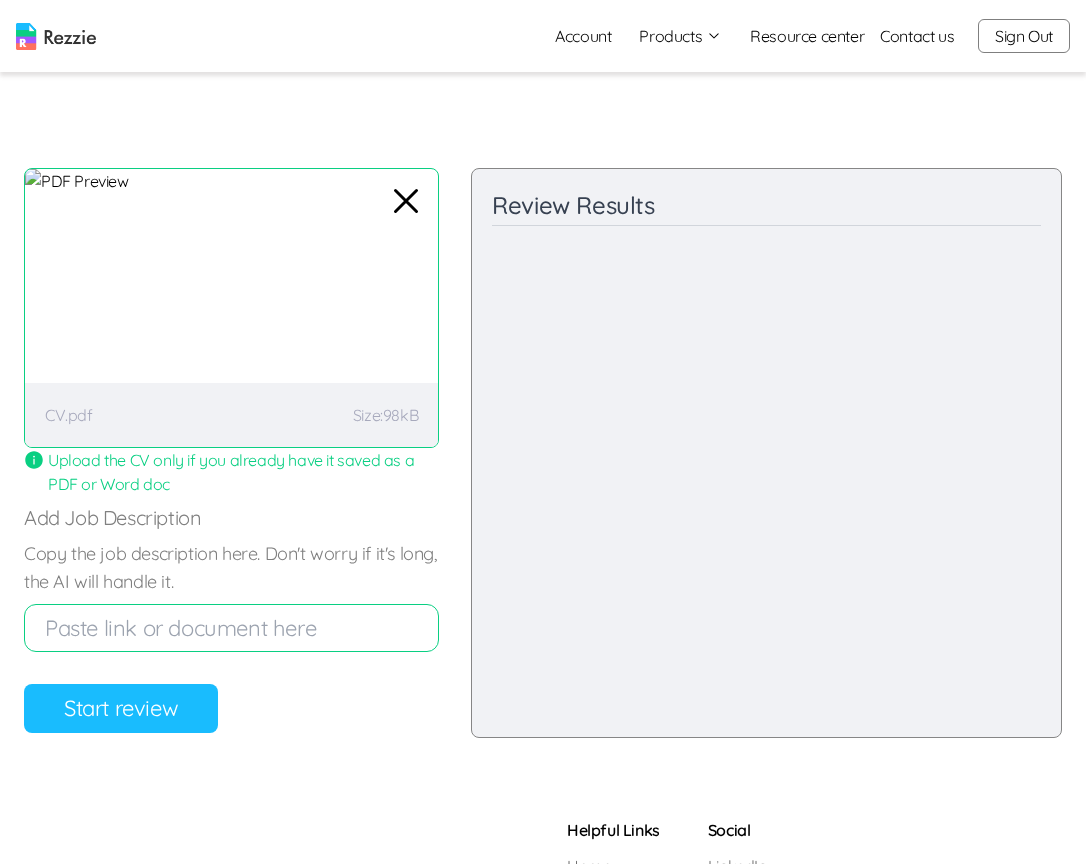 click 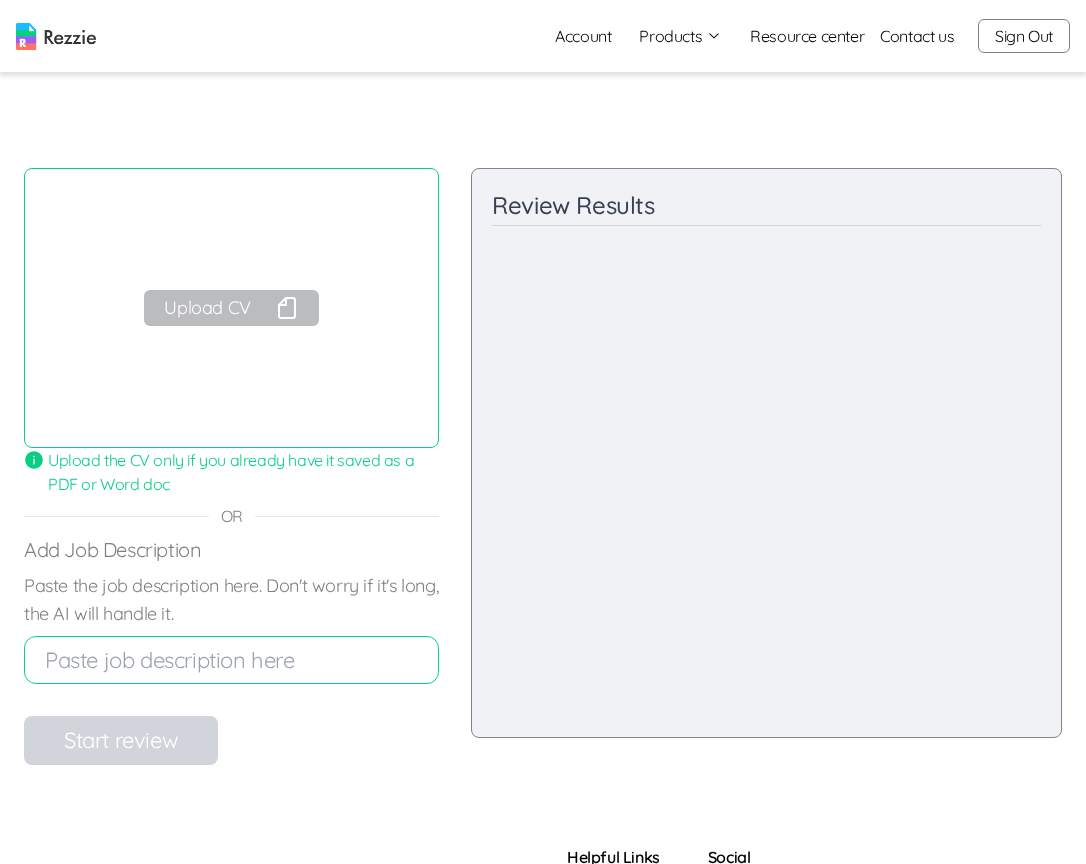 click on "Upload CV" at bounding box center [231, 308] 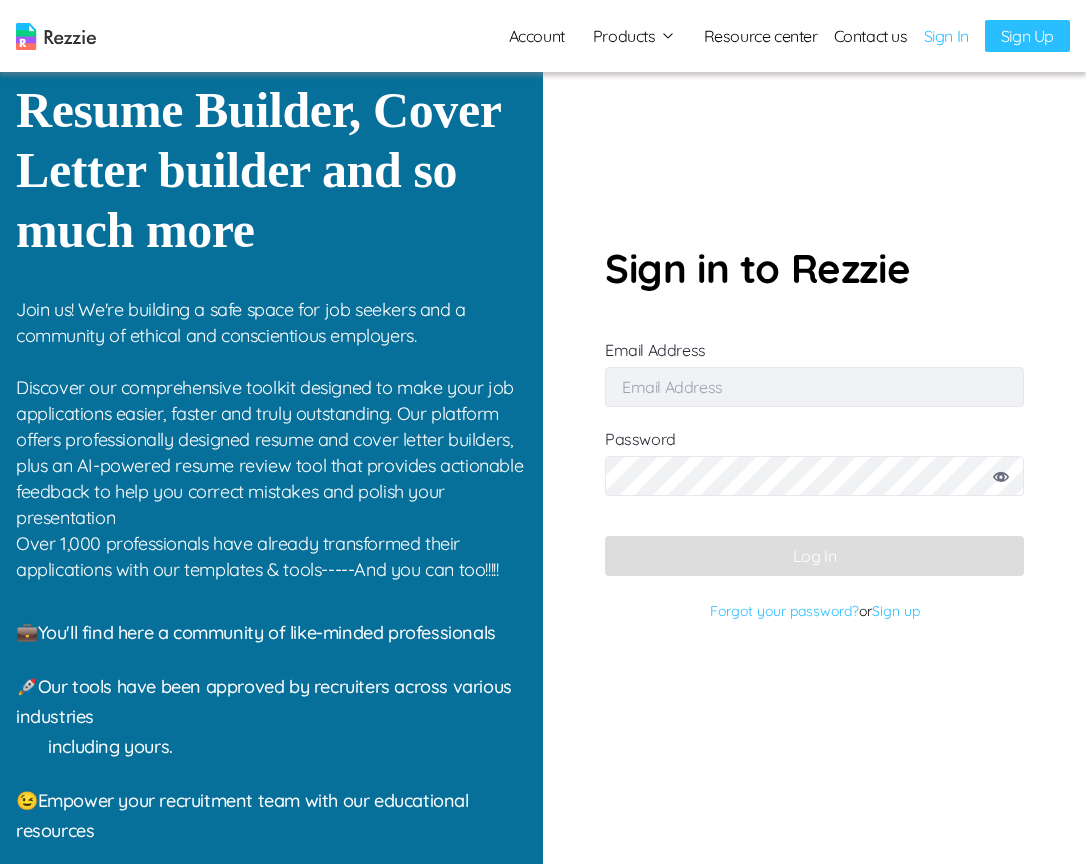 scroll, scrollTop: 0, scrollLeft: 0, axis: both 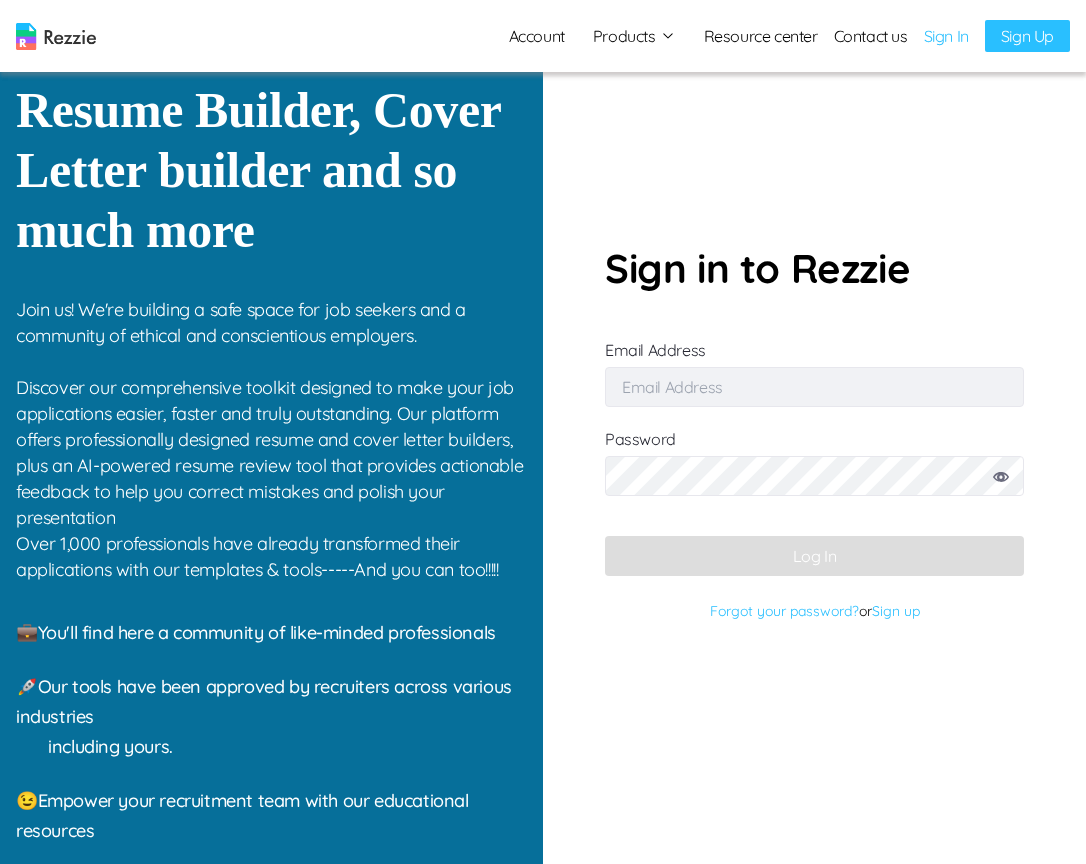 type on "simisophs+5@gmail.com" 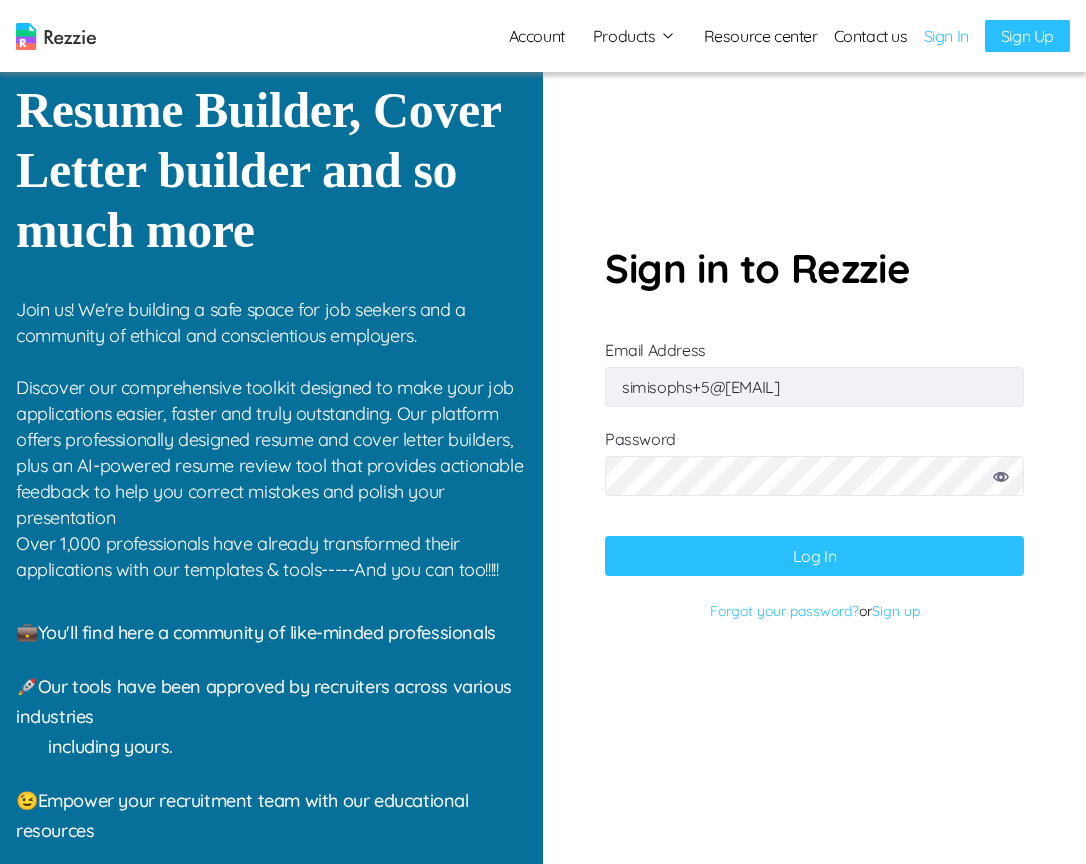 click on "Log In" at bounding box center [814, 556] 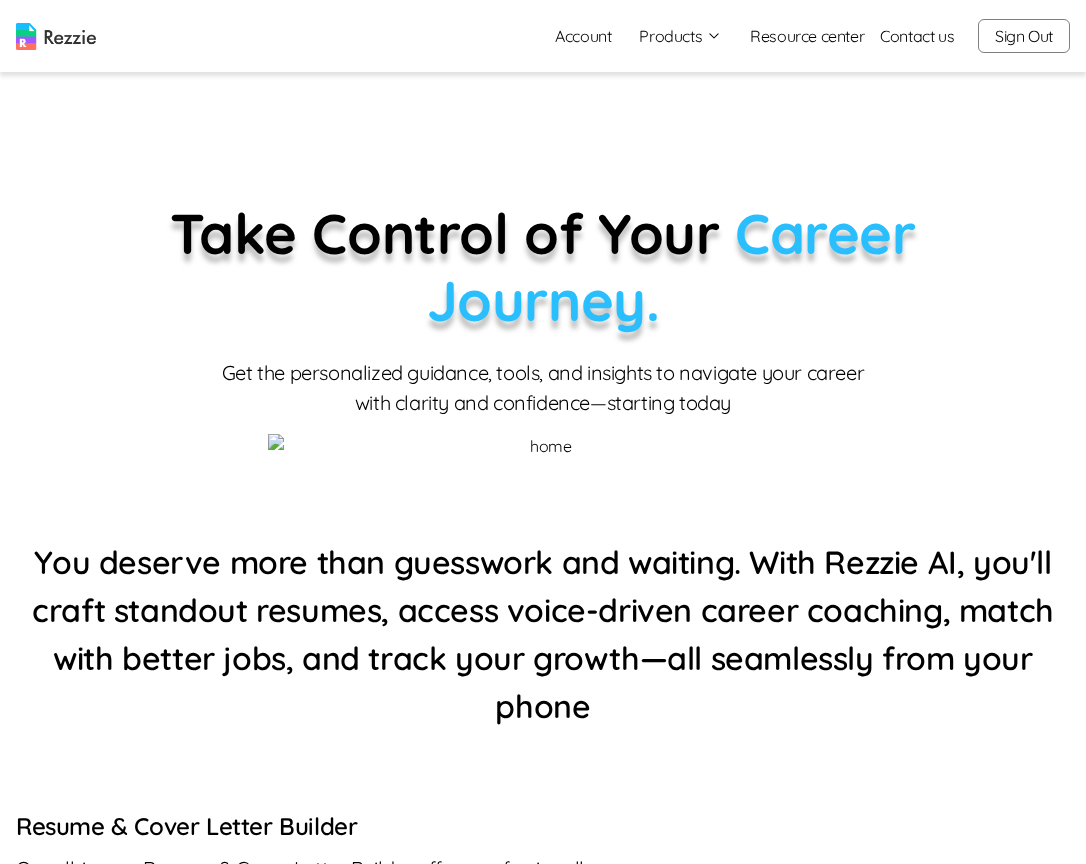 click on "Products" at bounding box center [680, 36] 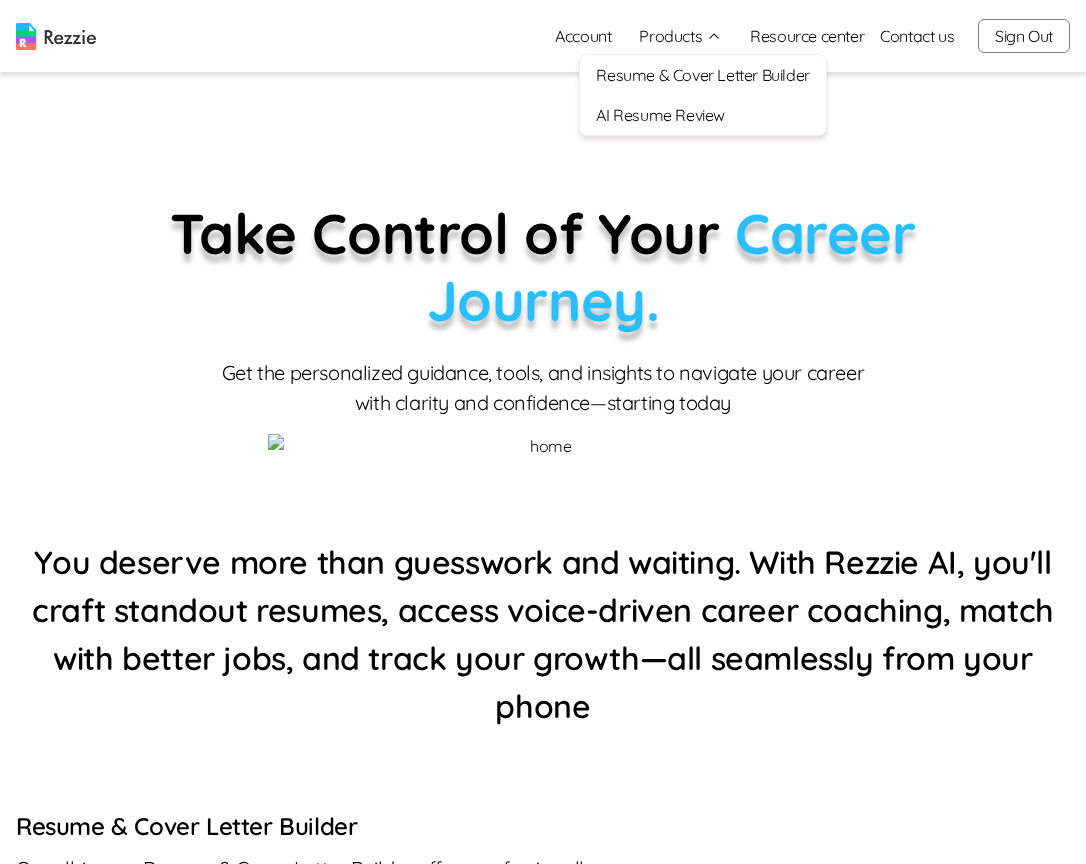click on "AI Resume Review" at bounding box center [702, 115] 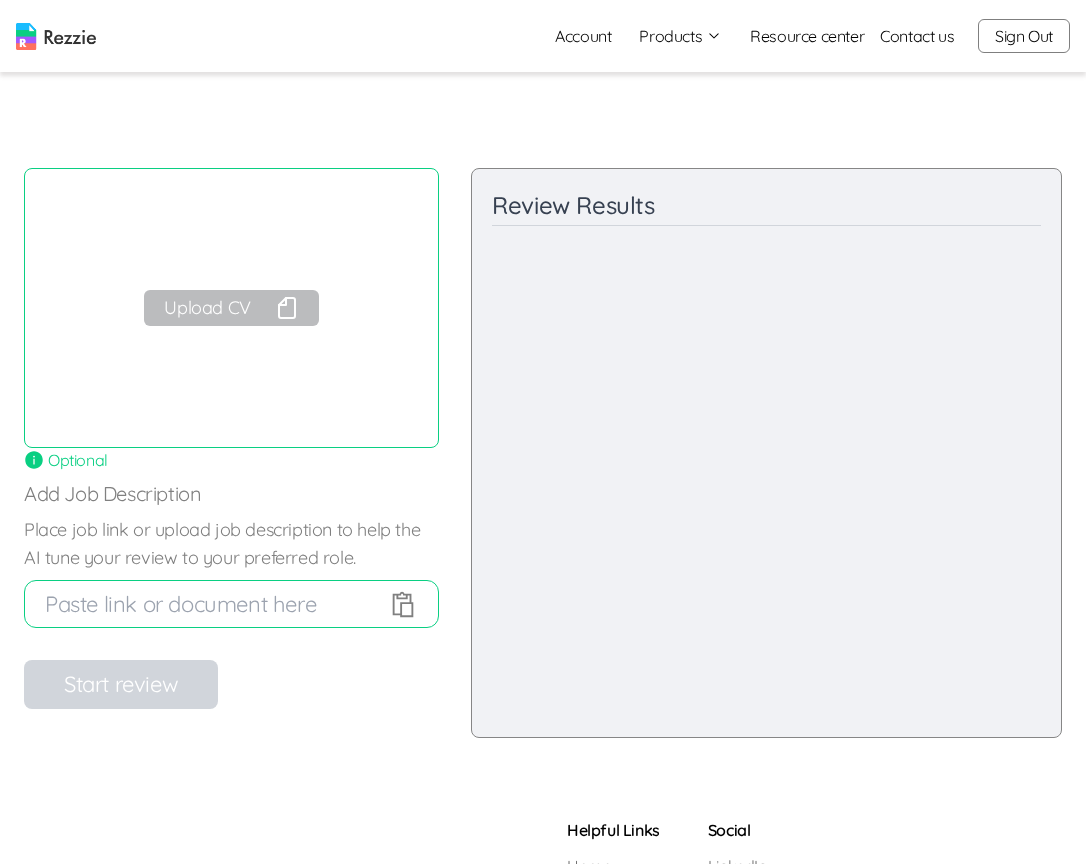 scroll, scrollTop: 0, scrollLeft: 0, axis: both 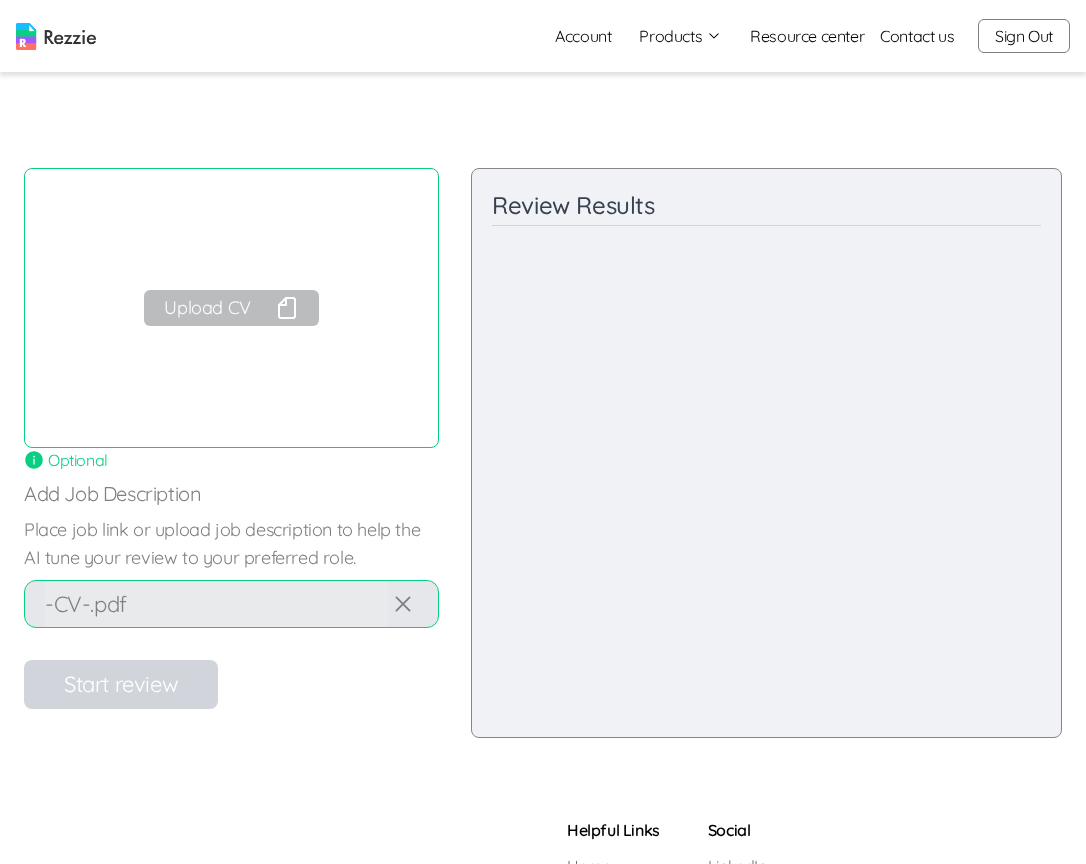 click on "Upload CV" at bounding box center (231, 308) 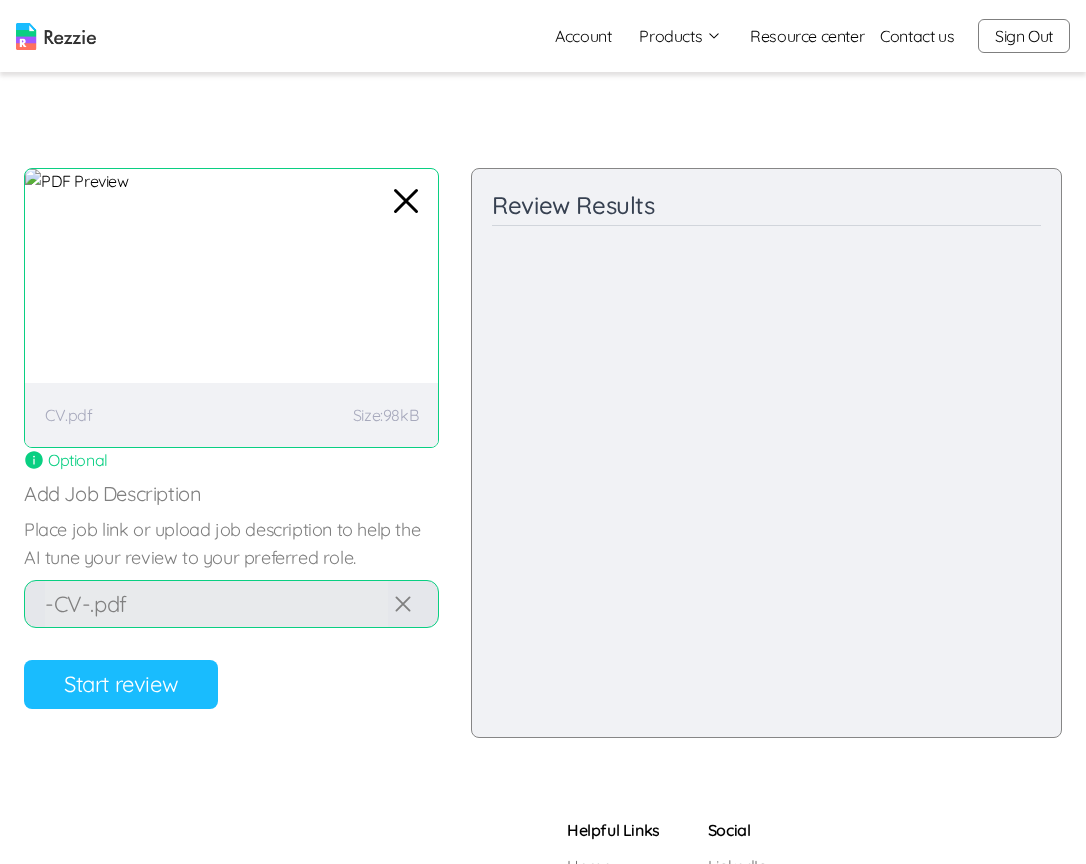 click 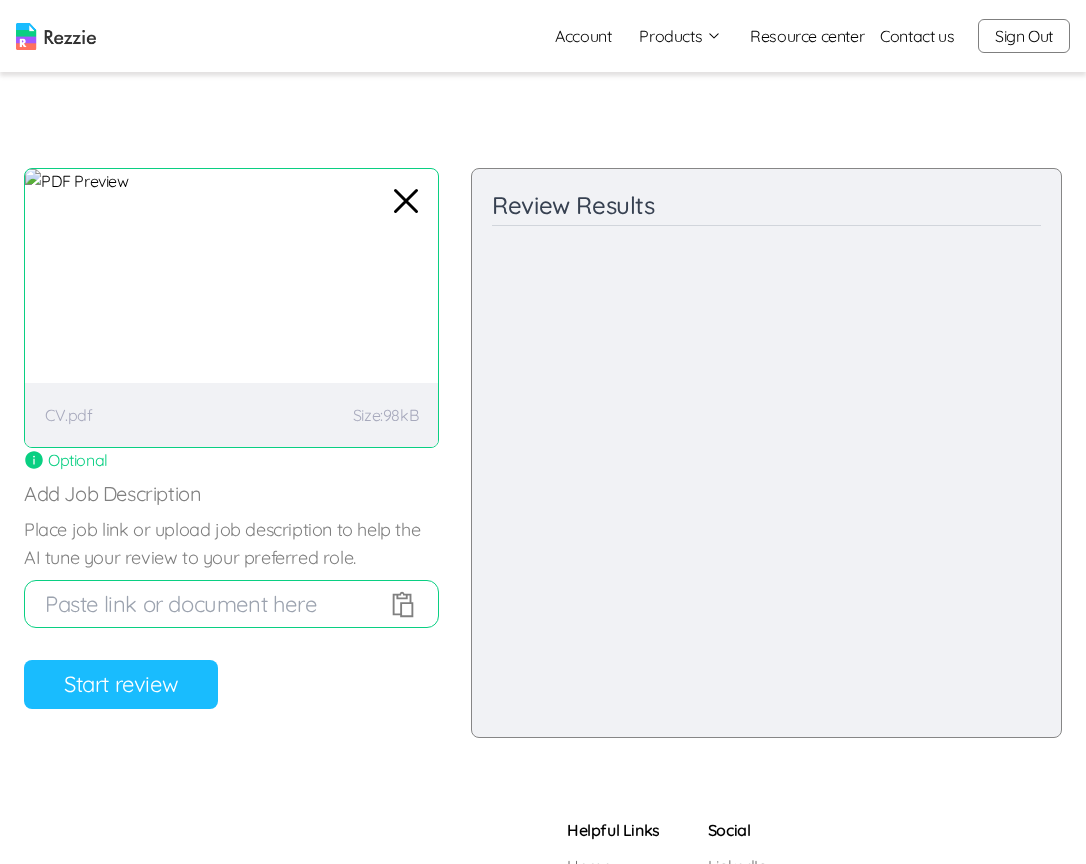 click at bounding box center (216, 604) 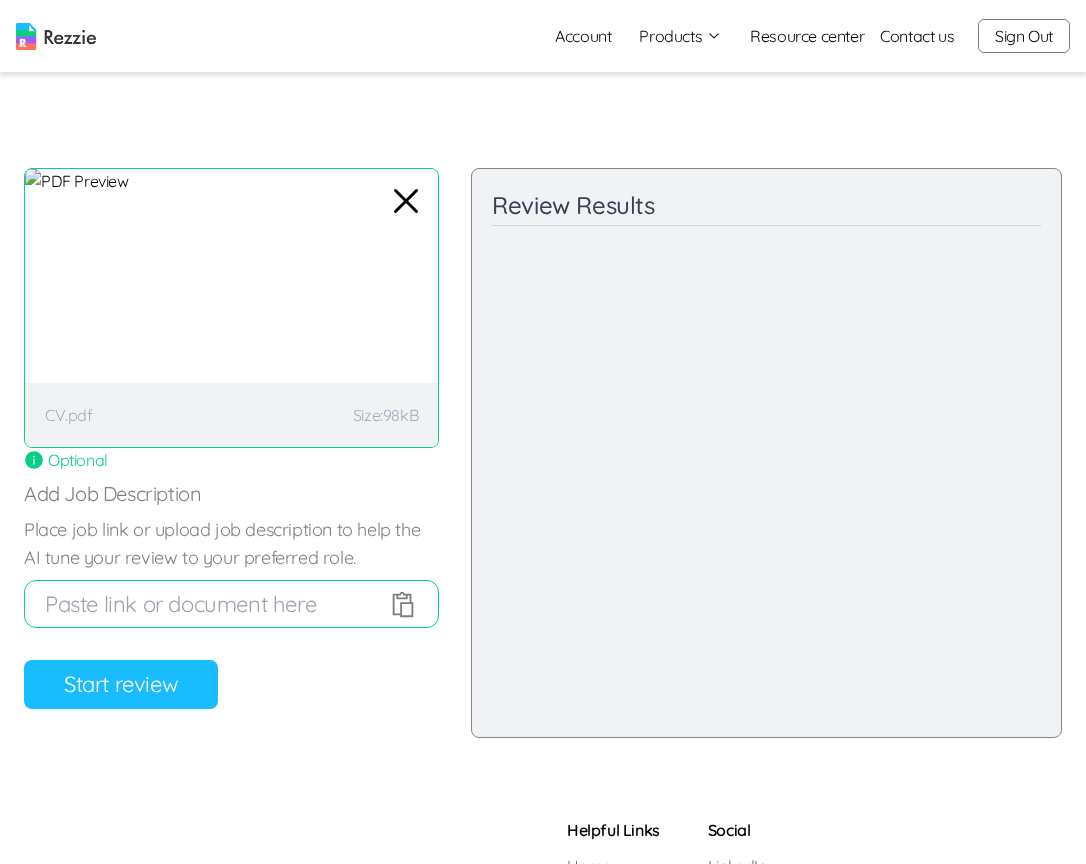 click 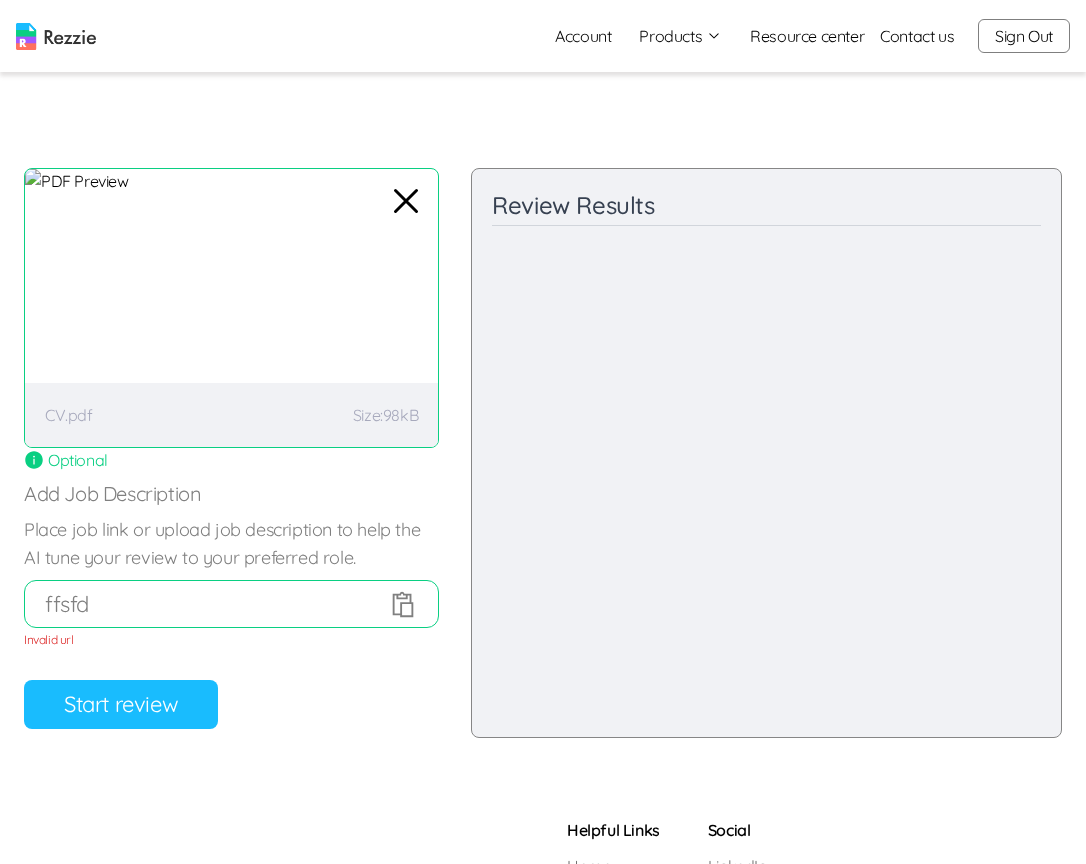 type on "ffsfd" 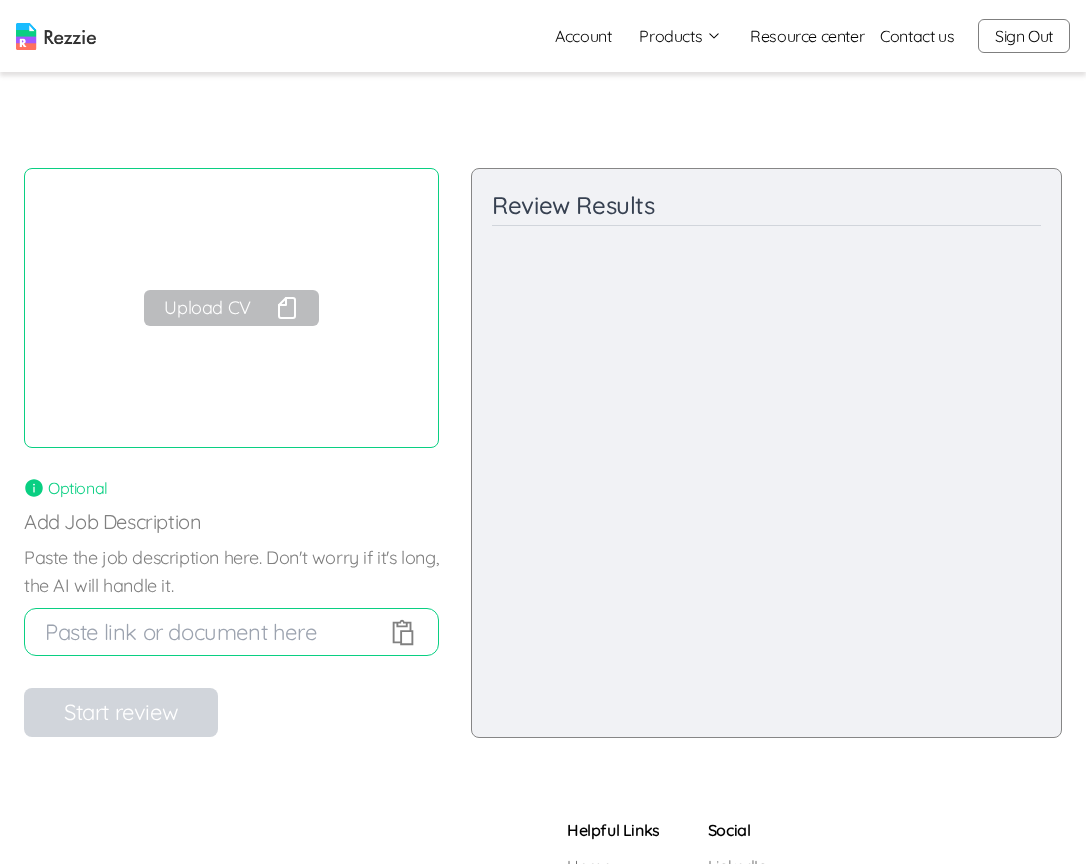 scroll, scrollTop: 0, scrollLeft: 0, axis: both 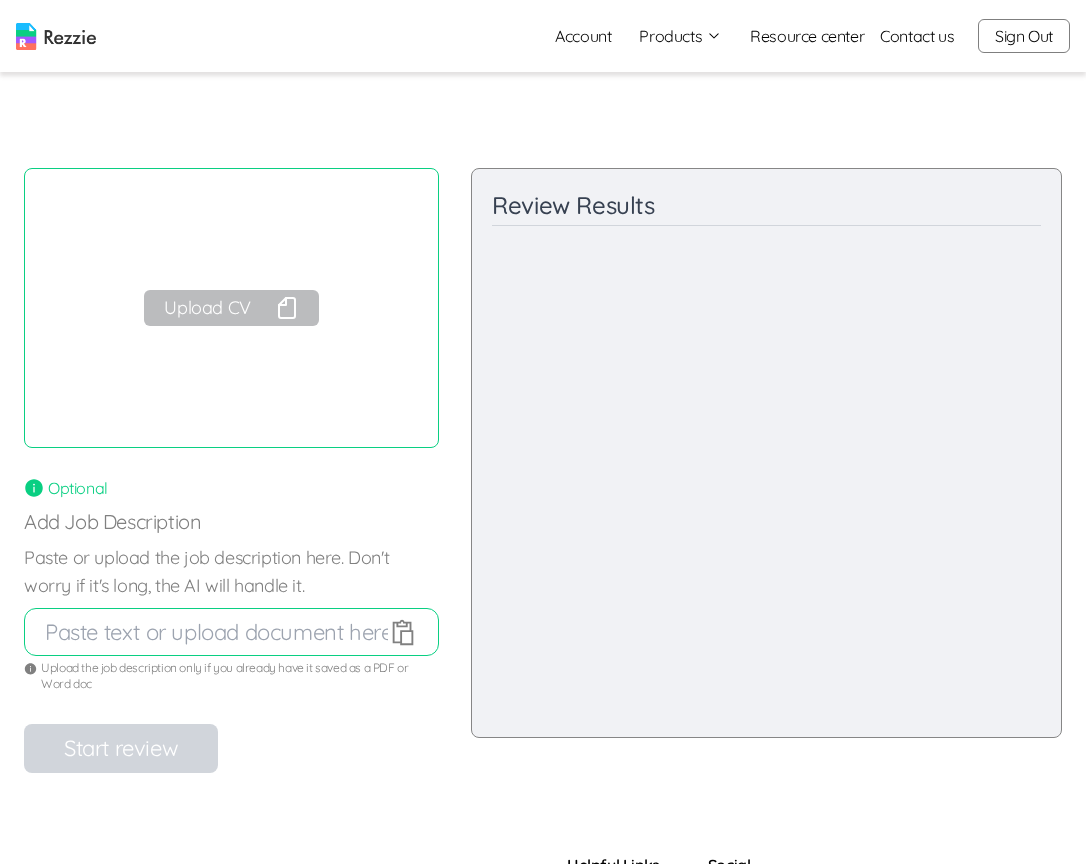 click at bounding box center [216, 632] 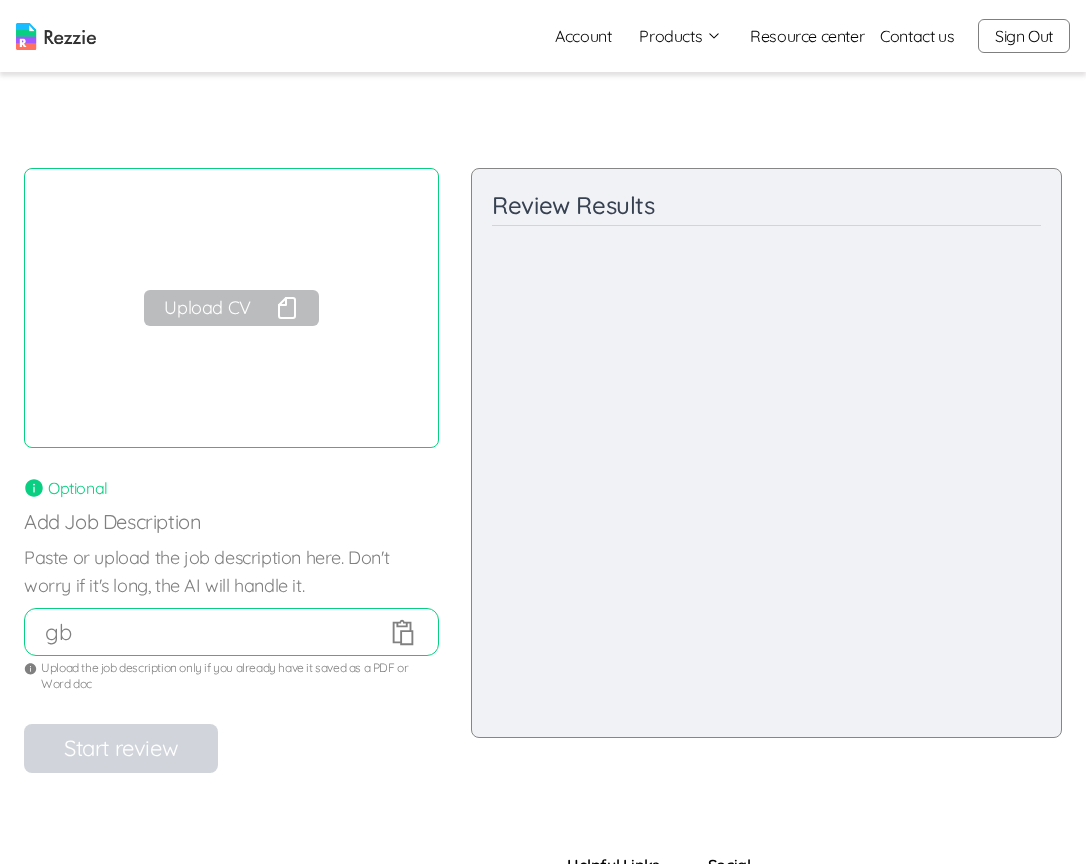 type on "g" 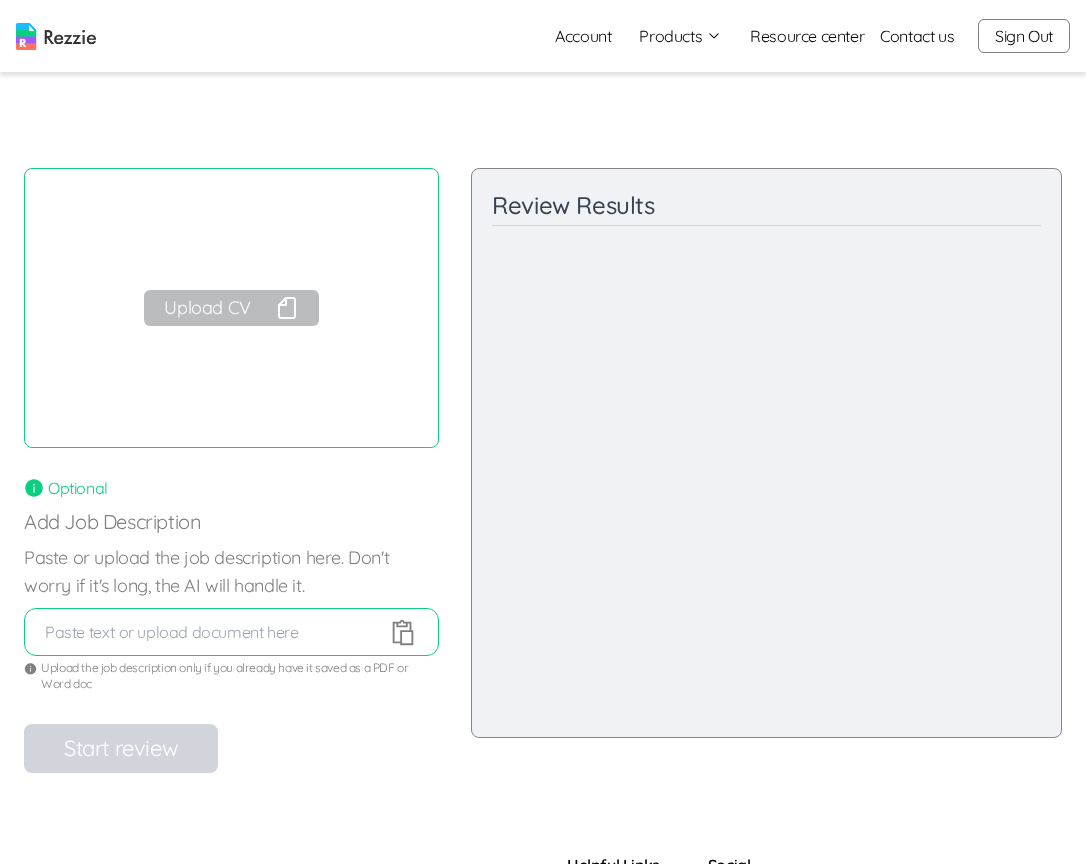 click on "Review your resume AI will review your resume and give you feedback on your resume's strengths and weaknesses Upload CV Optional Add Job Description Paste or upload the job description here. Don't worry if it's long, the AI will handle it. Upload the job description only if you already have it saved as a PDF or Word doc Start review" at bounding box center (231, 470) 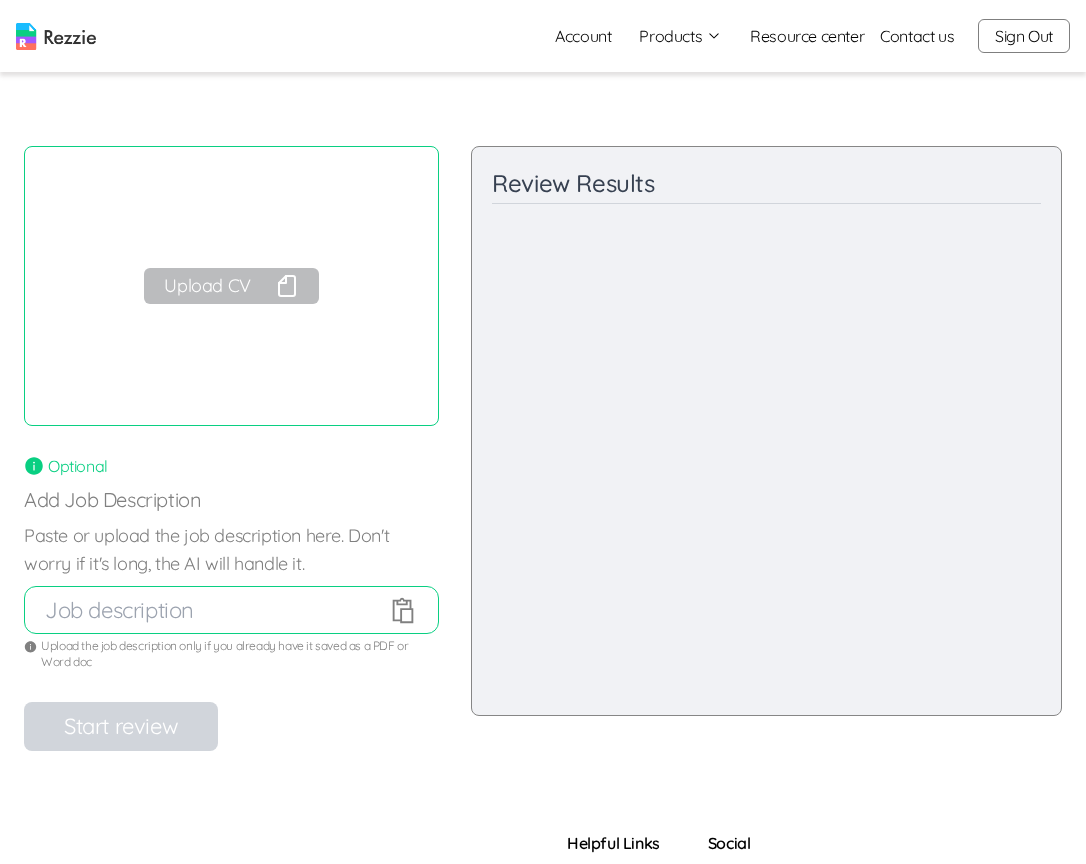 scroll, scrollTop: 33, scrollLeft: 0, axis: vertical 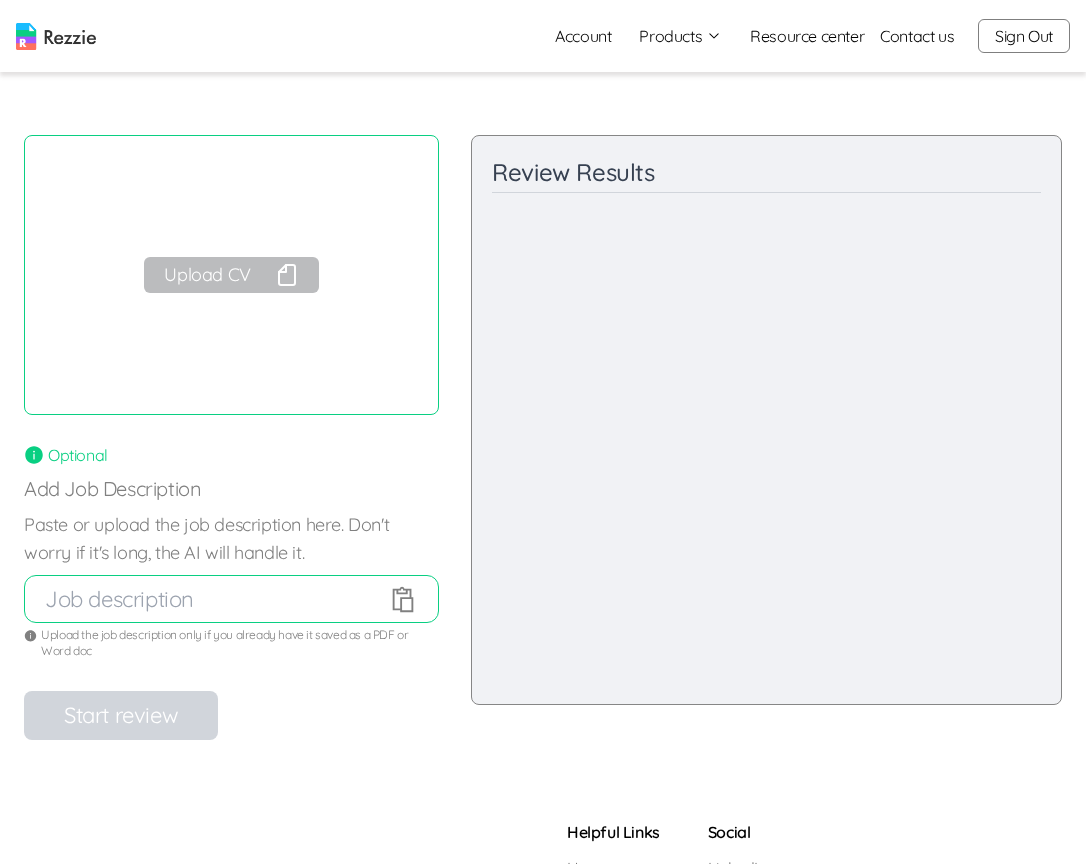 click 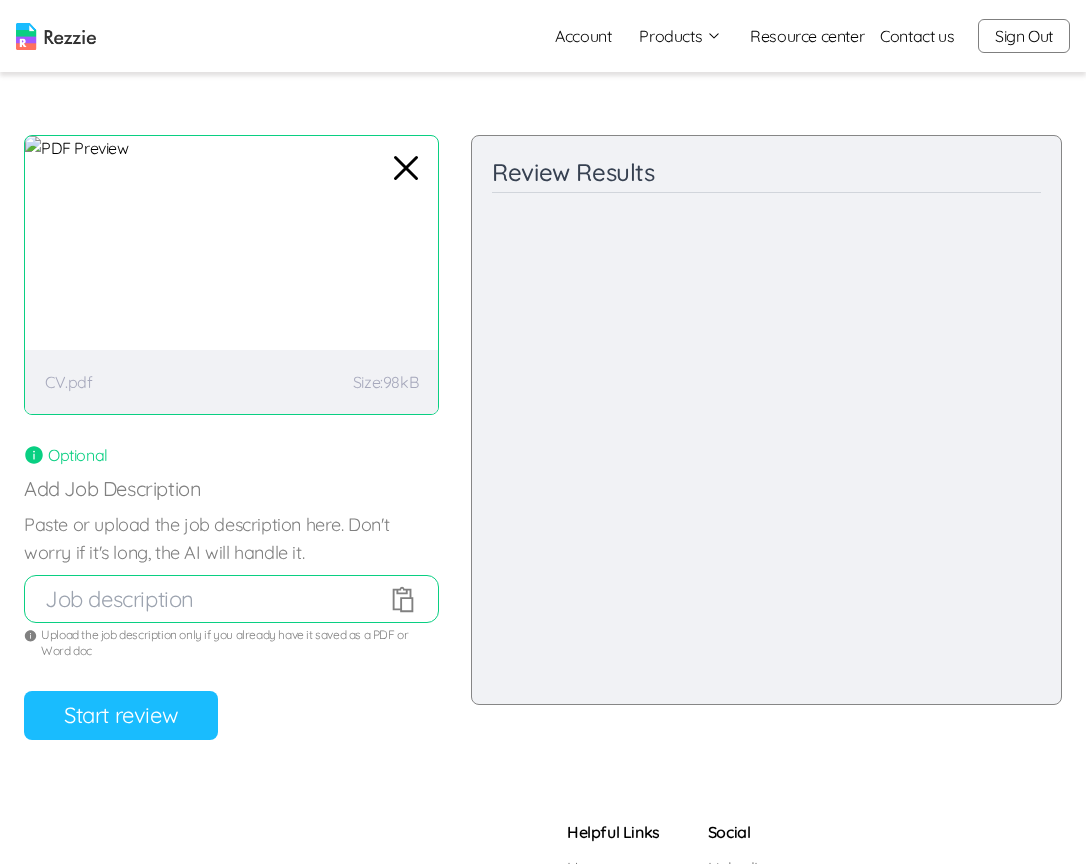 click 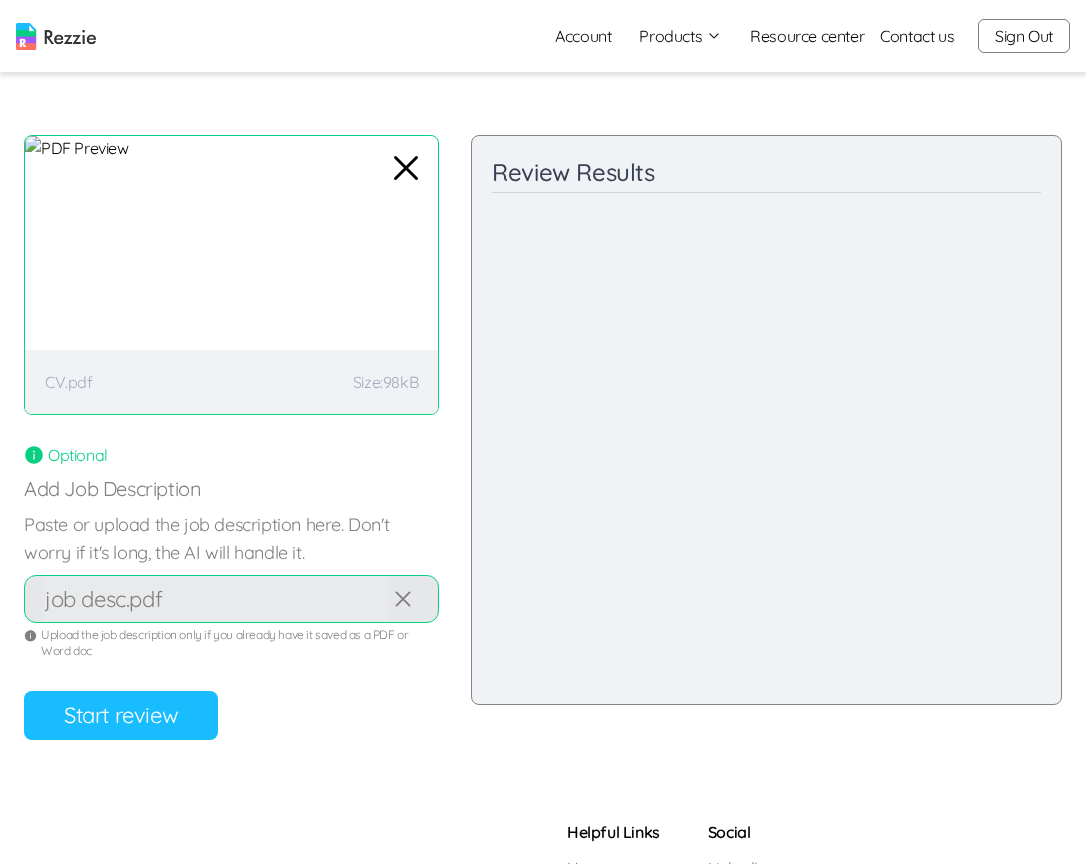 click on "Start review" at bounding box center (121, 715) 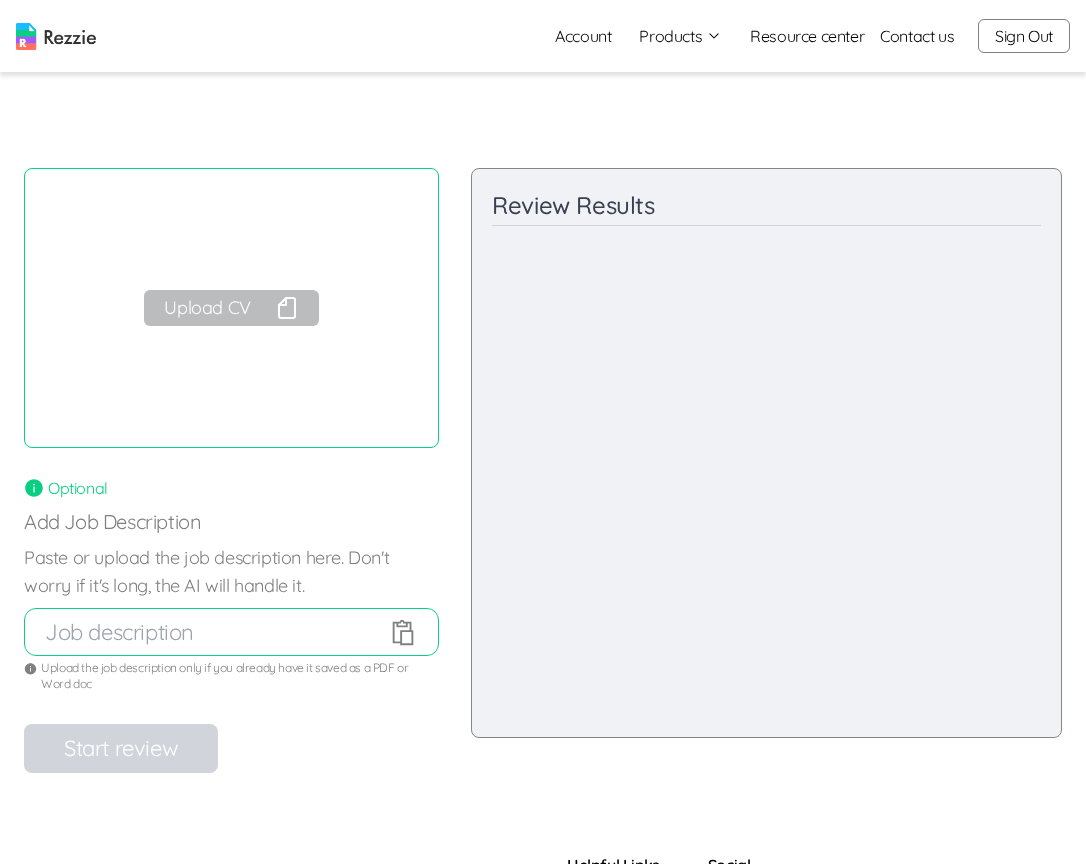 scroll, scrollTop: 0, scrollLeft: 0, axis: both 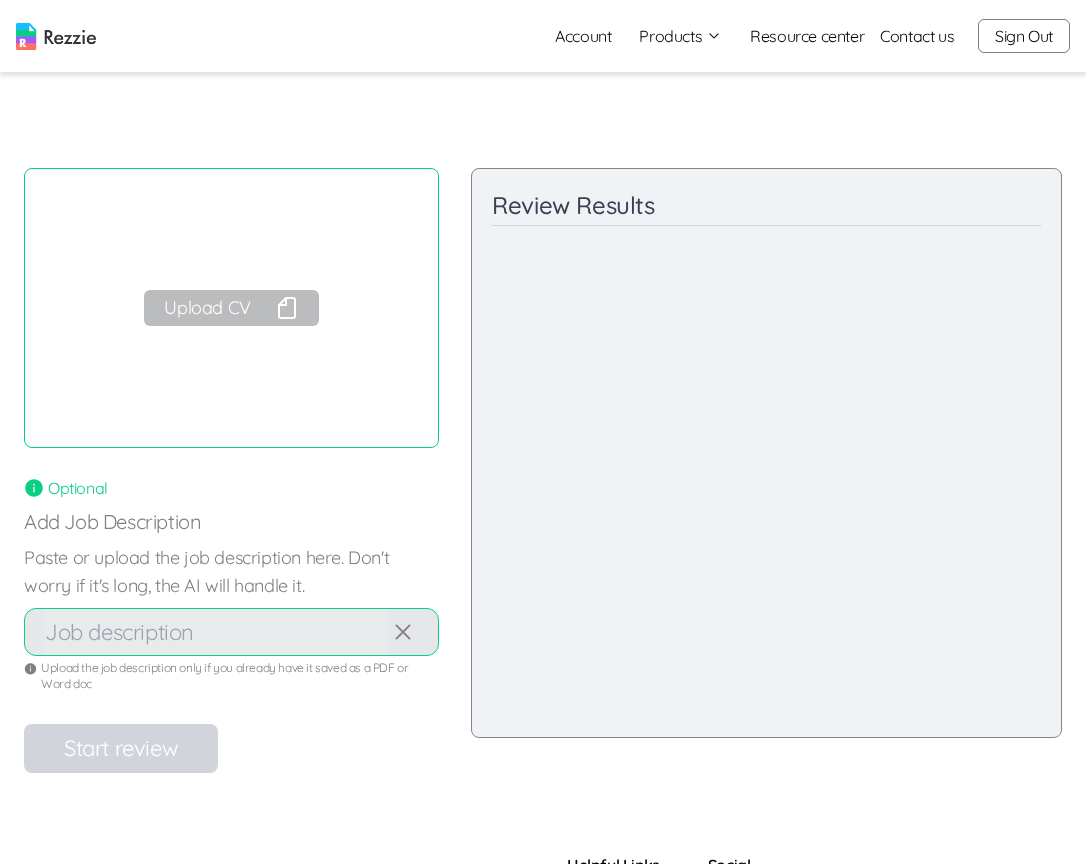 type on "job desc.pdf" 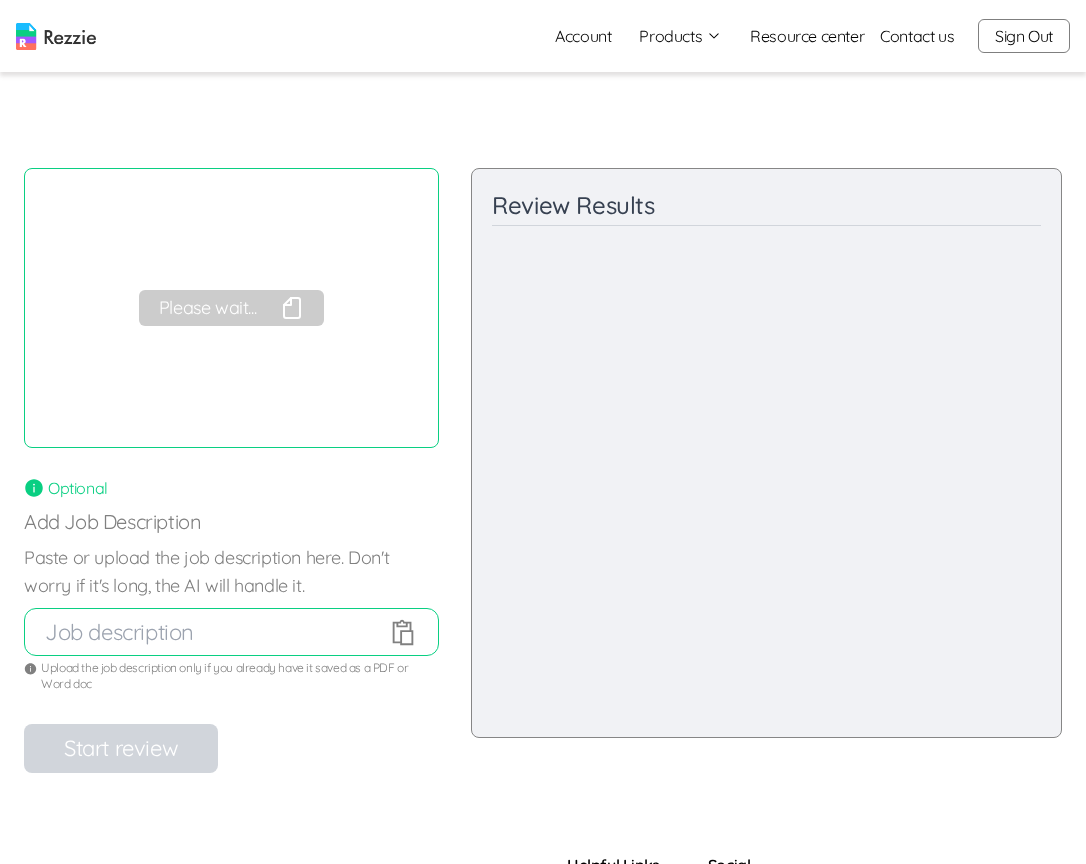 scroll, scrollTop: 0, scrollLeft: 0, axis: both 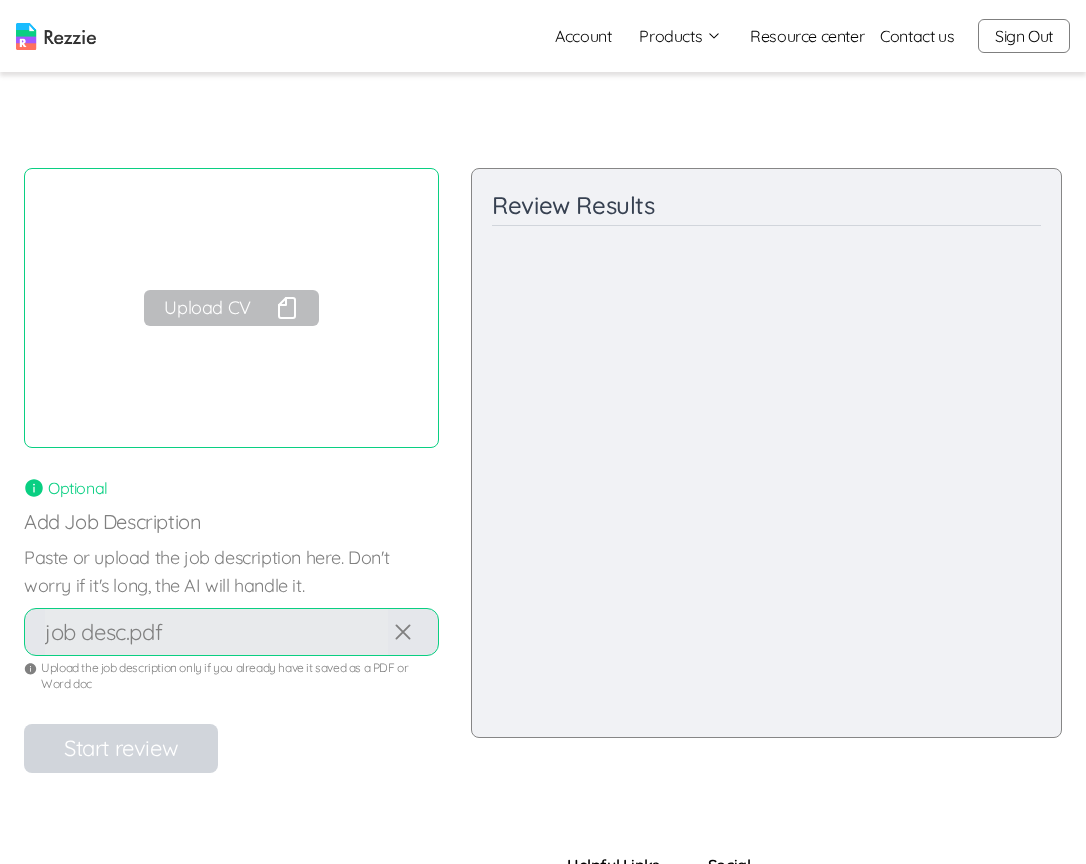 type on "job desc.pdf" 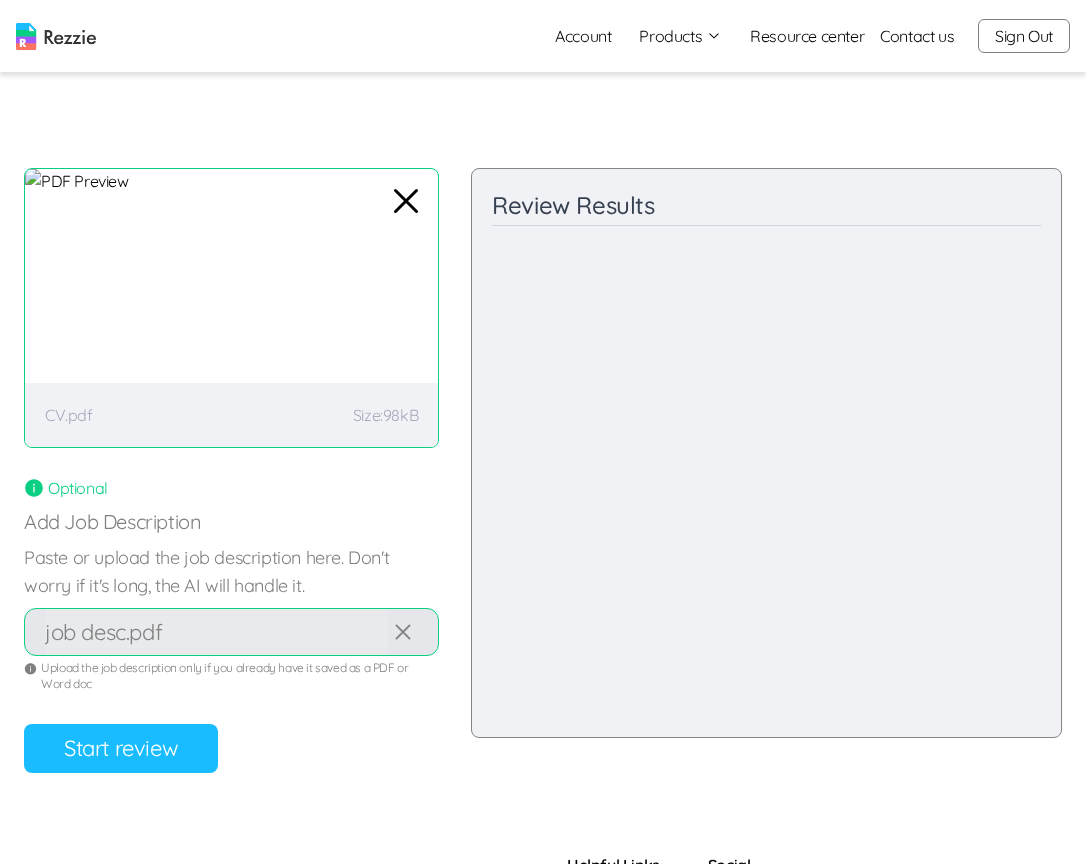 click on "Start review" at bounding box center (121, 748) 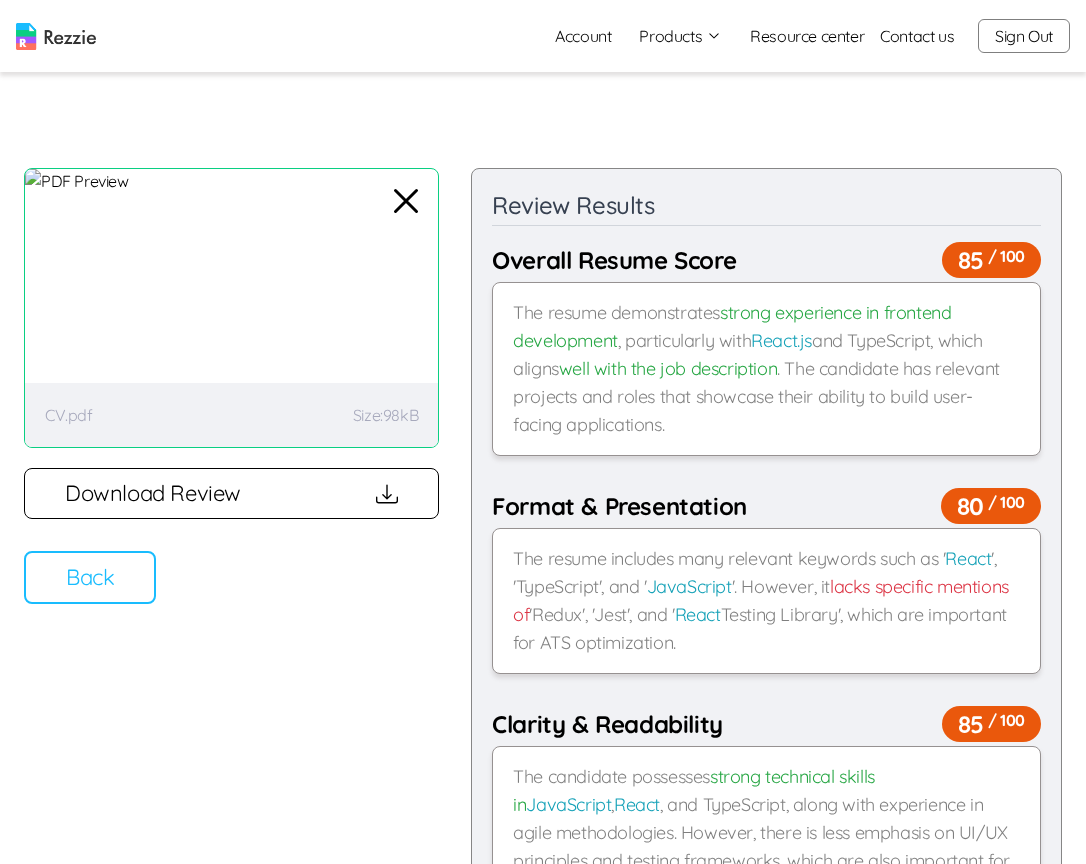 click 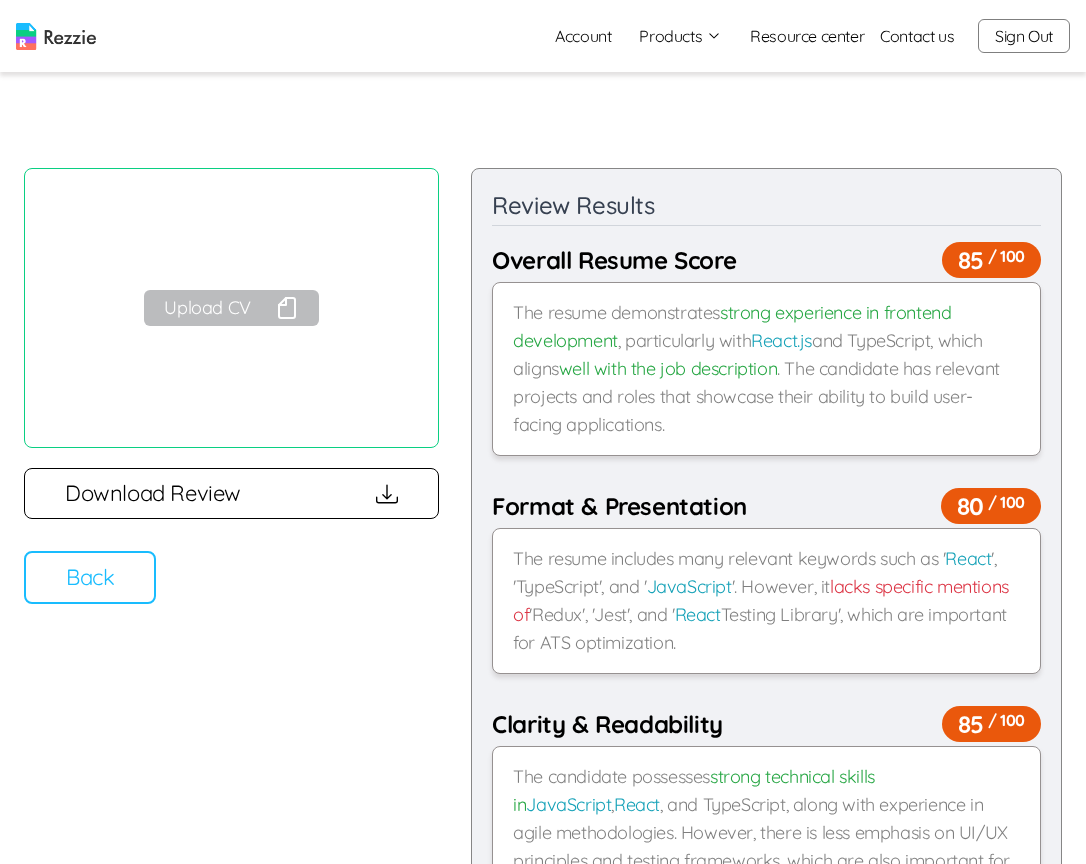 click on "Back" at bounding box center [90, 577] 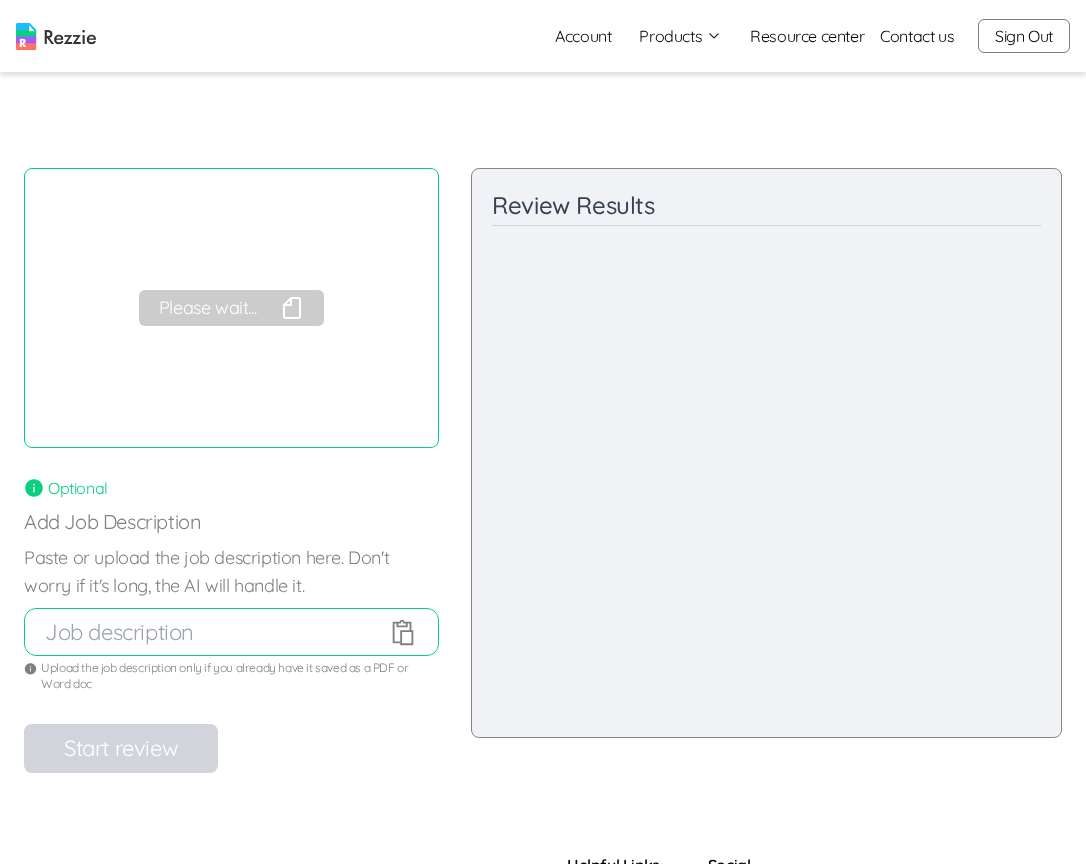 scroll, scrollTop: 0, scrollLeft: 0, axis: both 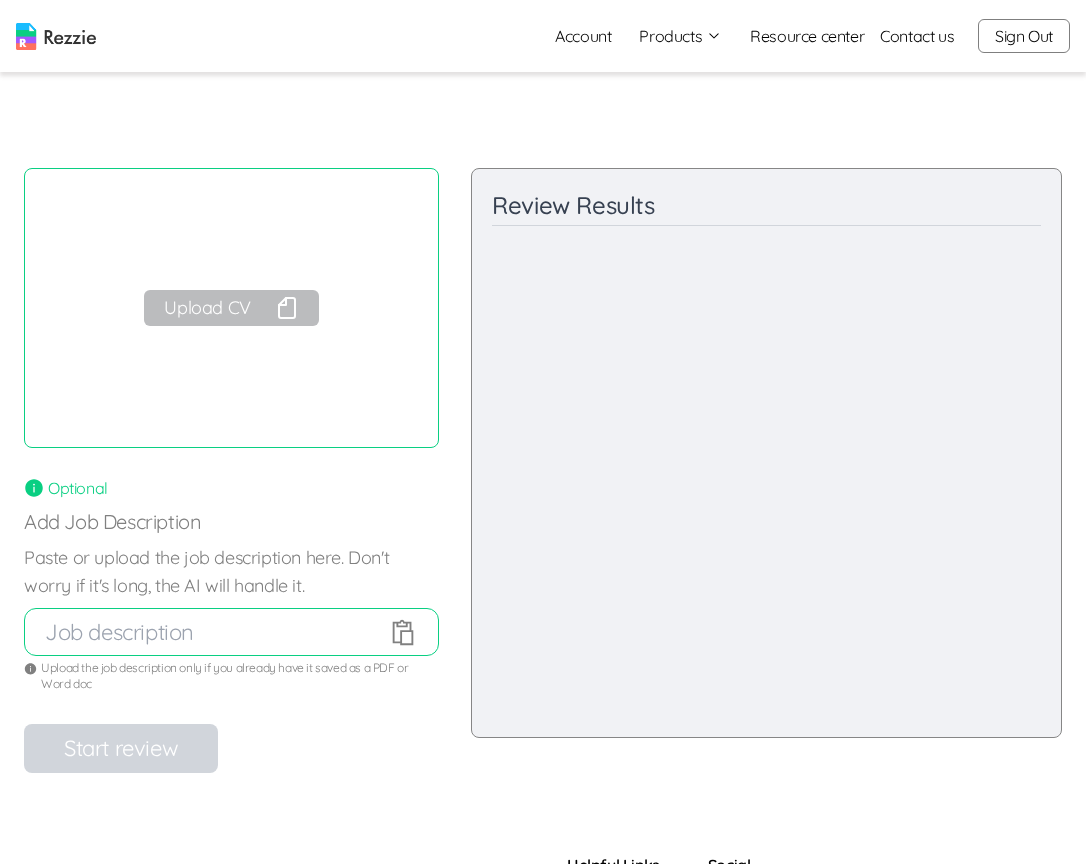 click on "Upload CV" at bounding box center (231, 308) 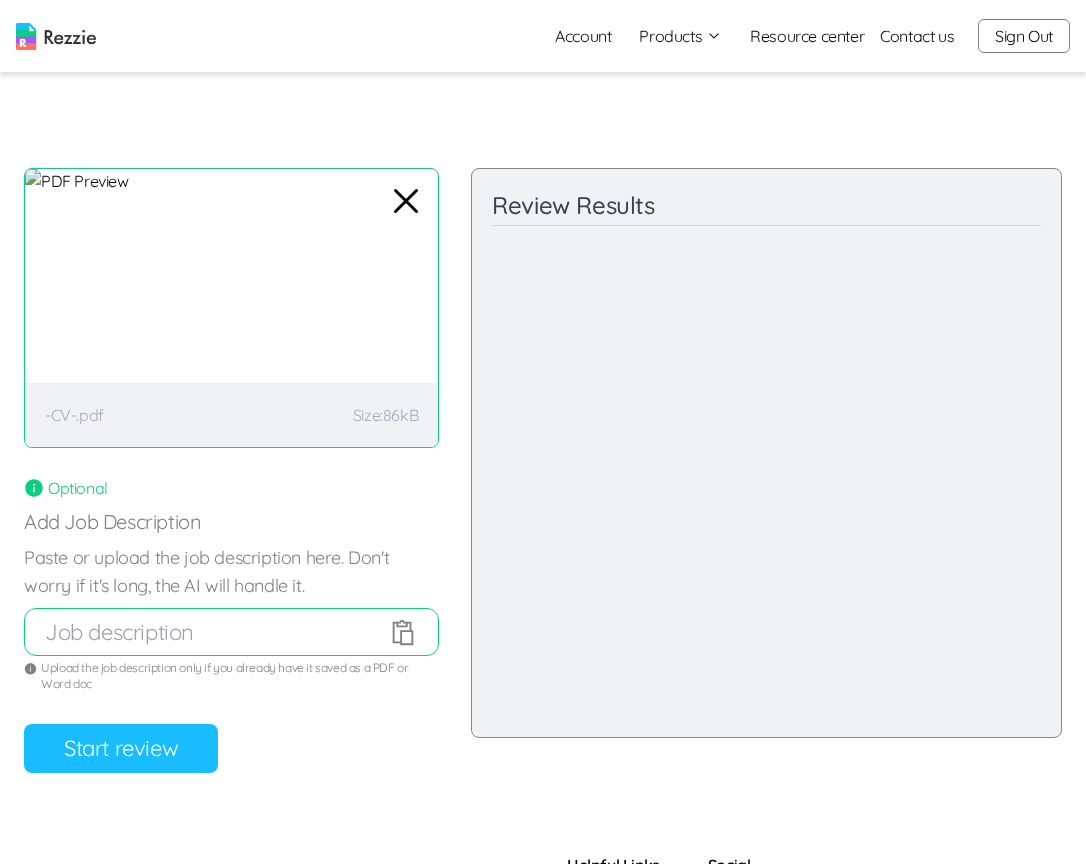 click at bounding box center (216, 632) 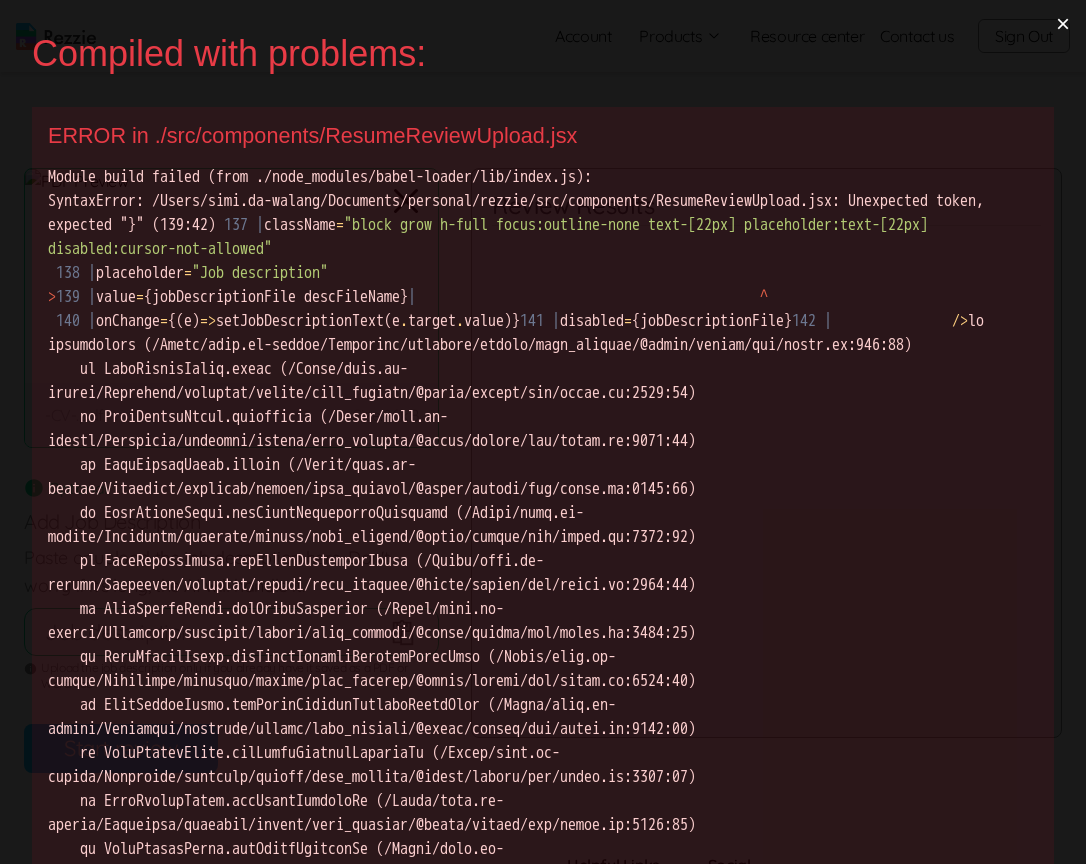 scroll, scrollTop: 0, scrollLeft: 0, axis: both 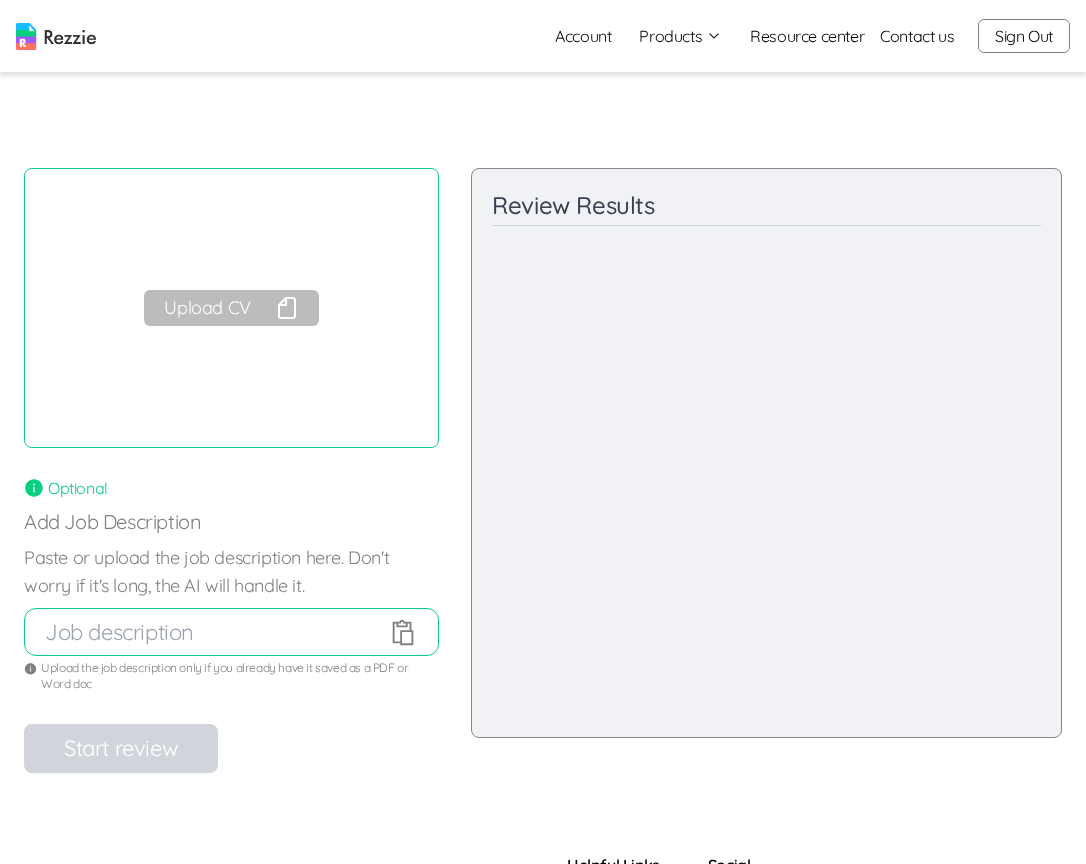 click at bounding box center [216, 632] 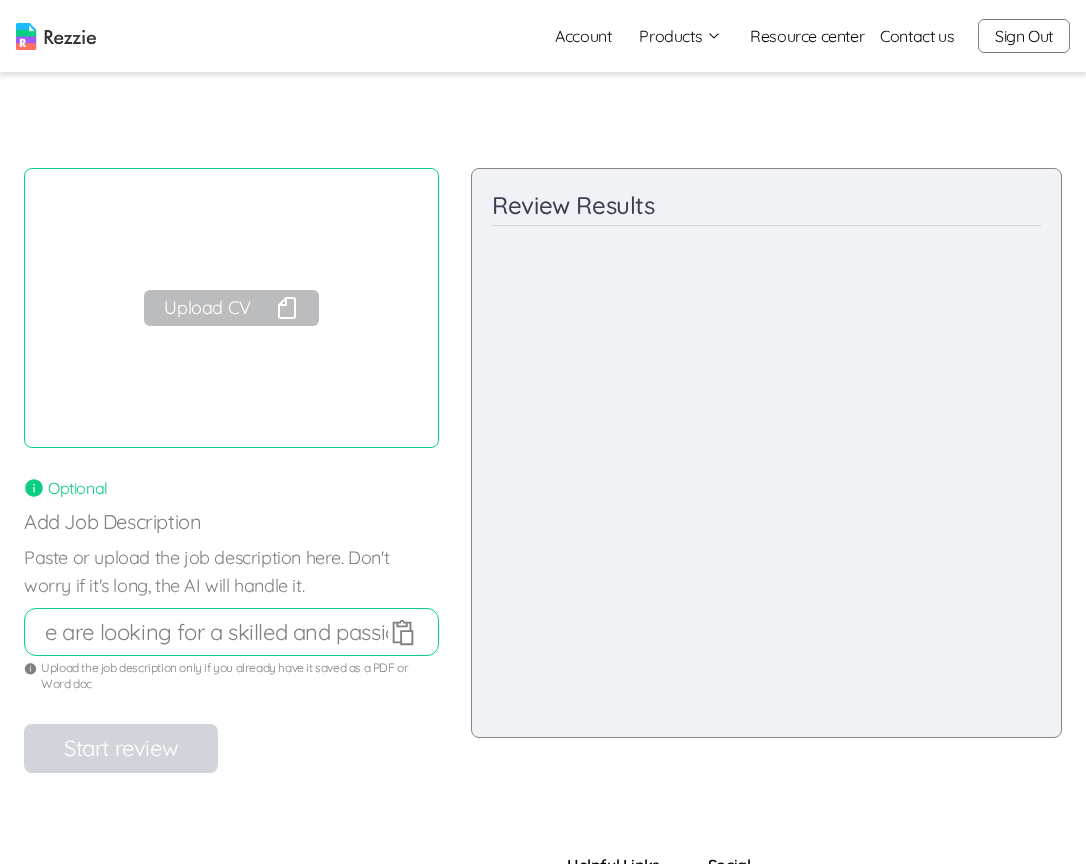 scroll, scrollTop: 0, scrollLeft: 3665, axis: horizontal 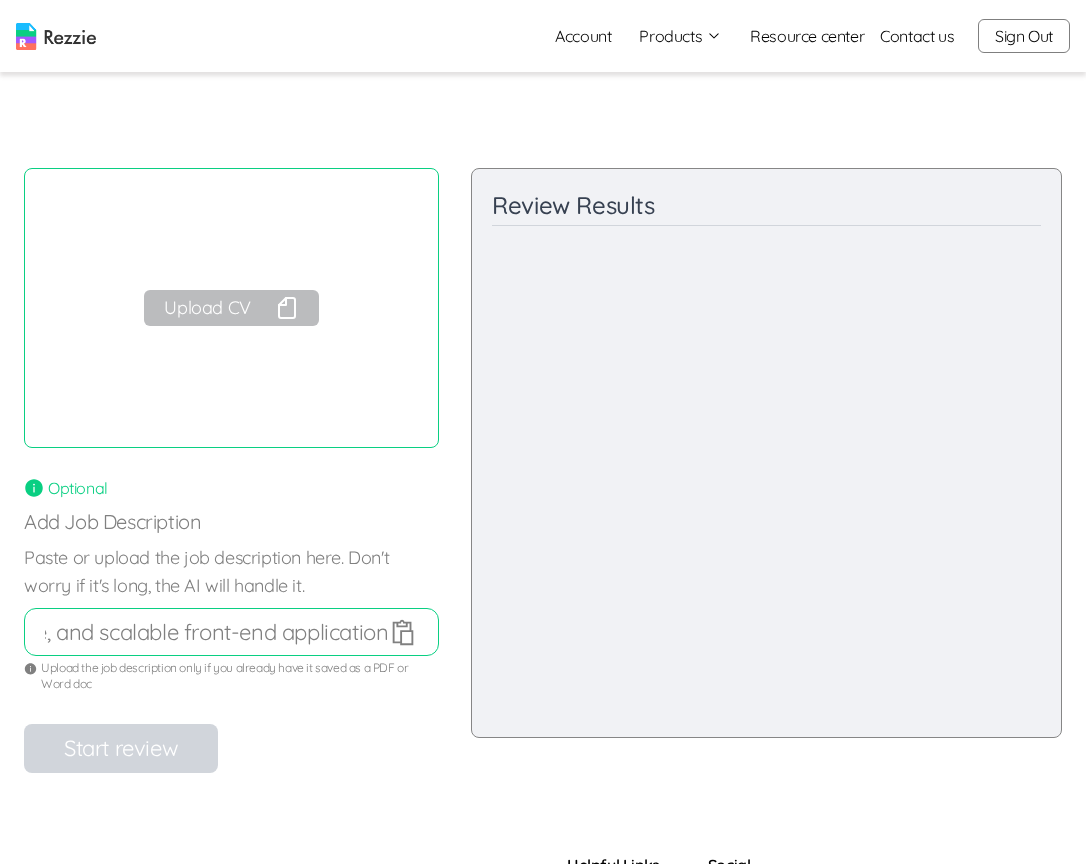 type on "e are looking for a skilled and passionate React Frontend Developer to join our development team. In this role, you will be responsible for building and optimizing user-facing web applications using modern JavaScript frameworks, primarily React.js. You will work closely with UI/UX designers, backend developers, and product managers to deliver responsive, high-performance, and scalable front-end application" 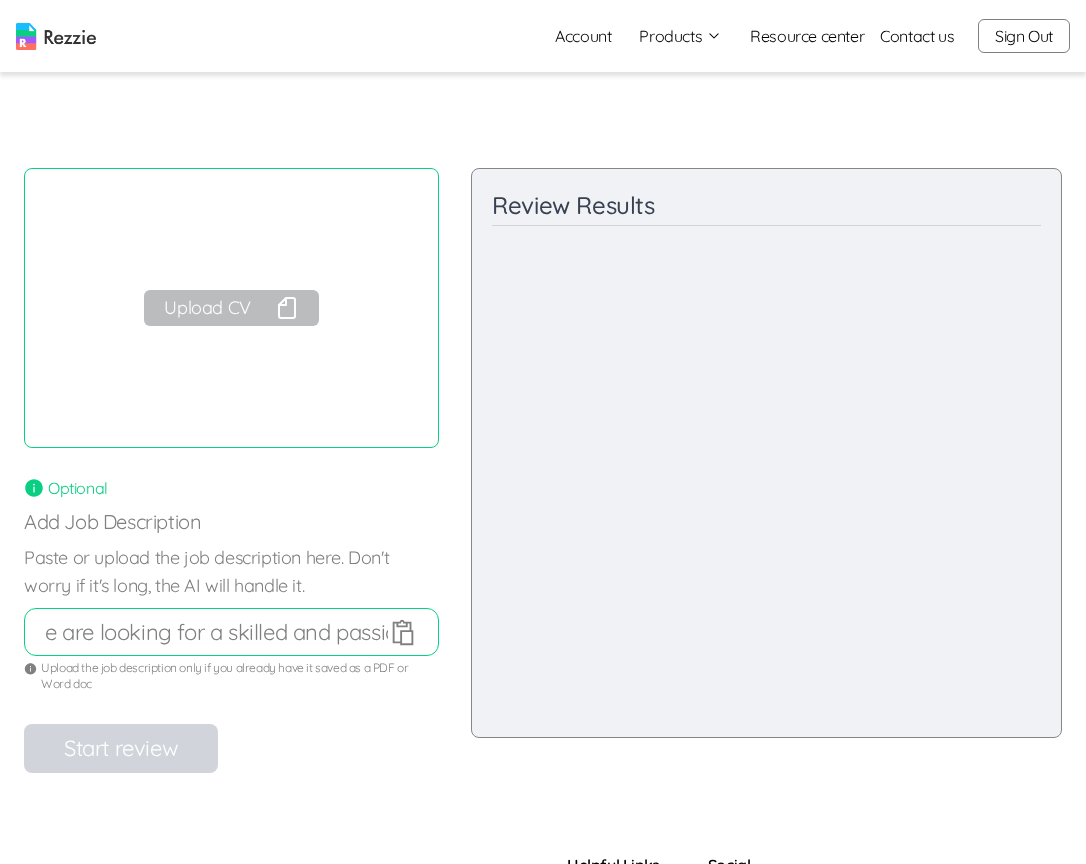 click on "Upload CV" at bounding box center (231, 308) 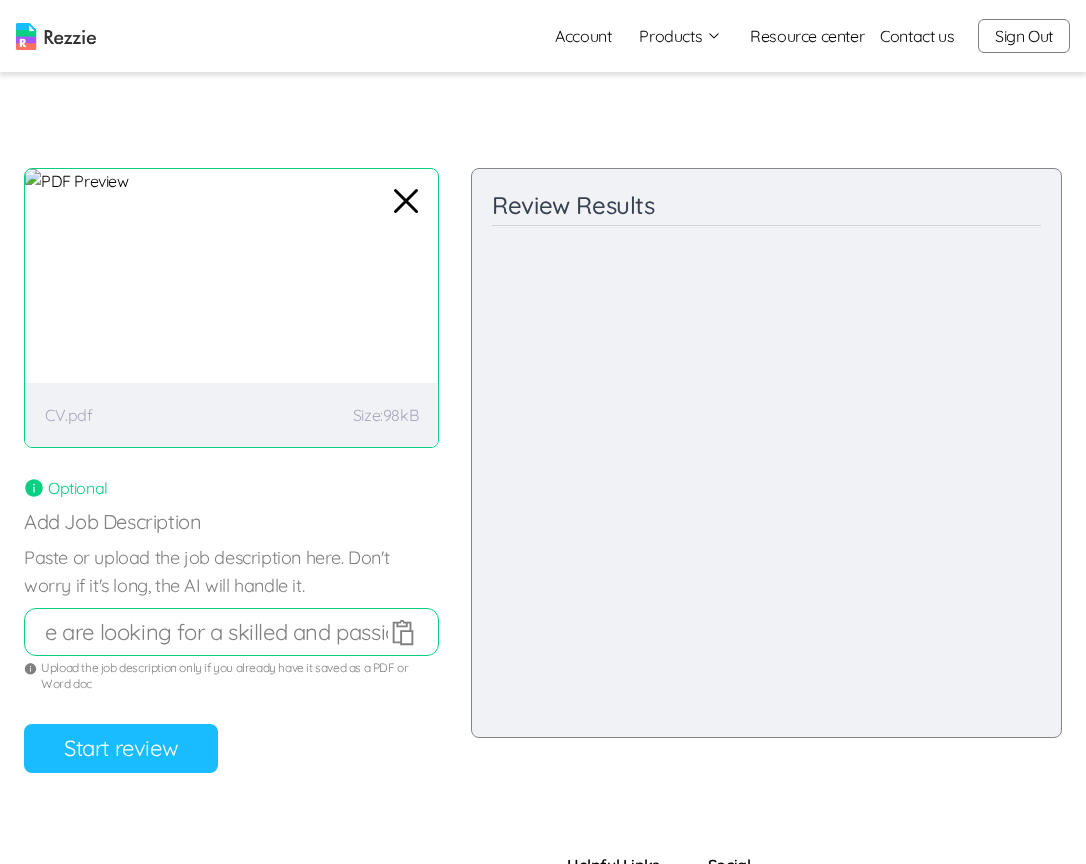 click on "Start review" at bounding box center (121, 748) 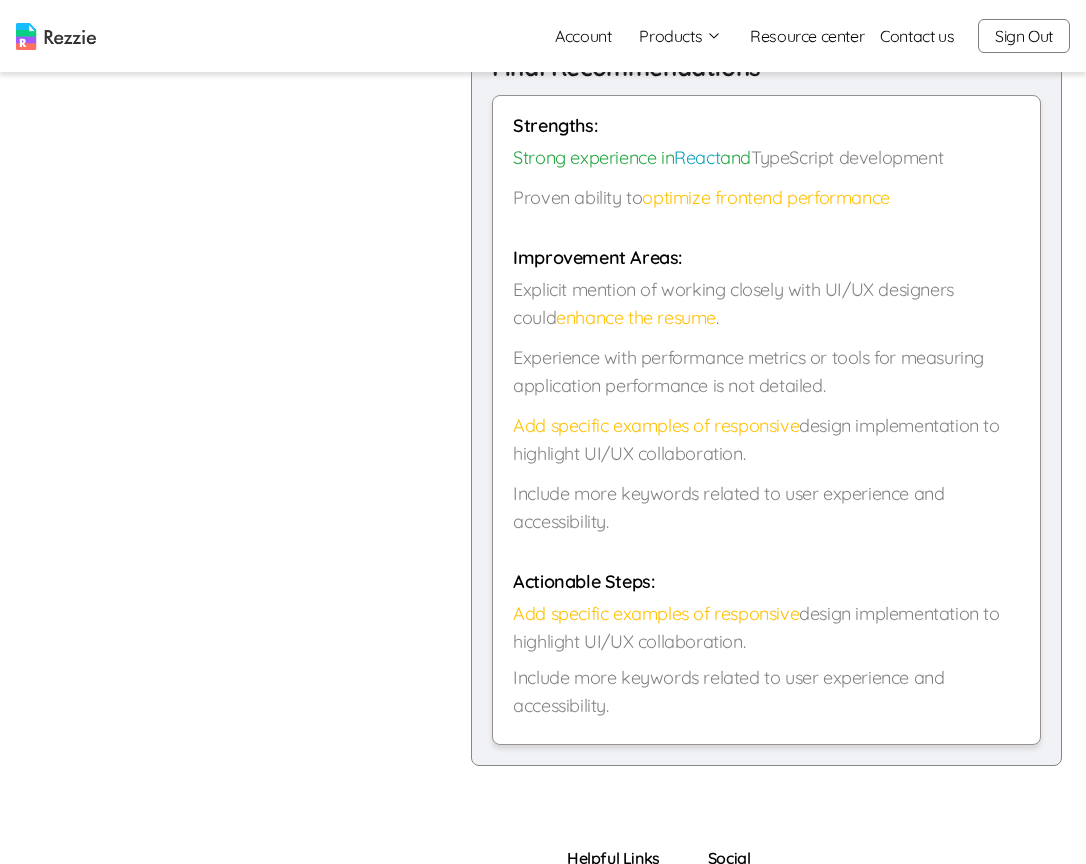 scroll, scrollTop: 1255, scrollLeft: 0, axis: vertical 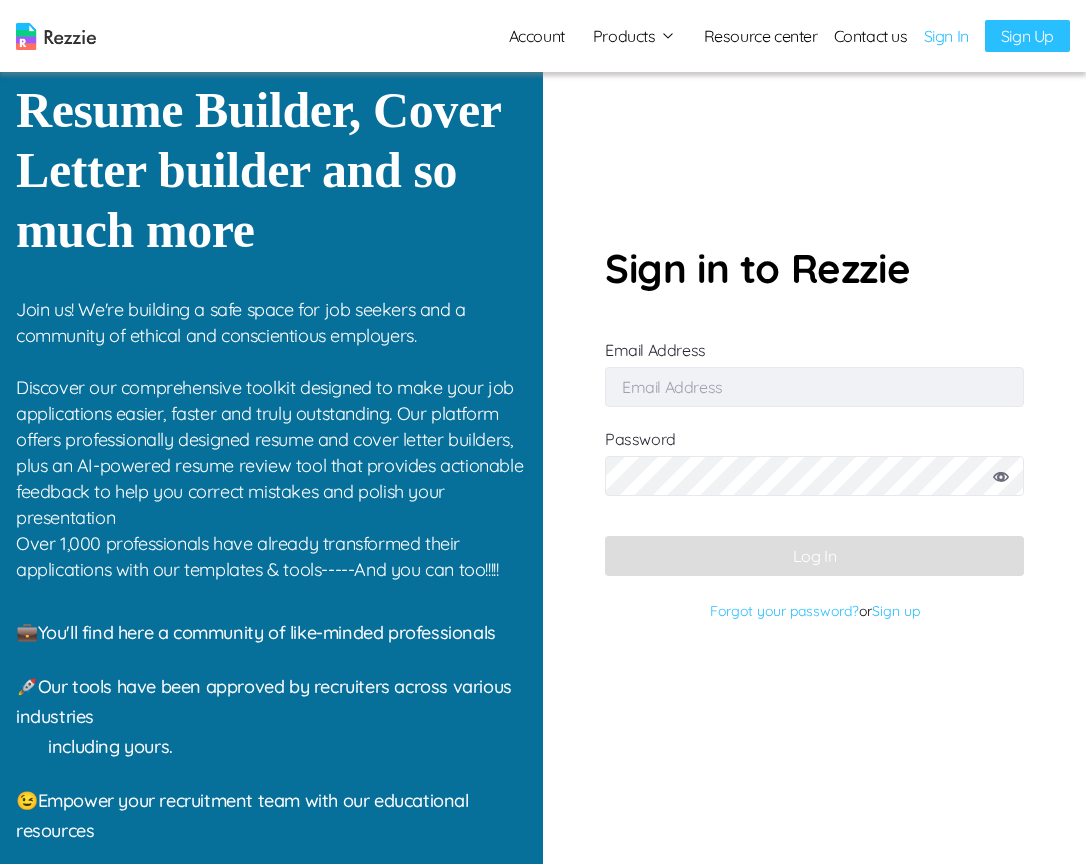 click on "Email Address" at bounding box center (814, 387) 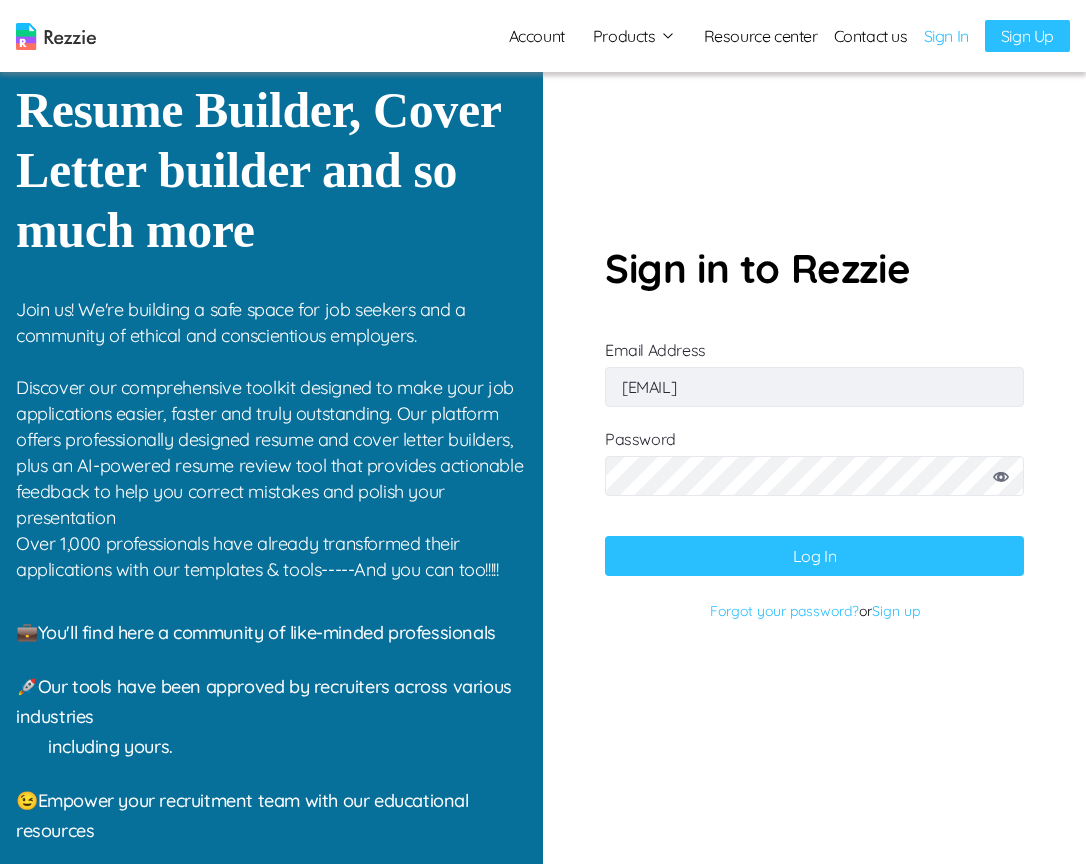 click on "Sign in to Rezzie Email Address simisophs+5@gmail.com Password Log In   Forgot your password?  or  Sign up" at bounding box center (814, 432) 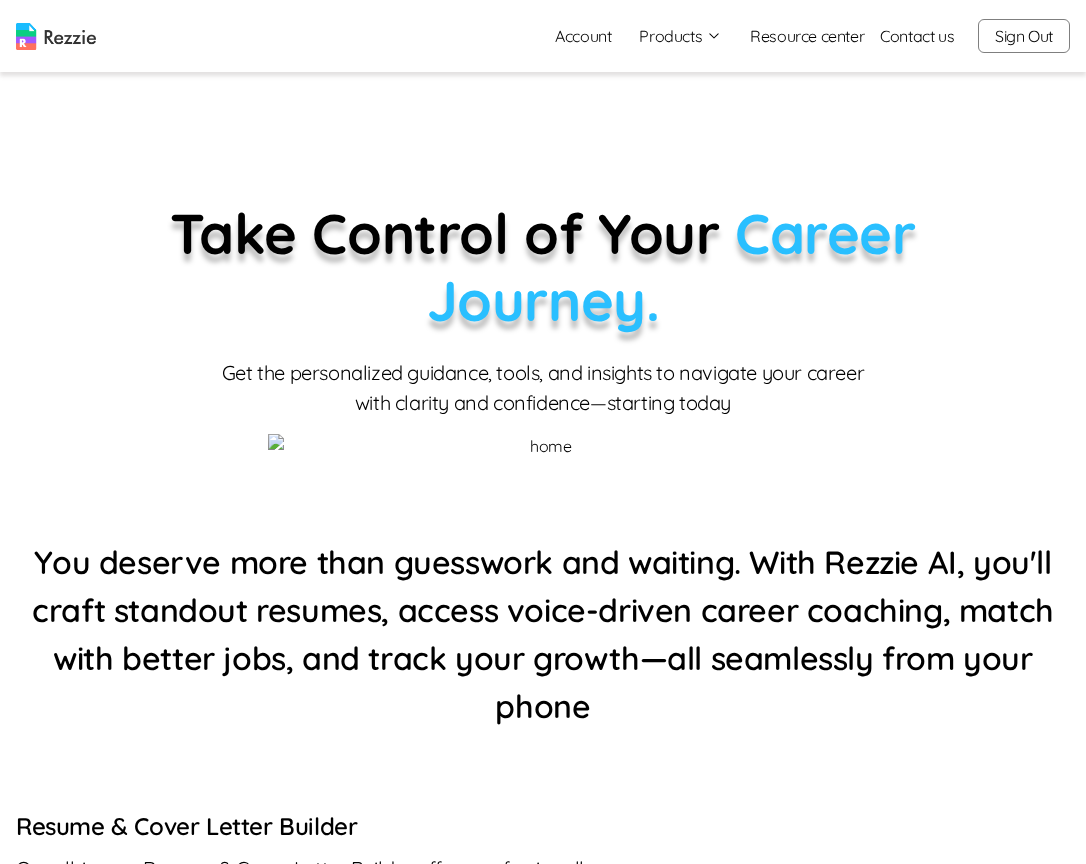 click on "Products" at bounding box center (680, 36) 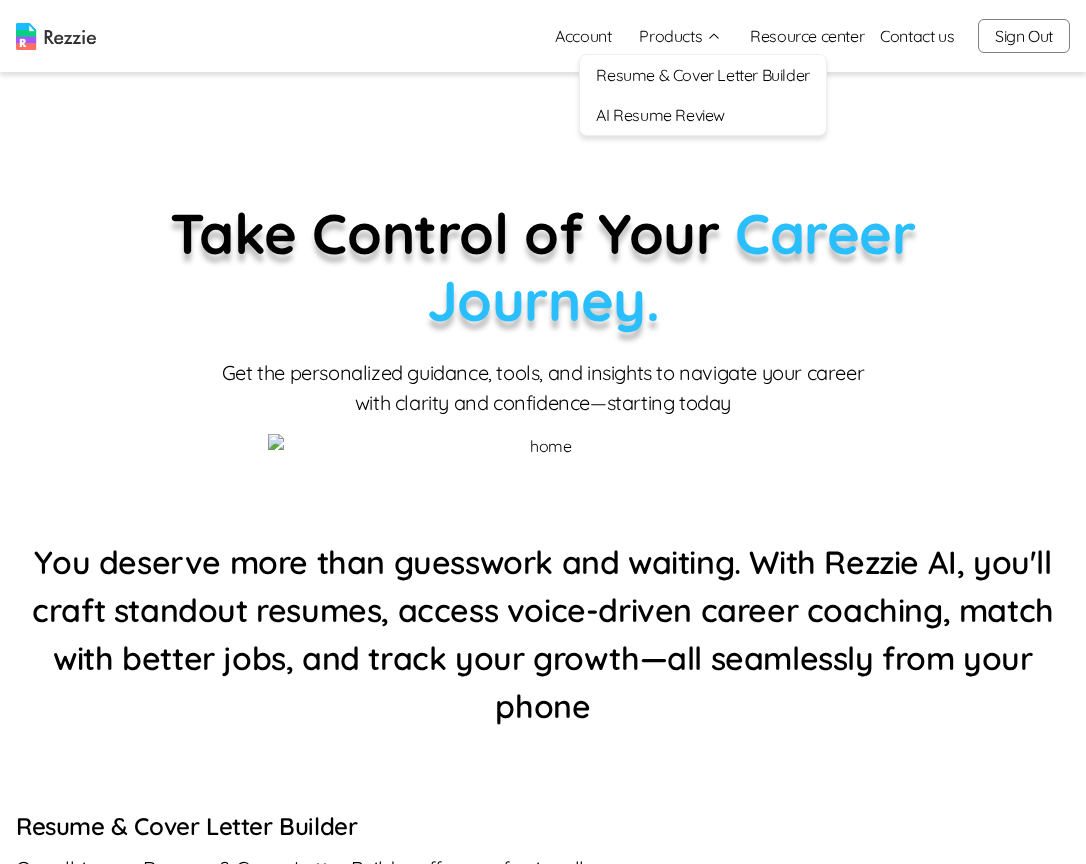 click on "AI Resume Review" at bounding box center (702, 115) 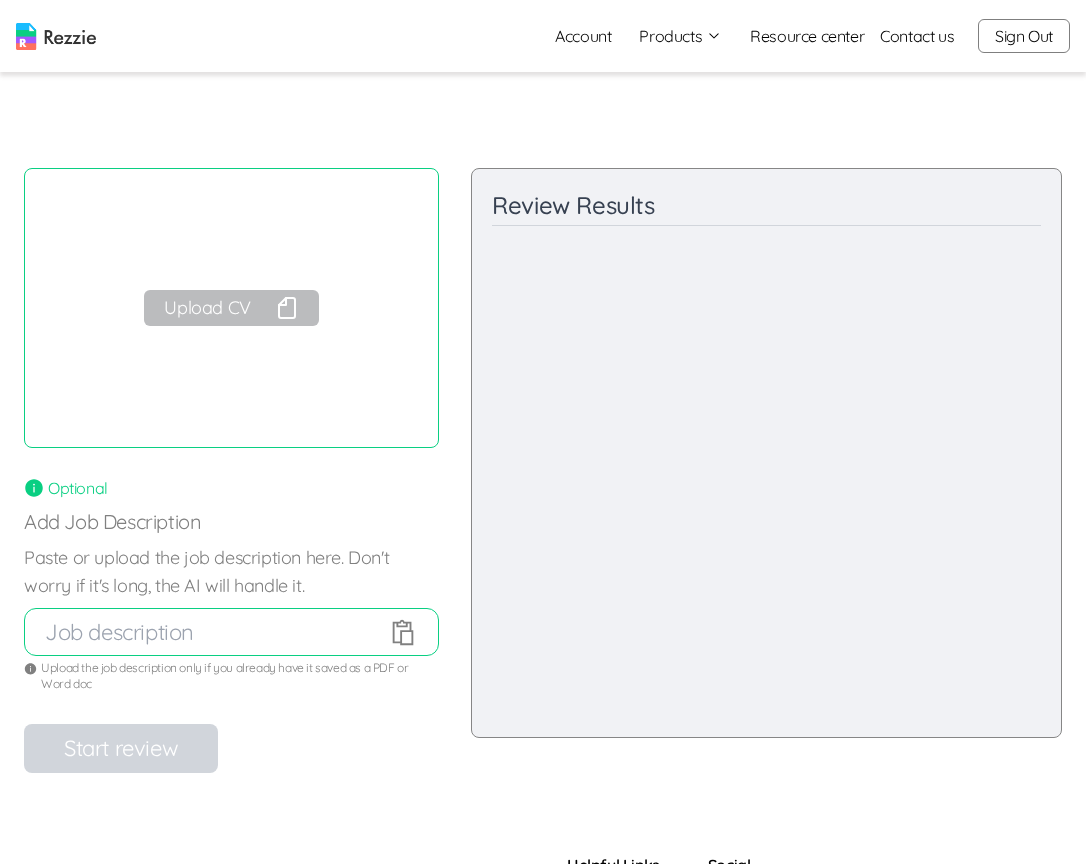 click on "AI Resume Review" at bounding box center (702, 54) 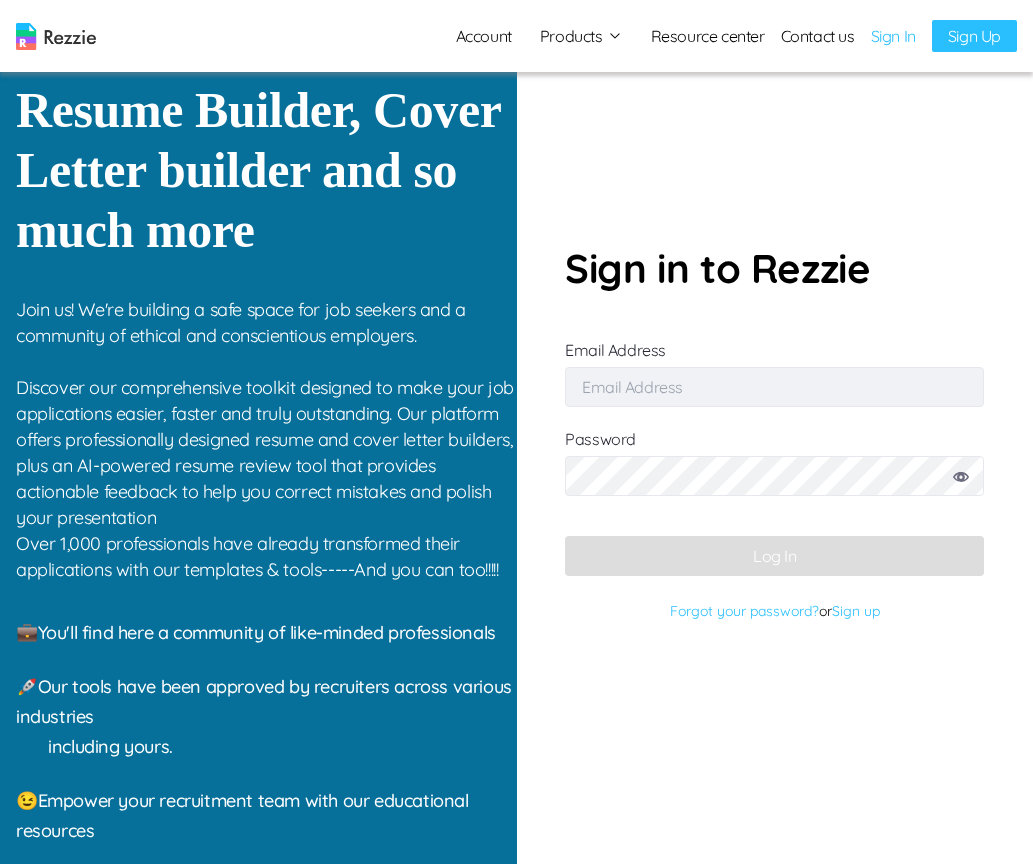 scroll, scrollTop: 0, scrollLeft: 0, axis: both 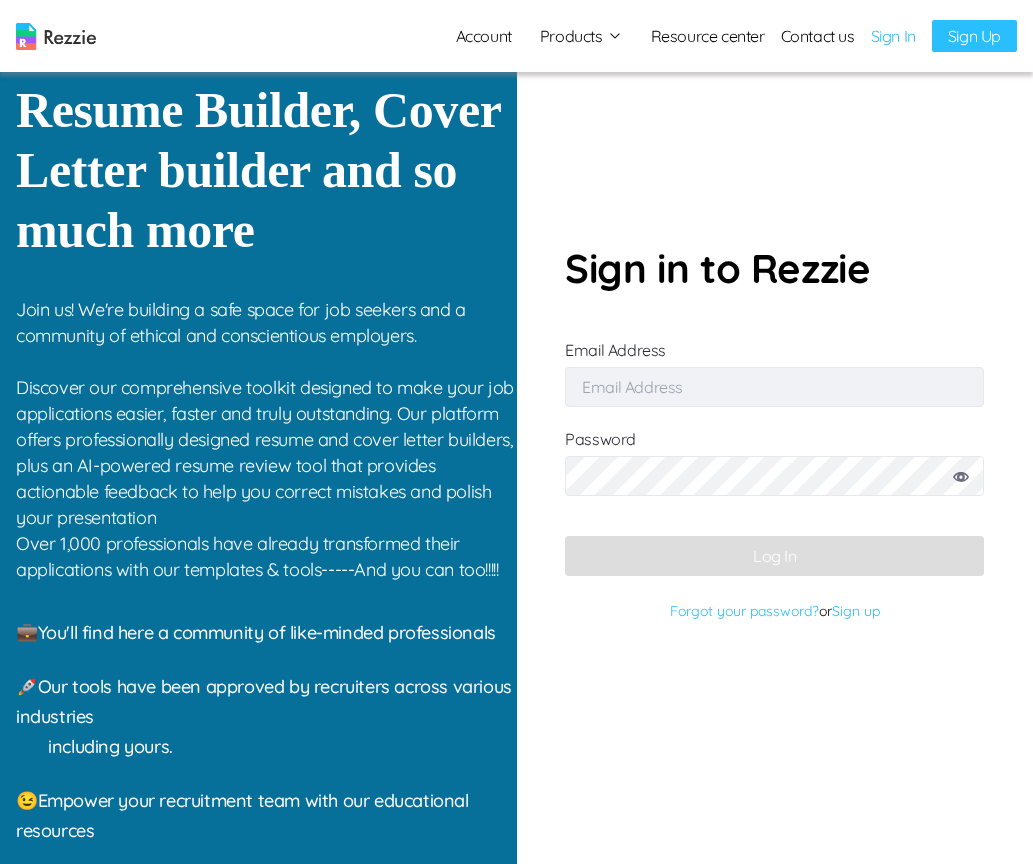 click on "Account" at bounding box center (484, 36) 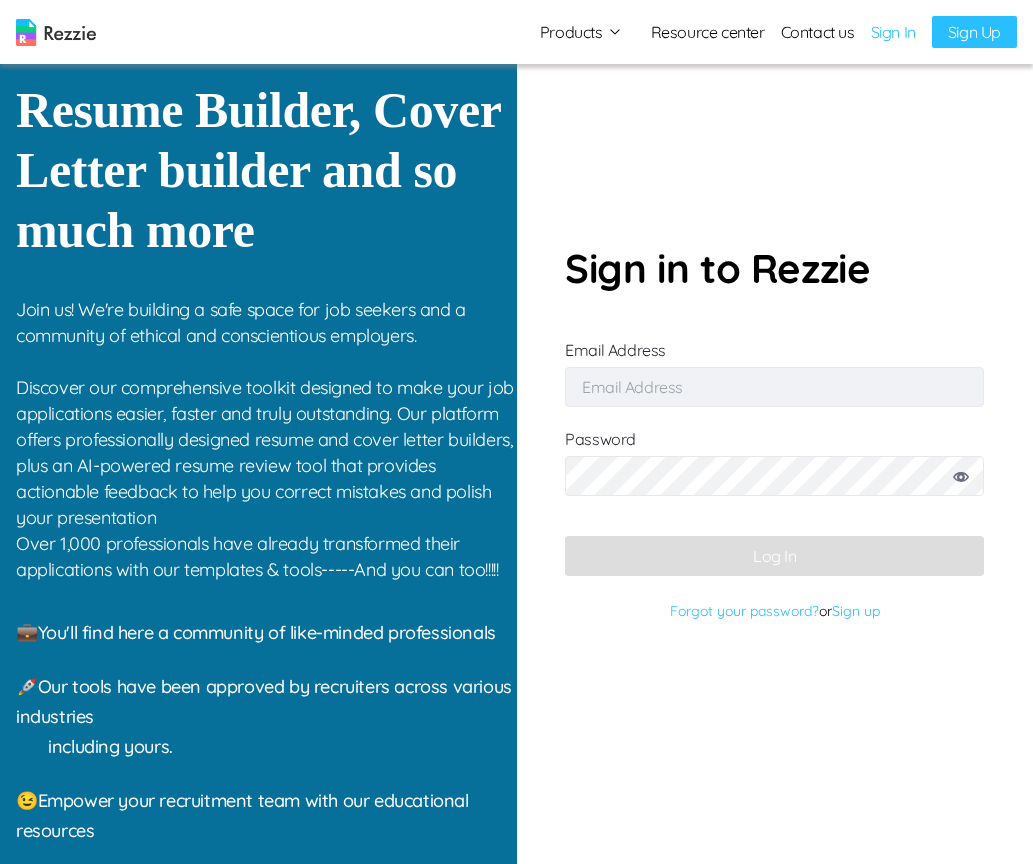 click on "Email Address" at bounding box center [774, 387] 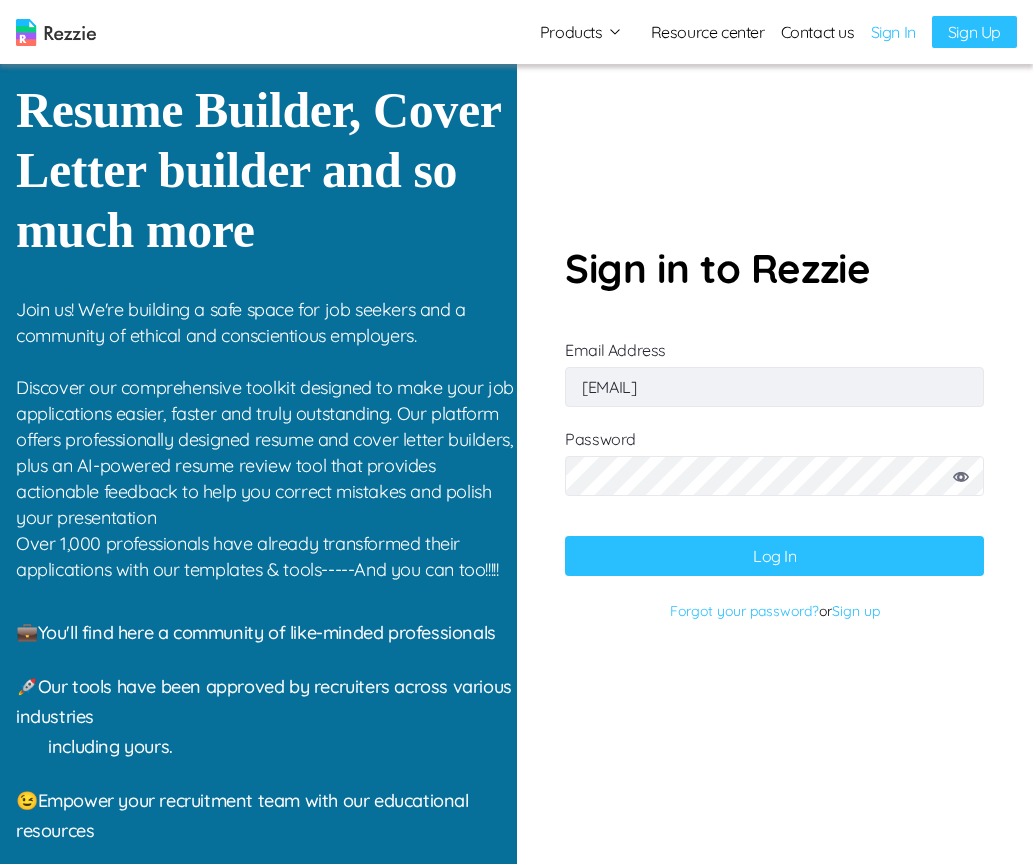click on "Log In" at bounding box center [774, 556] 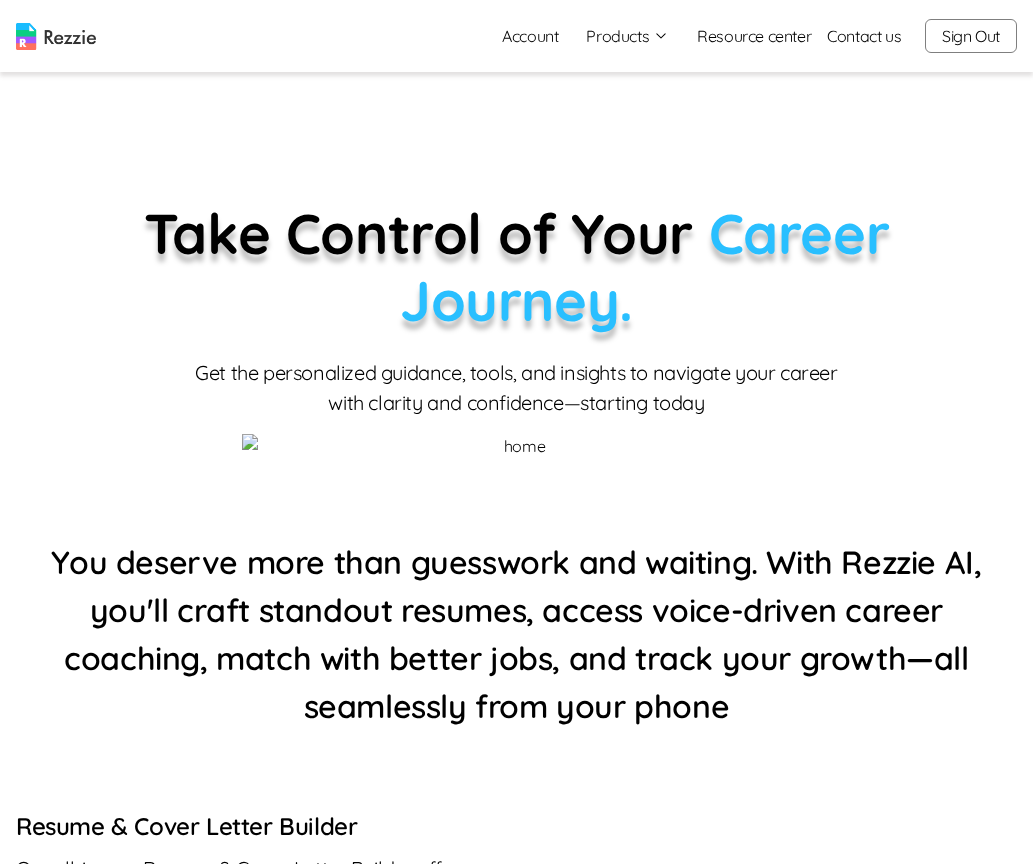 click on "Sign Out" at bounding box center [971, 36] 